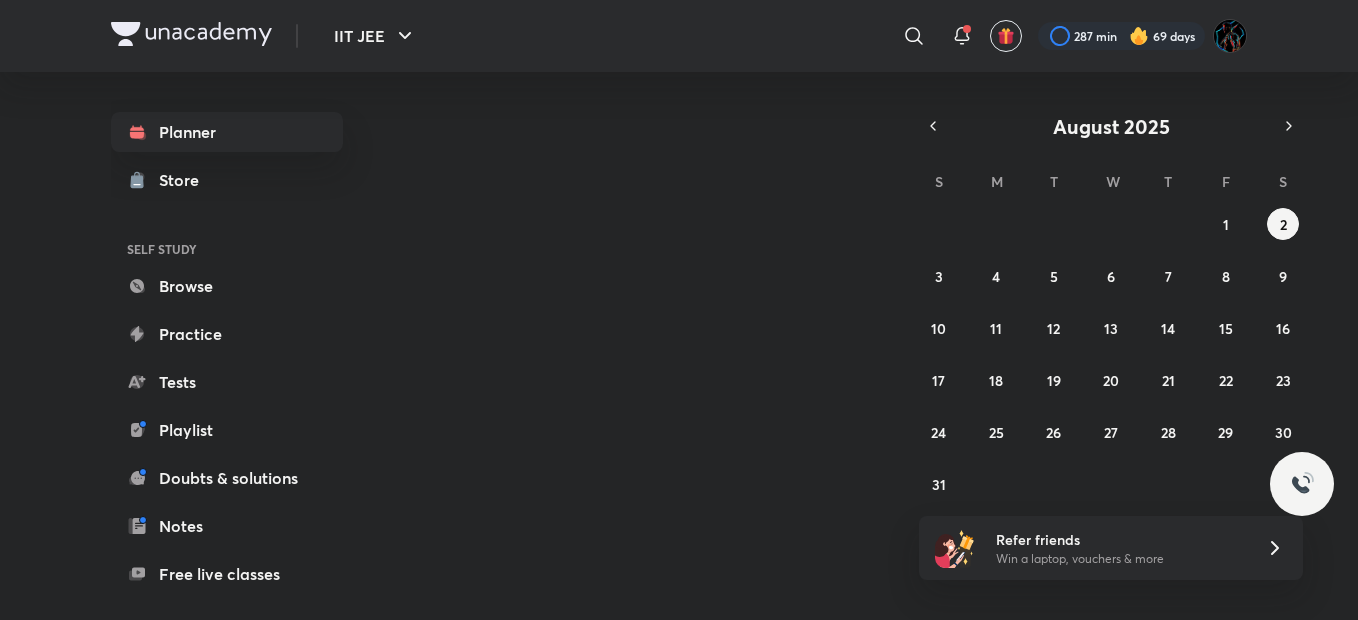 scroll, scrollTop: 0, scrollLeft: 0, axis: both 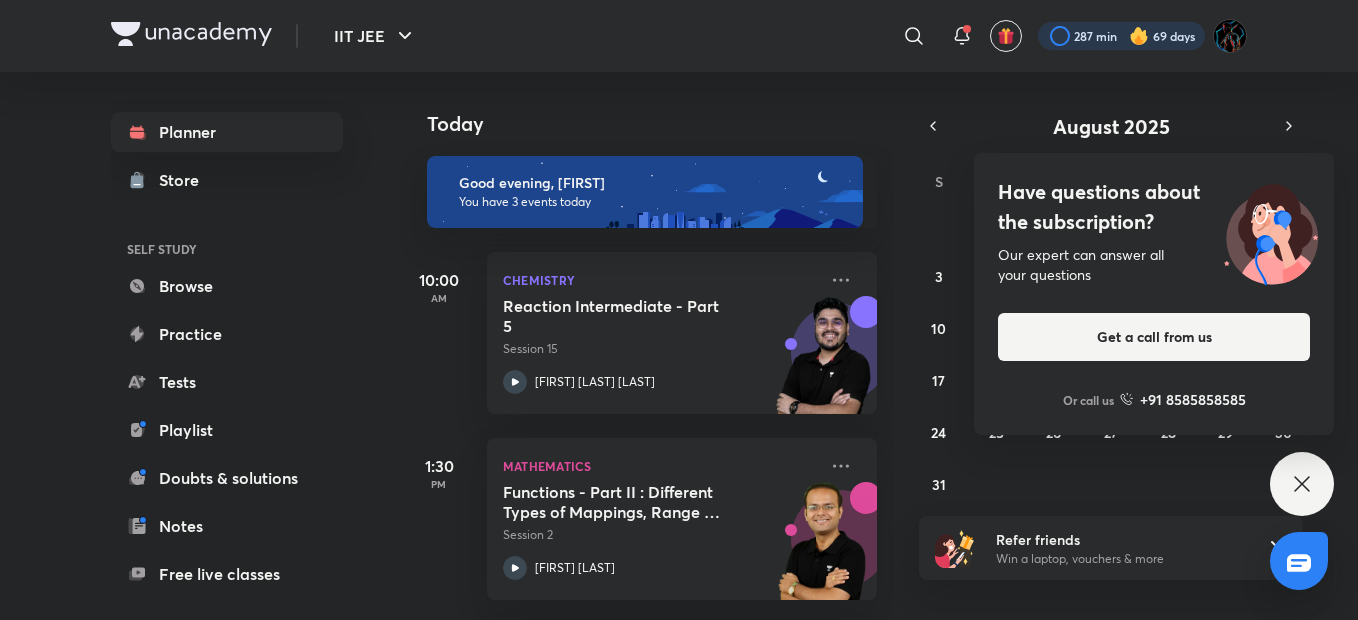 click at bounding box center (1121, 36) 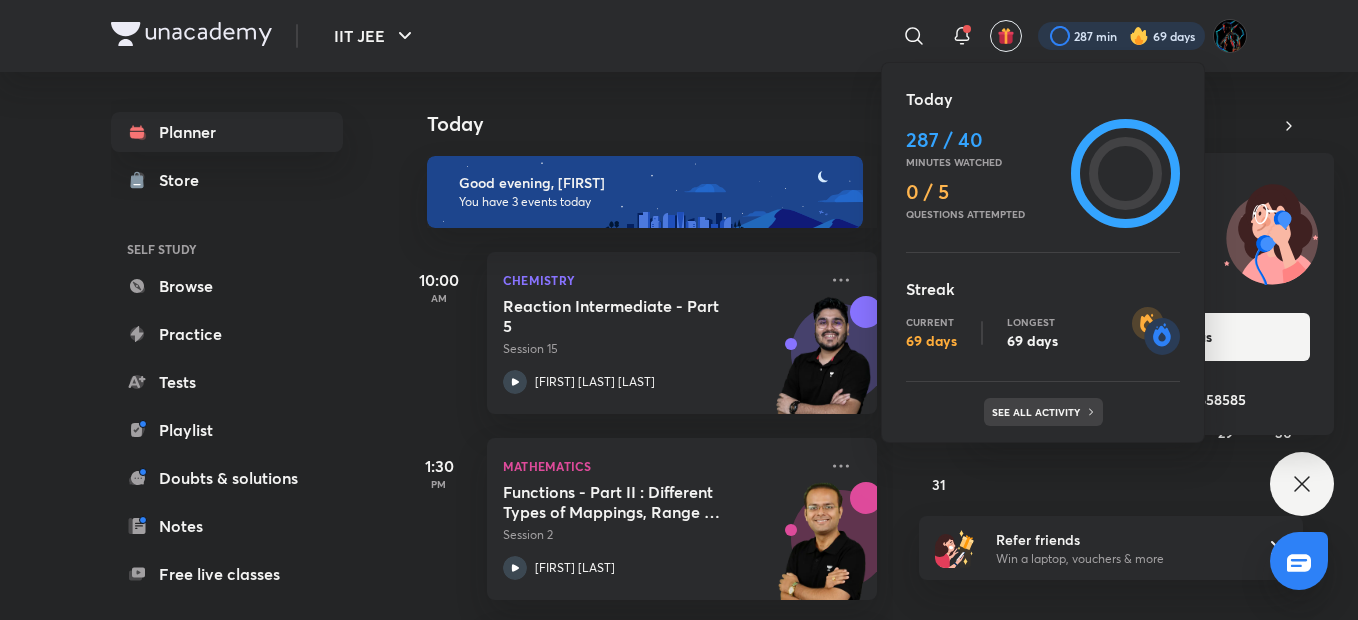 click on "See all activity" at bounding box center [1038, 412] 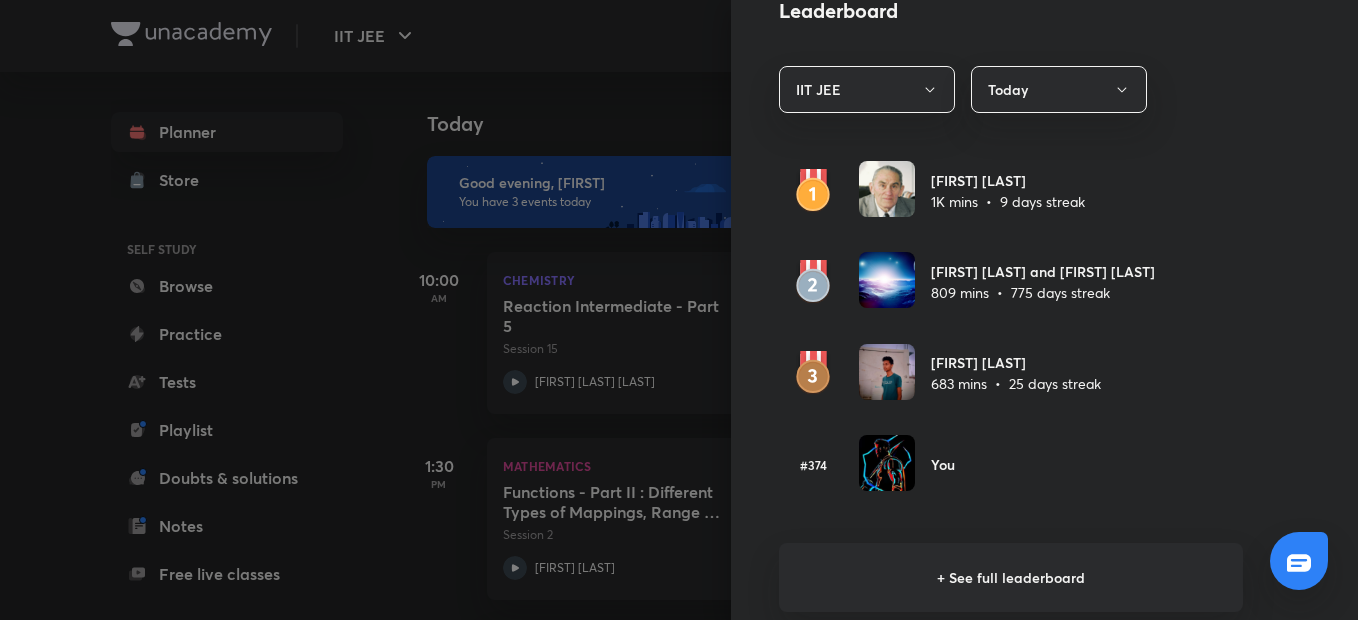 scroll, scrollTop: 1147, scrollLeft: 0, axis: vertical 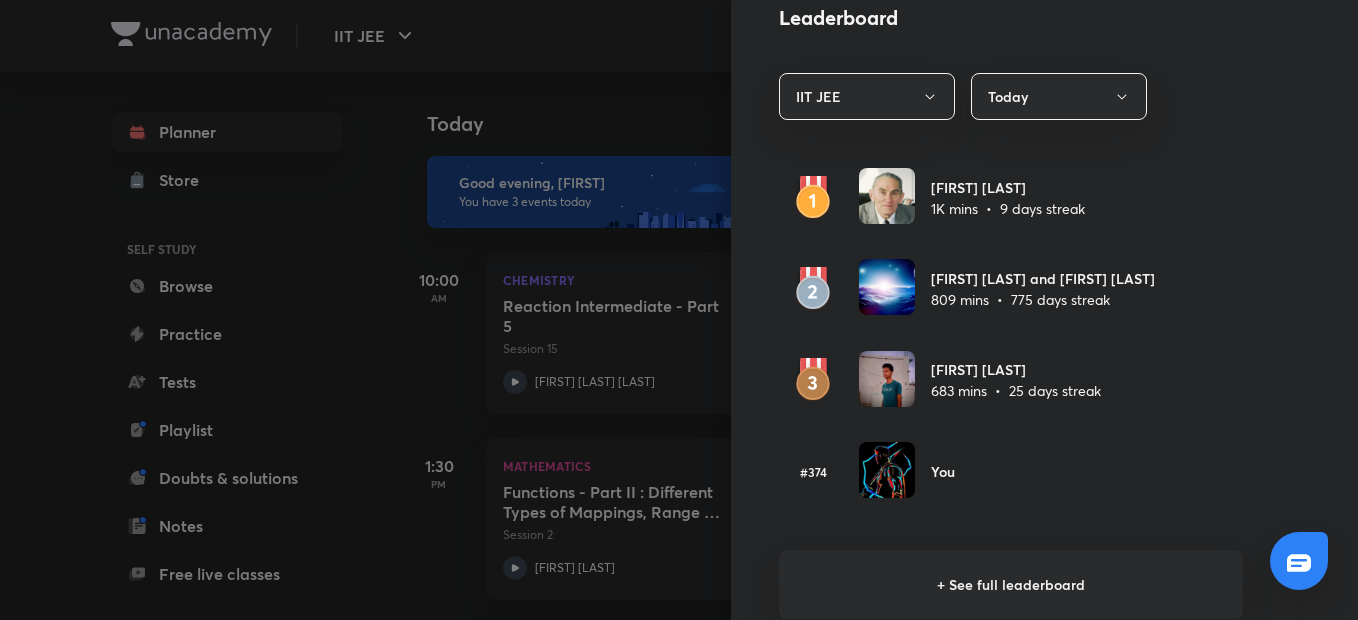 click on "+ See full leaderboard" at bounding box center [1011, 584] 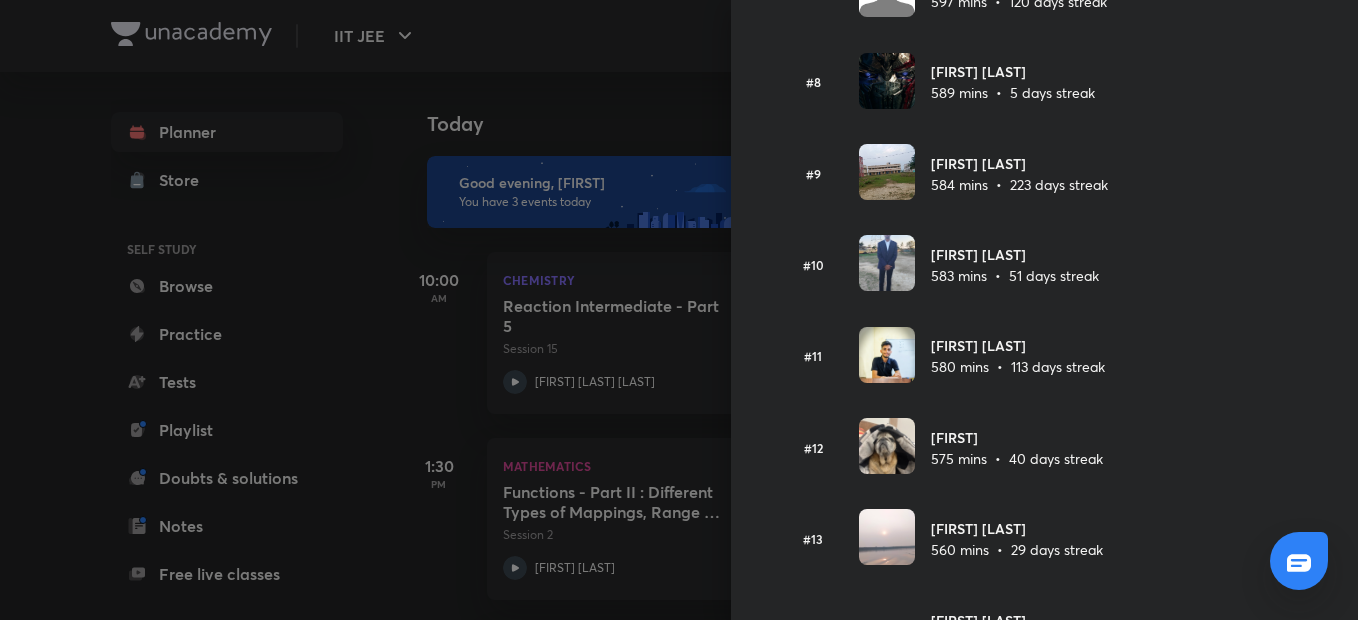 scroll, scrollTop: 748, scrollLeft: 0, axis: vertical 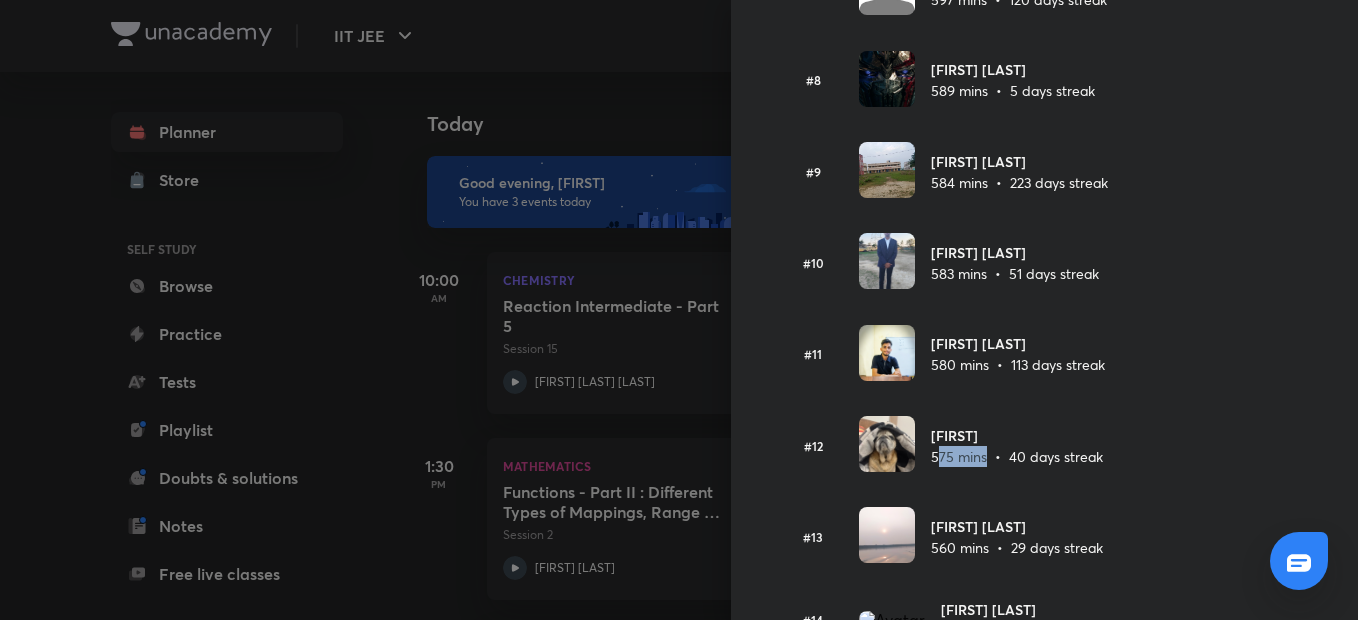 drag, startPoint x: 920, startPoint y: 462, endPoint x: 971, endPoint y: 451, distance: 52.17279 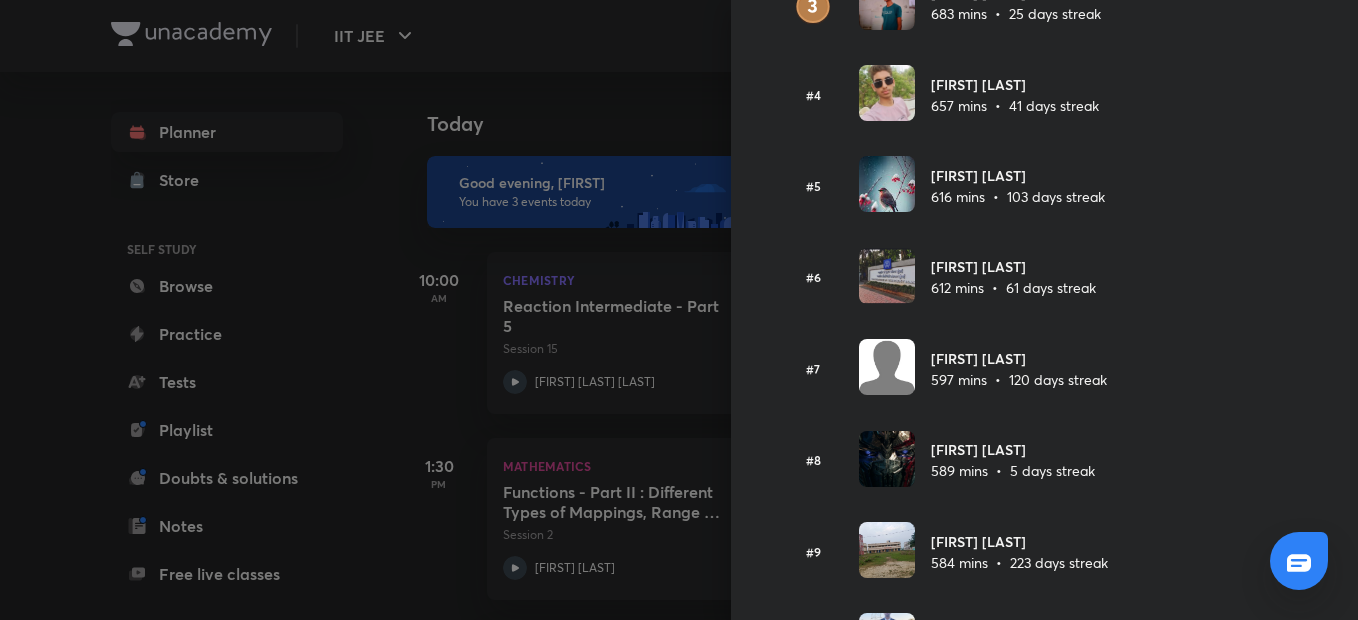 scroll, scrollTop: 0, scrollLeft: 0, axis: both 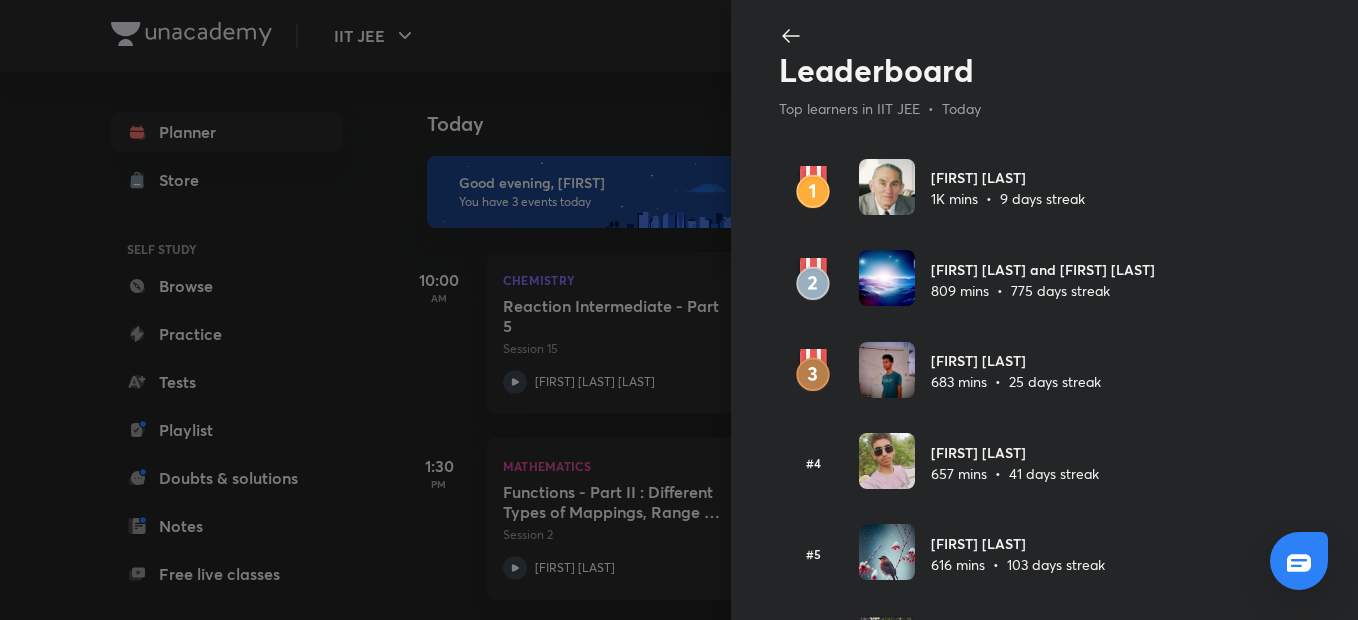 click at bounding box center [887, 370] 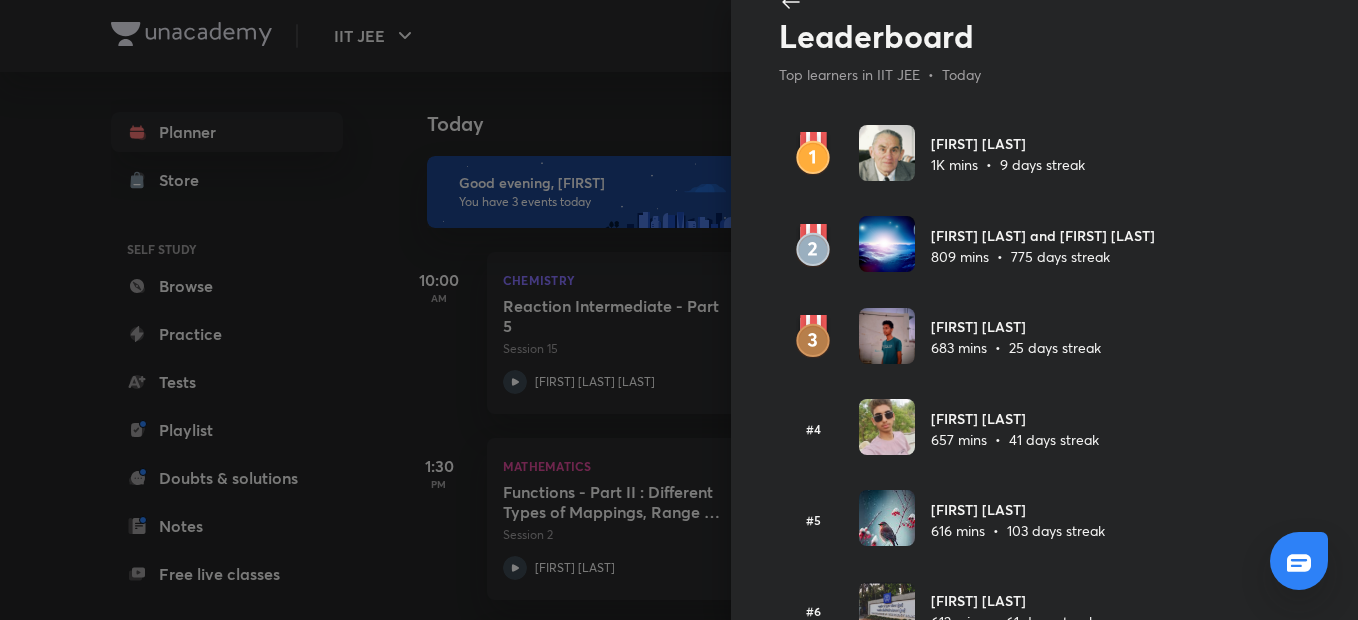 scroll, scrollTop: 0, scrollLeft: 0, axis: both 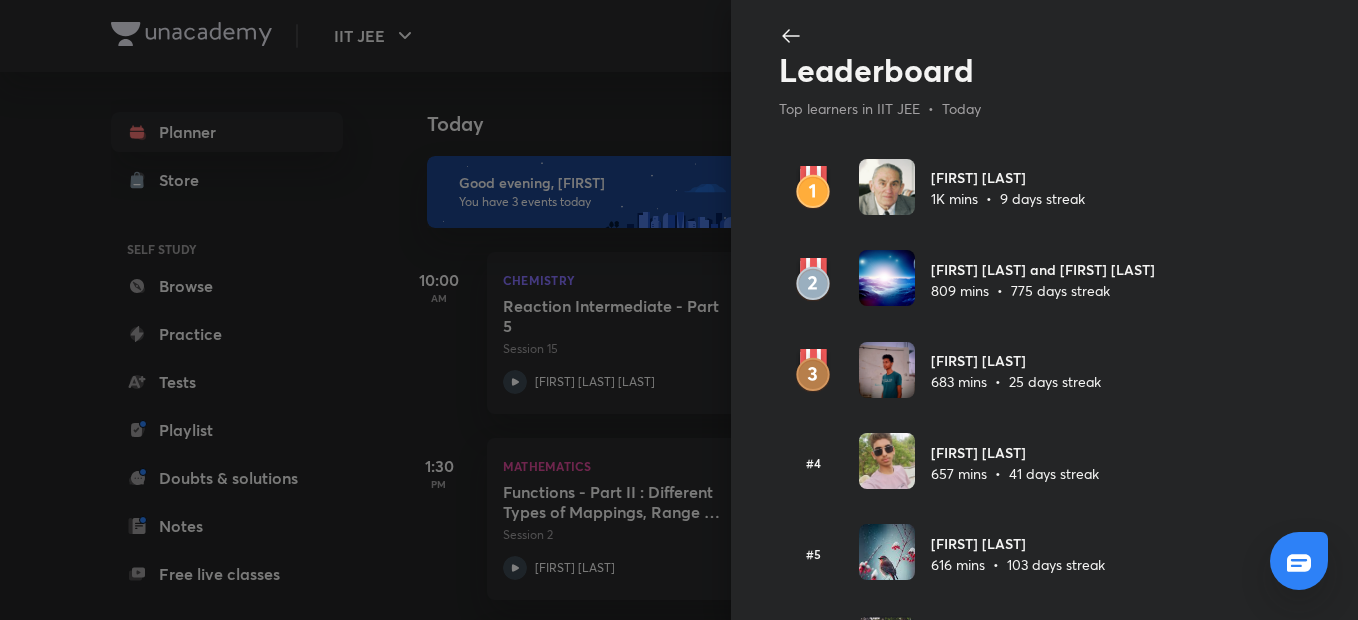 click 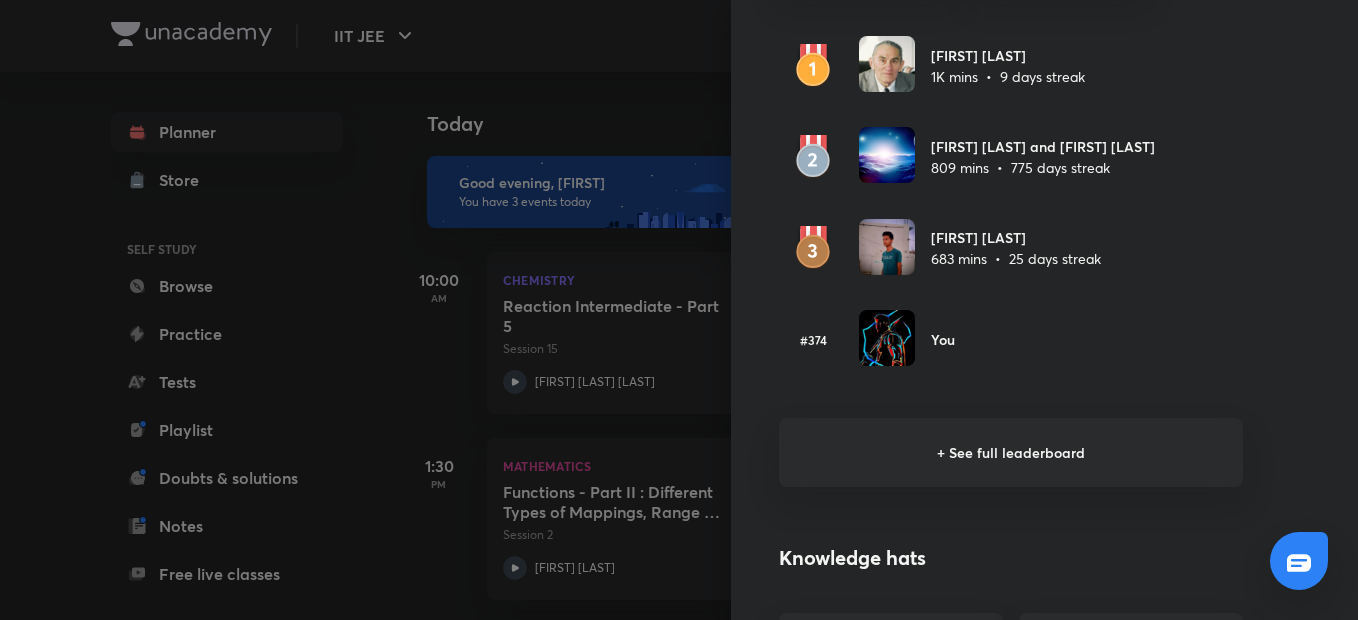 scroll, scrollTop: 1280, scrollLeft: 0, axis: vertical 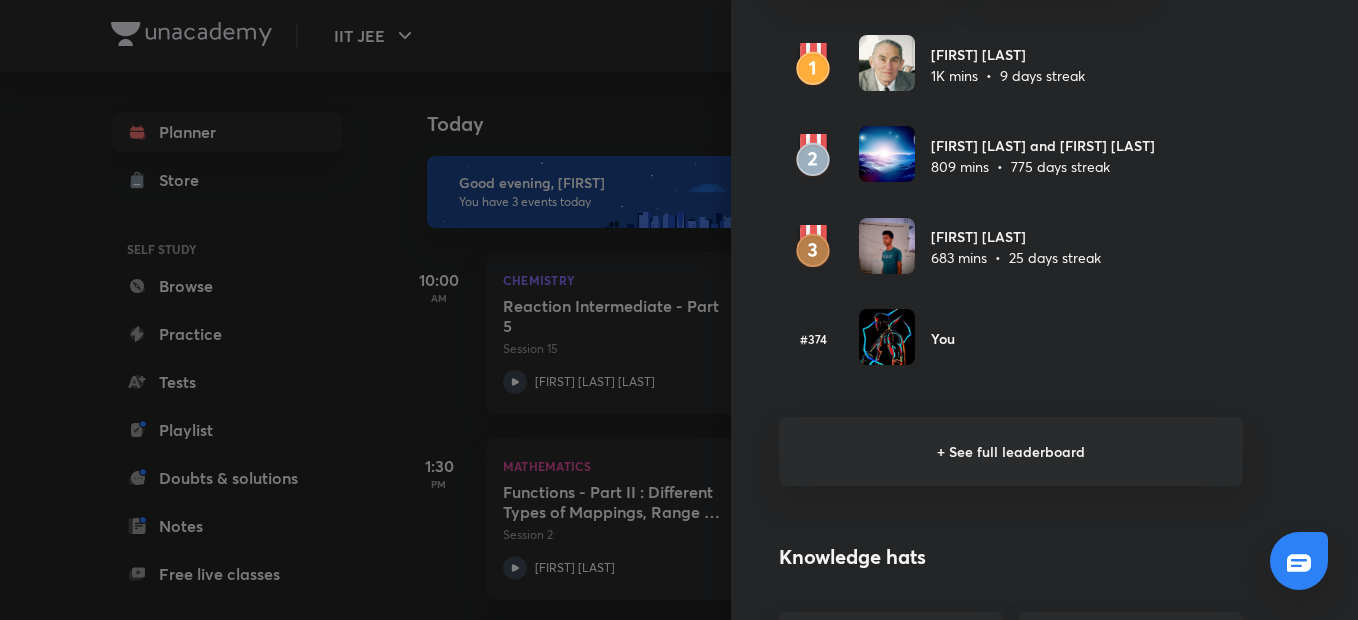click on "+ See full leaderboard" at bounding box center (1011, 451) 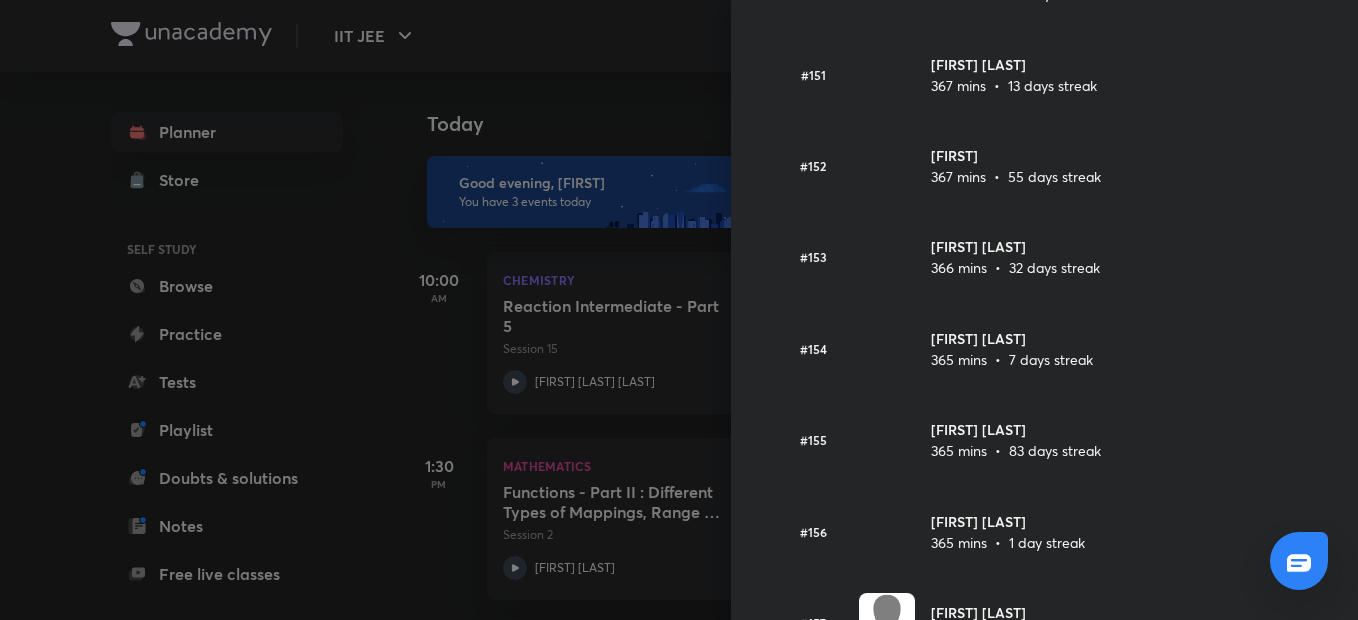 scroll, scrollTop: 13822, scrollLeft: 0, axis: vertical 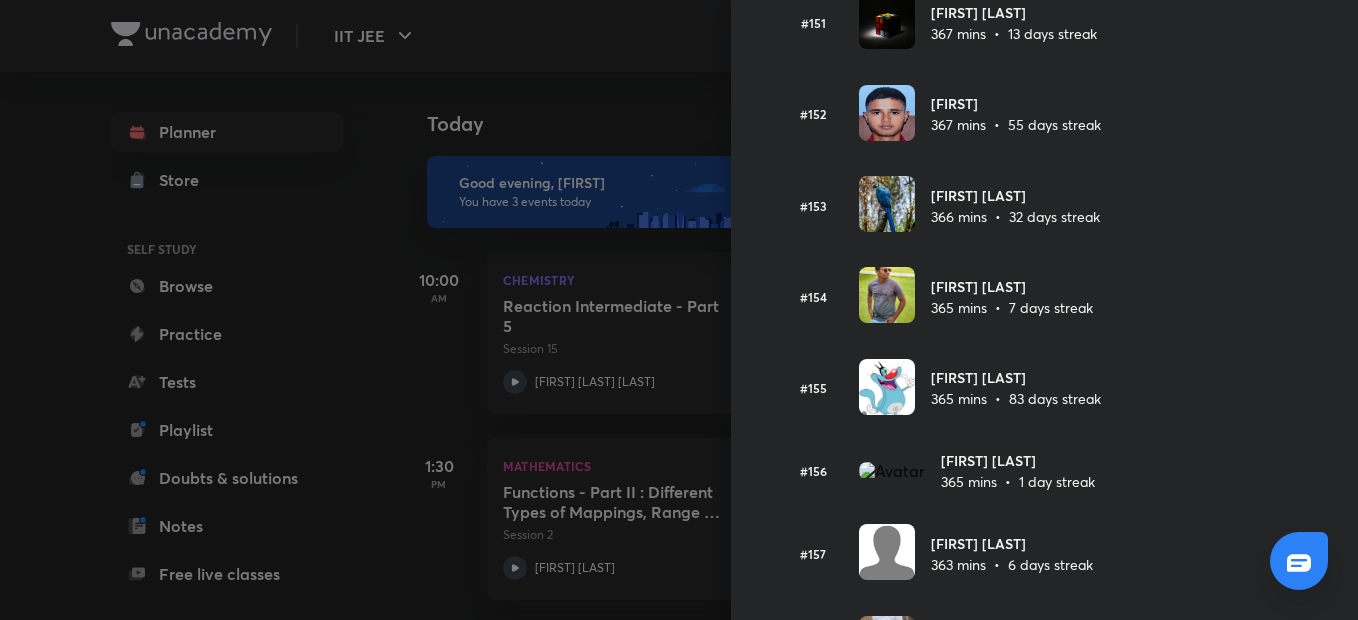 click at bounding box center [679, 310] 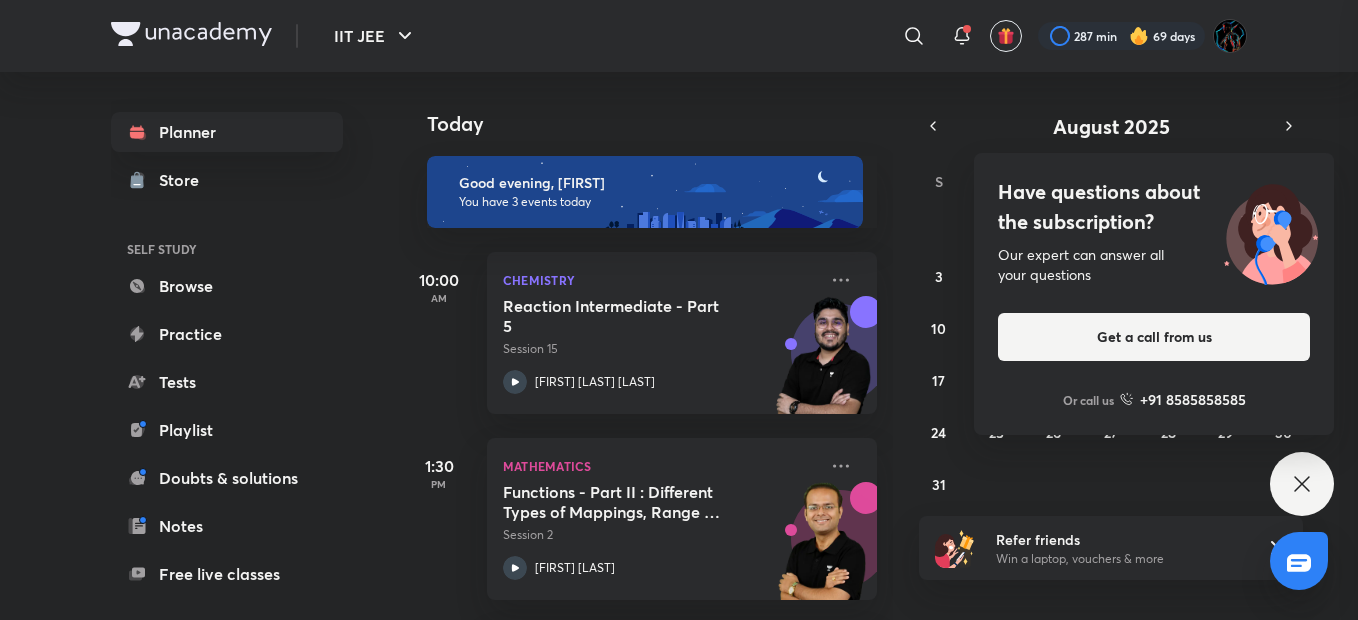 scroll, scrollTop: 0, scrollLeft: 0, axis: both 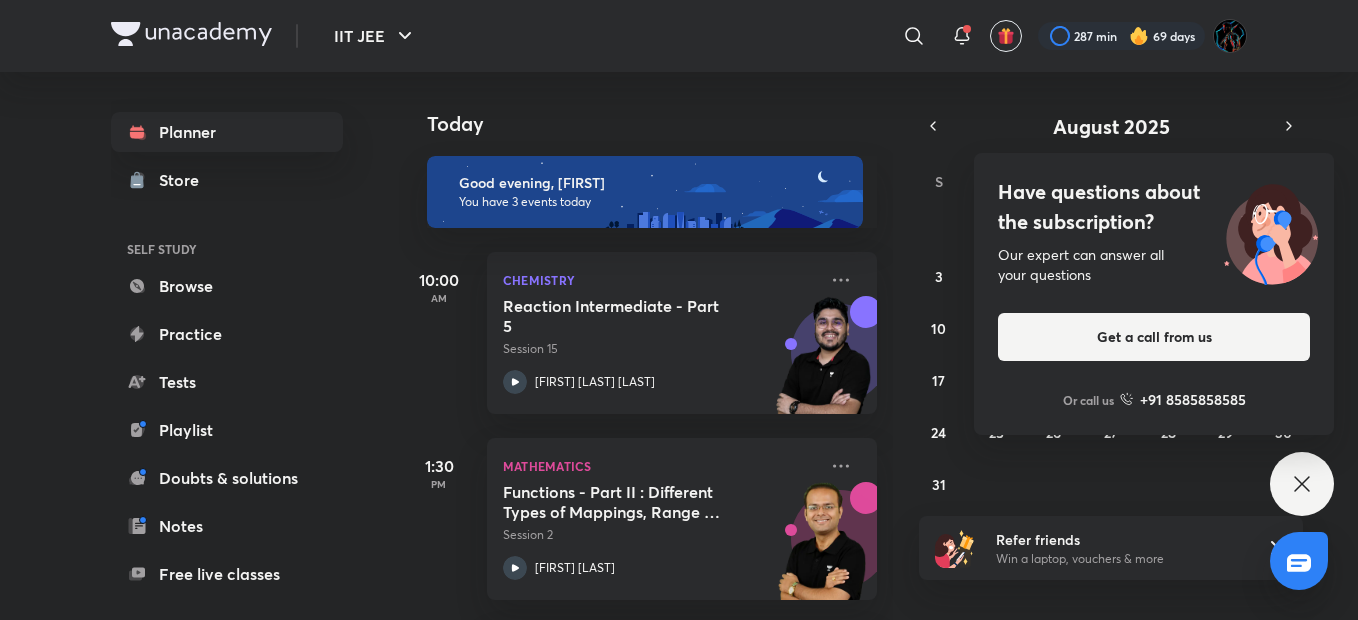 click on "Have questions about the subscription? Our expert can answer all your questions Get a call from us Or call us +91 [PHONE]" at bounding box center [1302, 484] 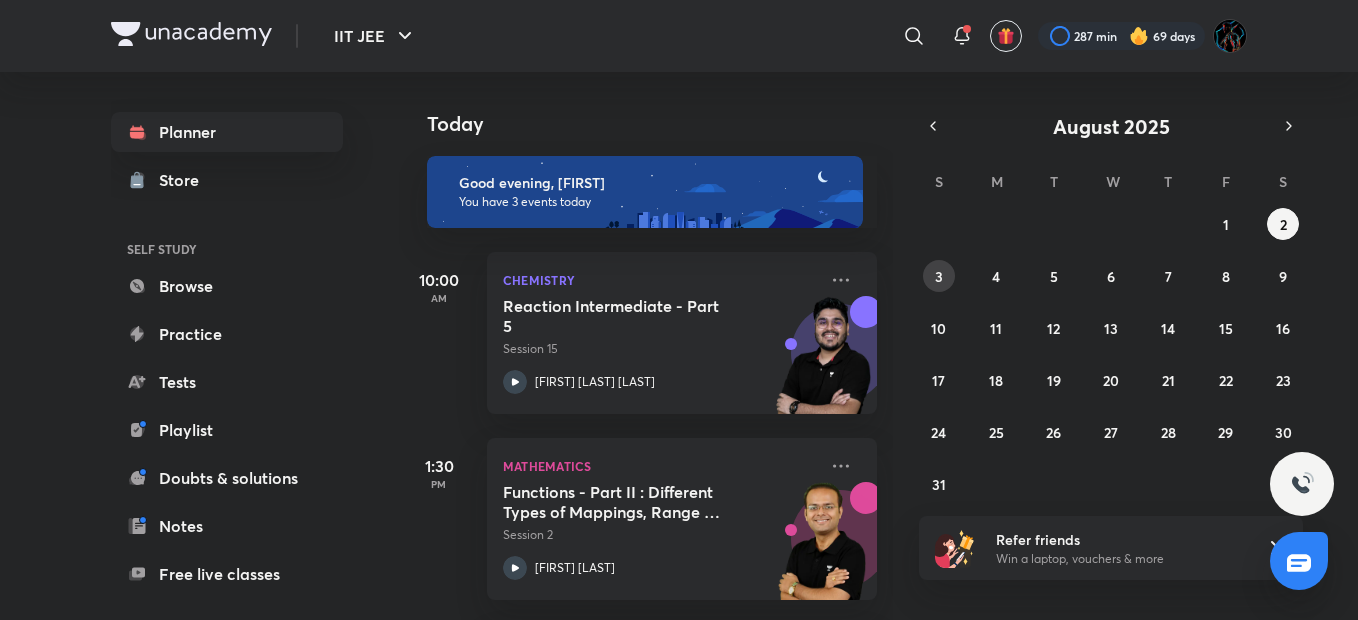 click on "3" at bounding box center (939, 276) 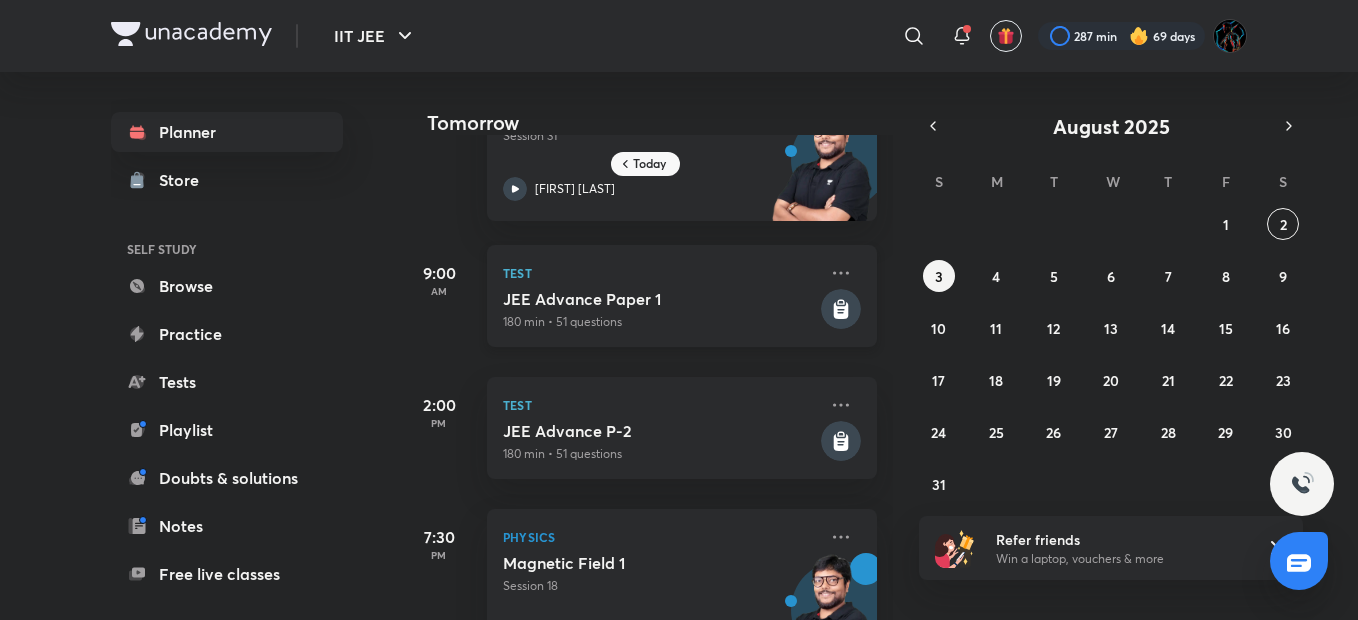 scroll, scrollTop: 183, scrollLeft: 0, axis: vertical 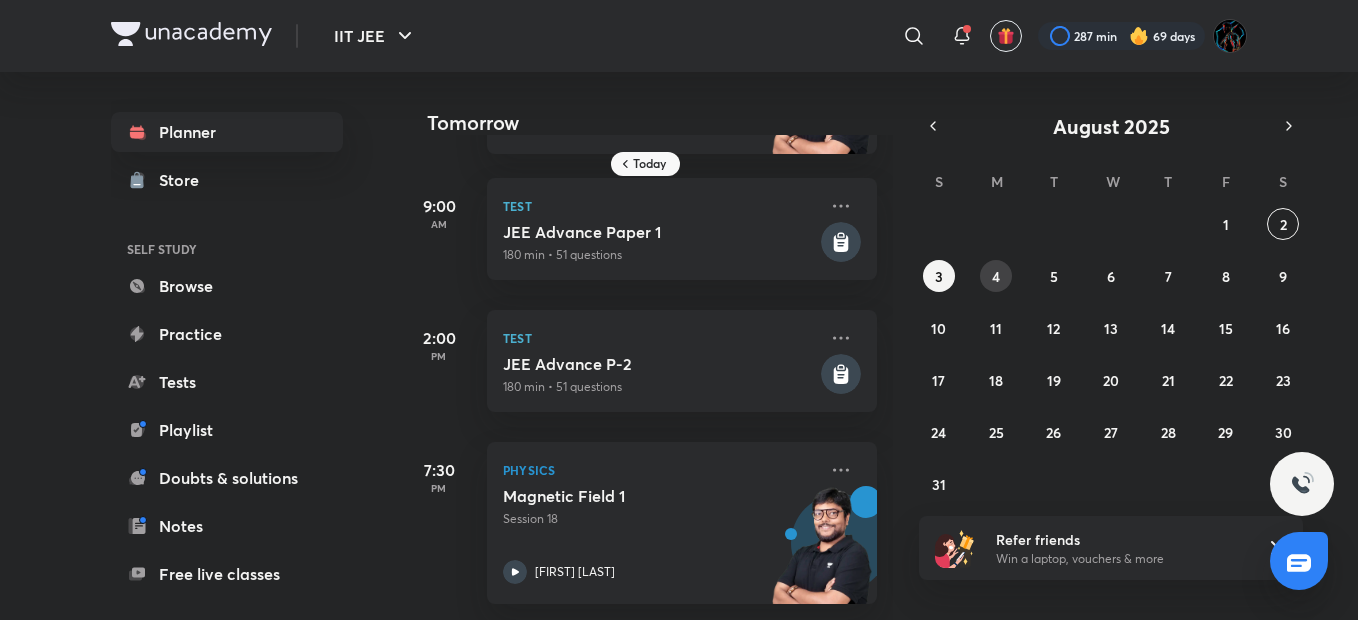 click on "4" at bounding box center [996, 276] 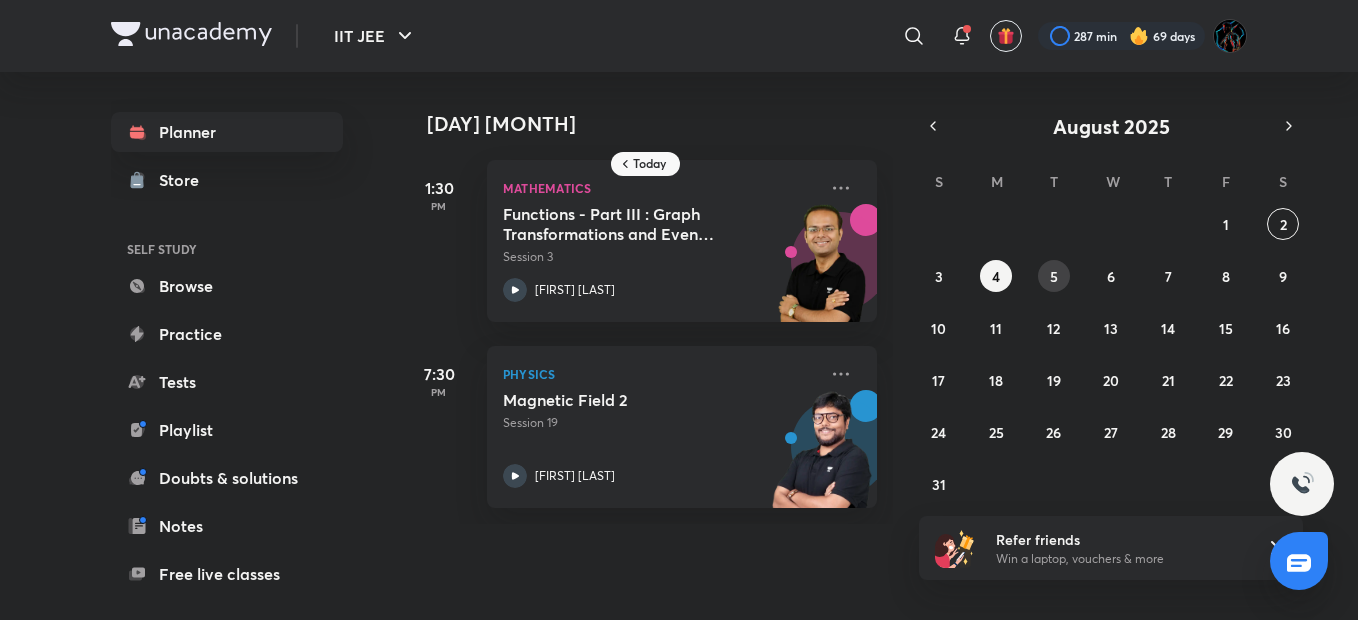 click on "5" at bounding box center [1054, 276] 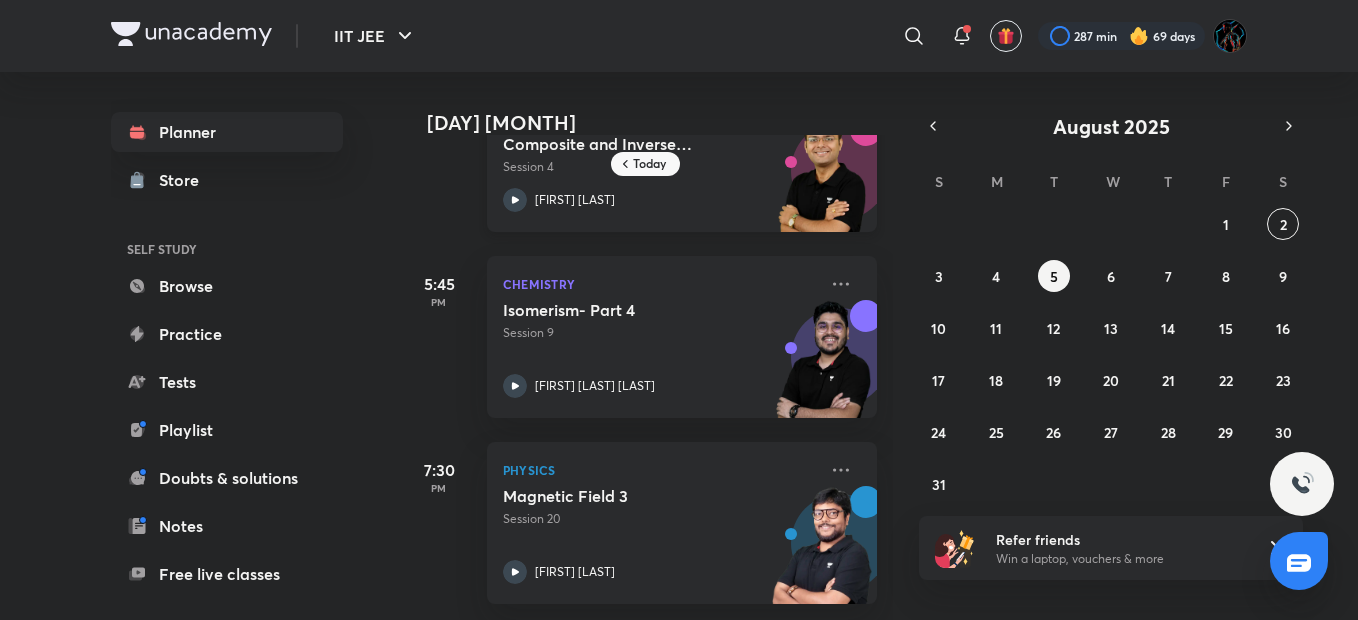 scroll, scrollTop: 0, scrollLeft: 0, axis: both 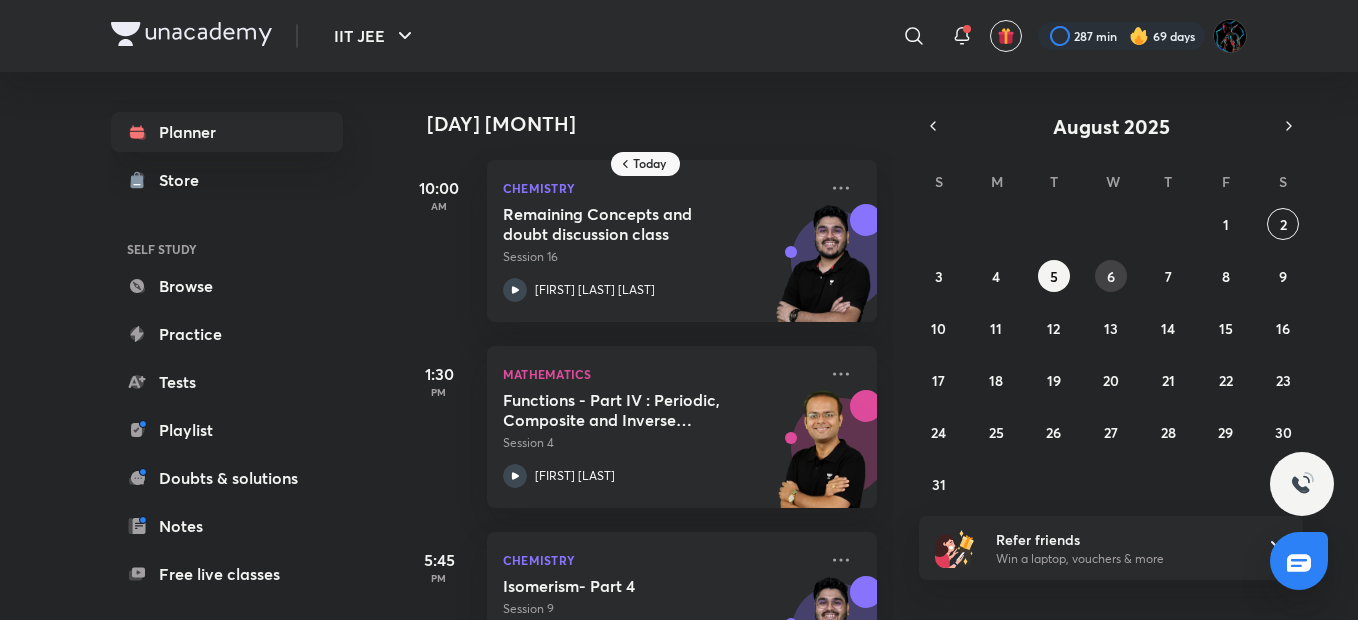 click on "6" at bounding box center (1111, 276) 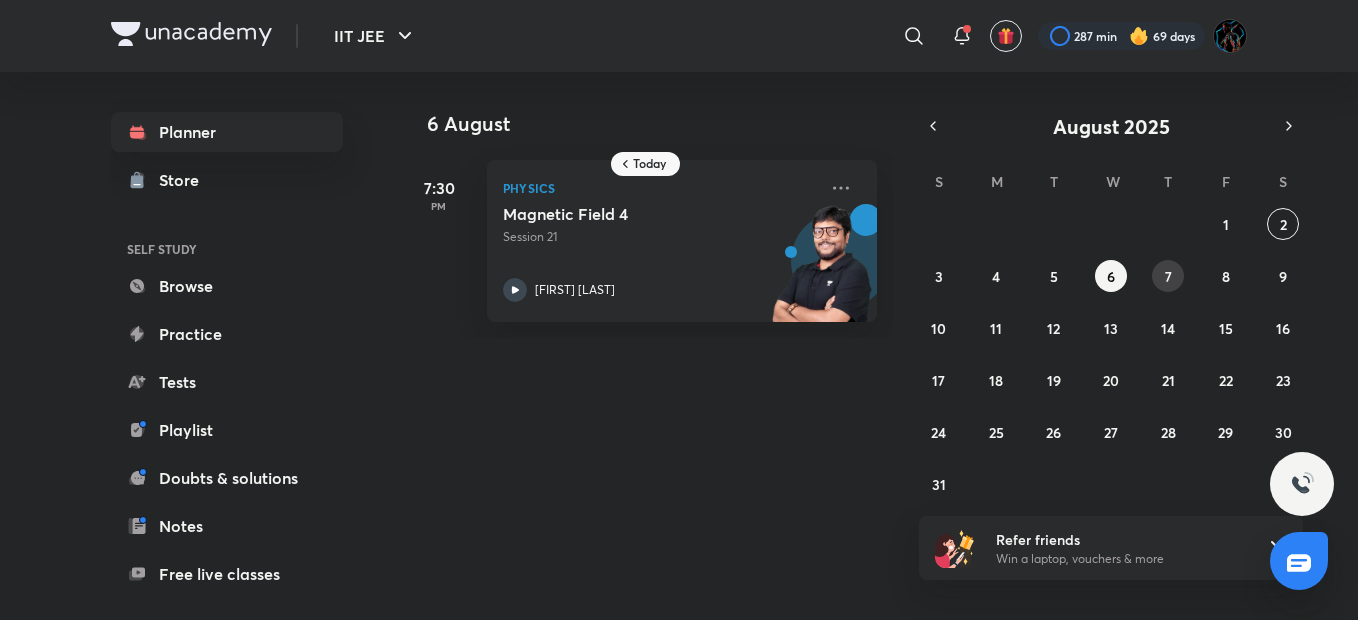 click on "7" at bounding box center (1168, 276) 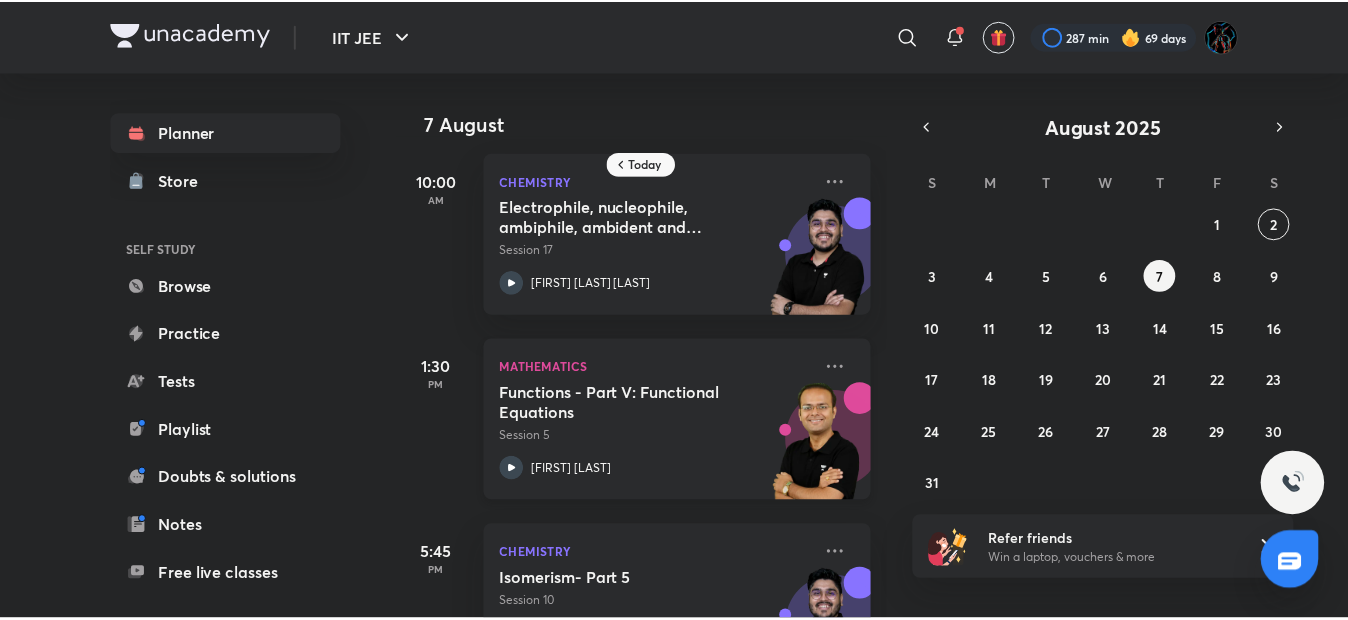 scroll, scrollTop: 0, scrollLeft: 0, axis: both 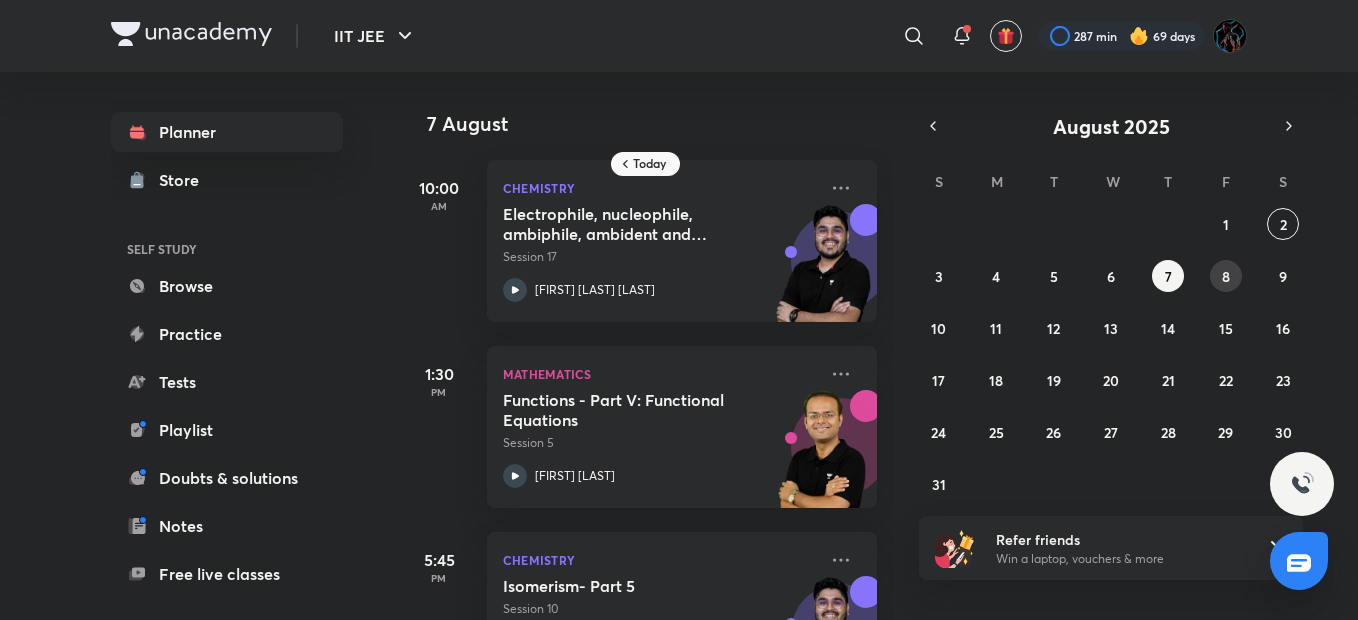click on "8" at bounding box center (1226, 276) 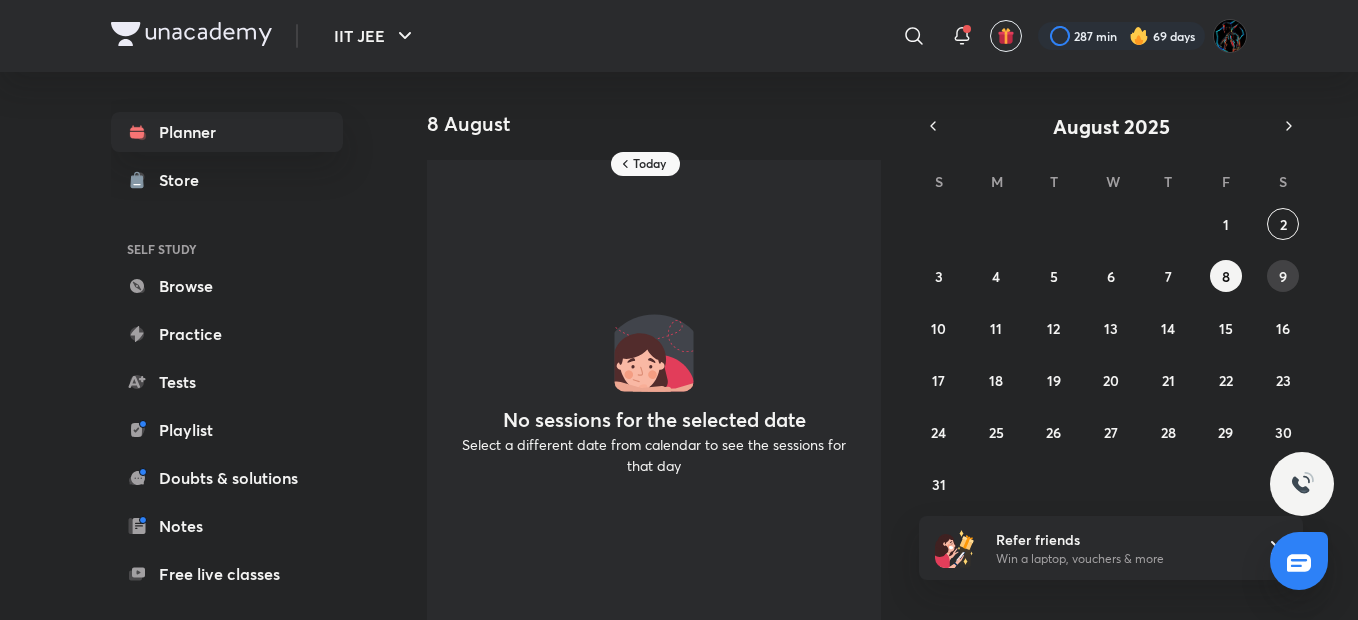 click on "27 28 29 30 31 1 2 3 4 5 6 7 8 9 10 11 12 13 14 15 16 17 18 19 20 21 22 23 24 25 26 27 28 29 30 31 1 2 3 4 5 6" at bounding box center (1111, 354) 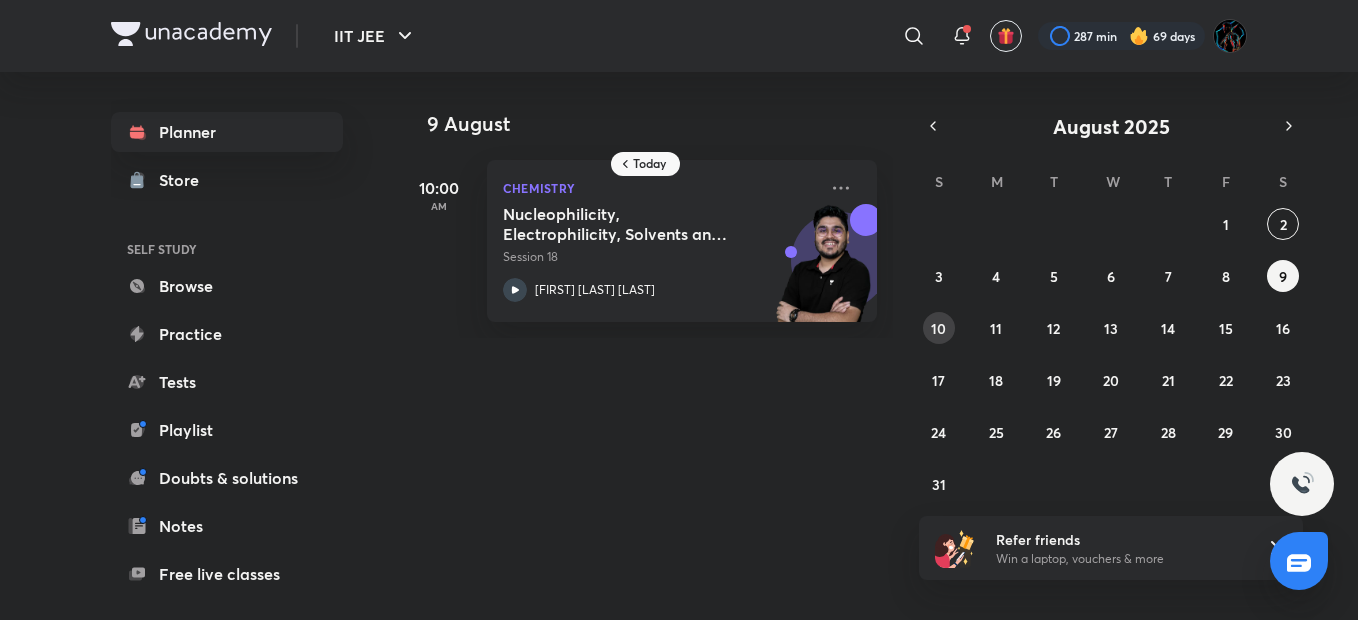 click on "10" at bounding box center (938, 328) 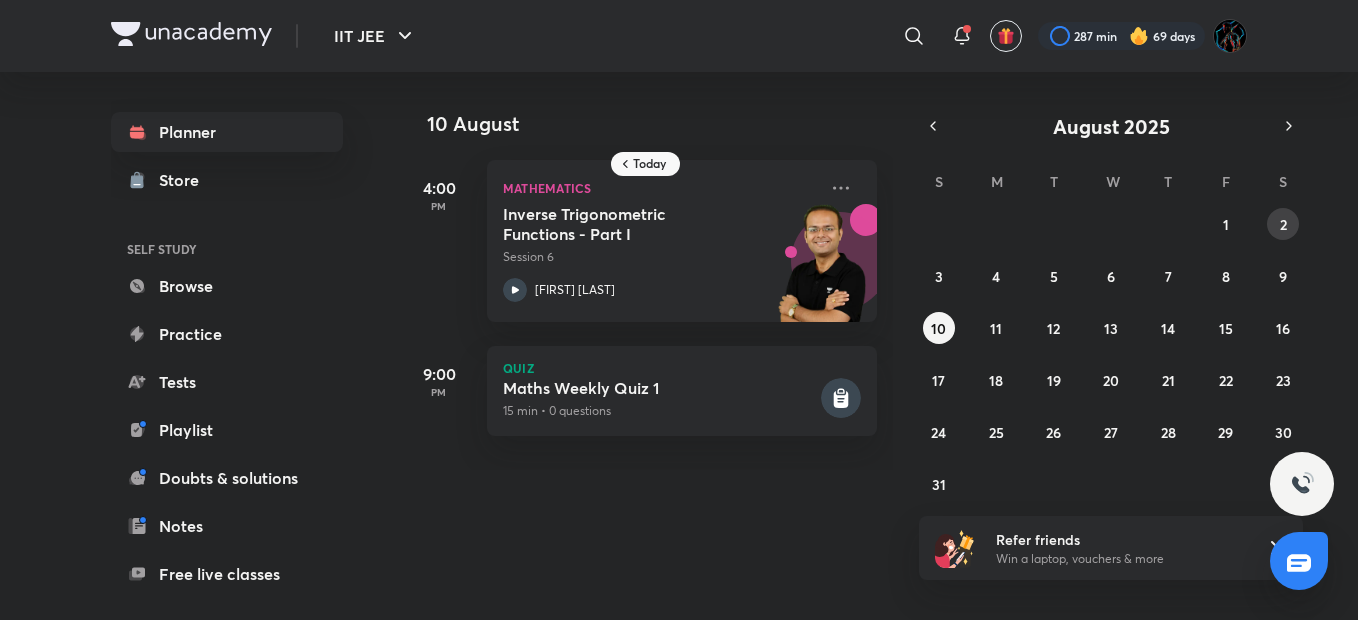 click on "2" at bounding box center [1283, 224] 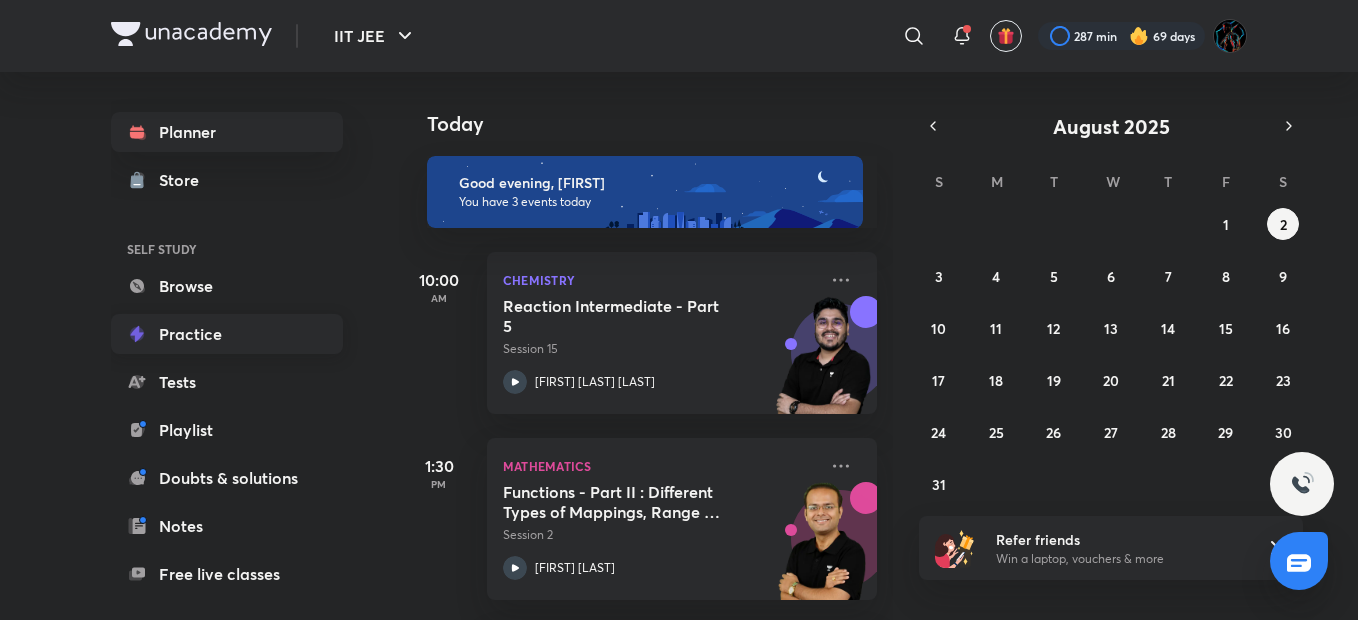 click on "Practice" at bounding box center (227, 334) 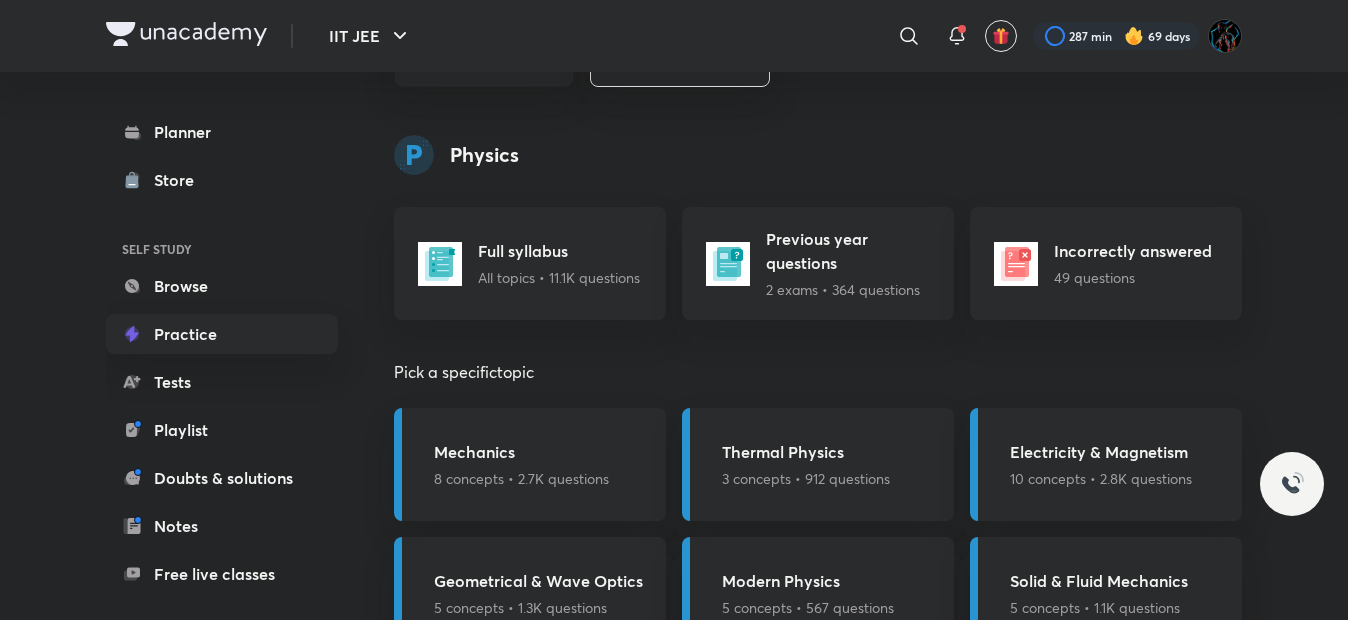 scroll, scrollTop: 653, scrollLeft: 0, axis: vertical 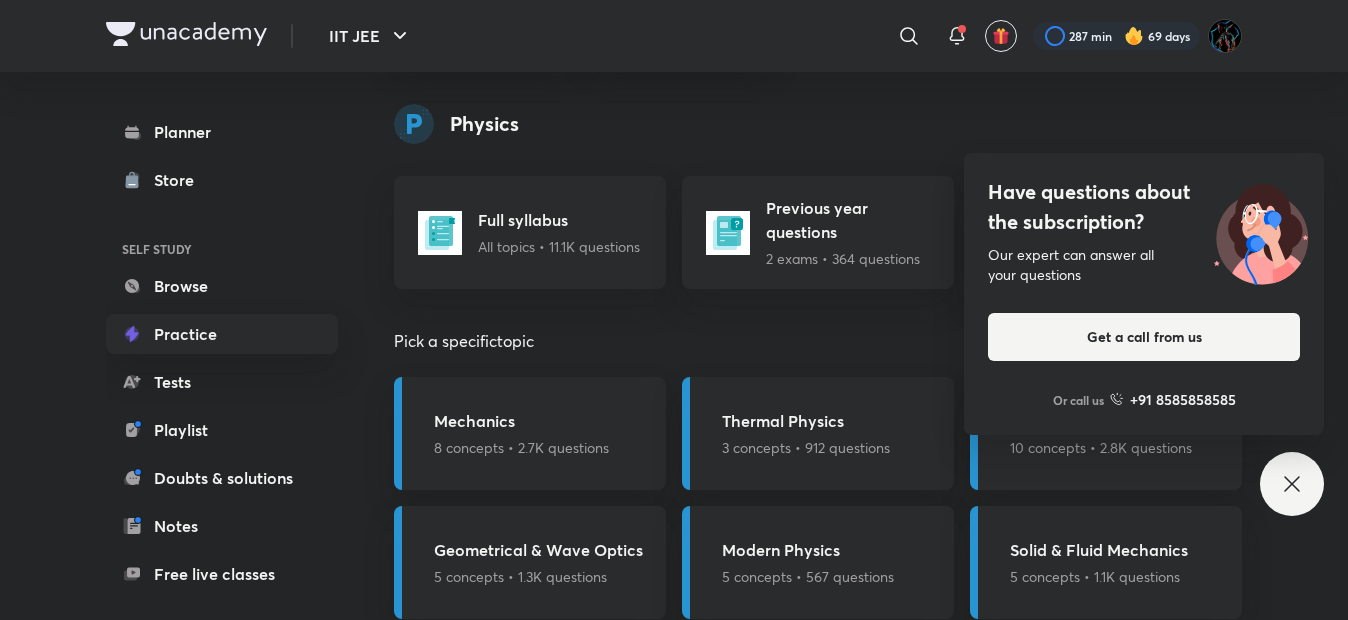 click 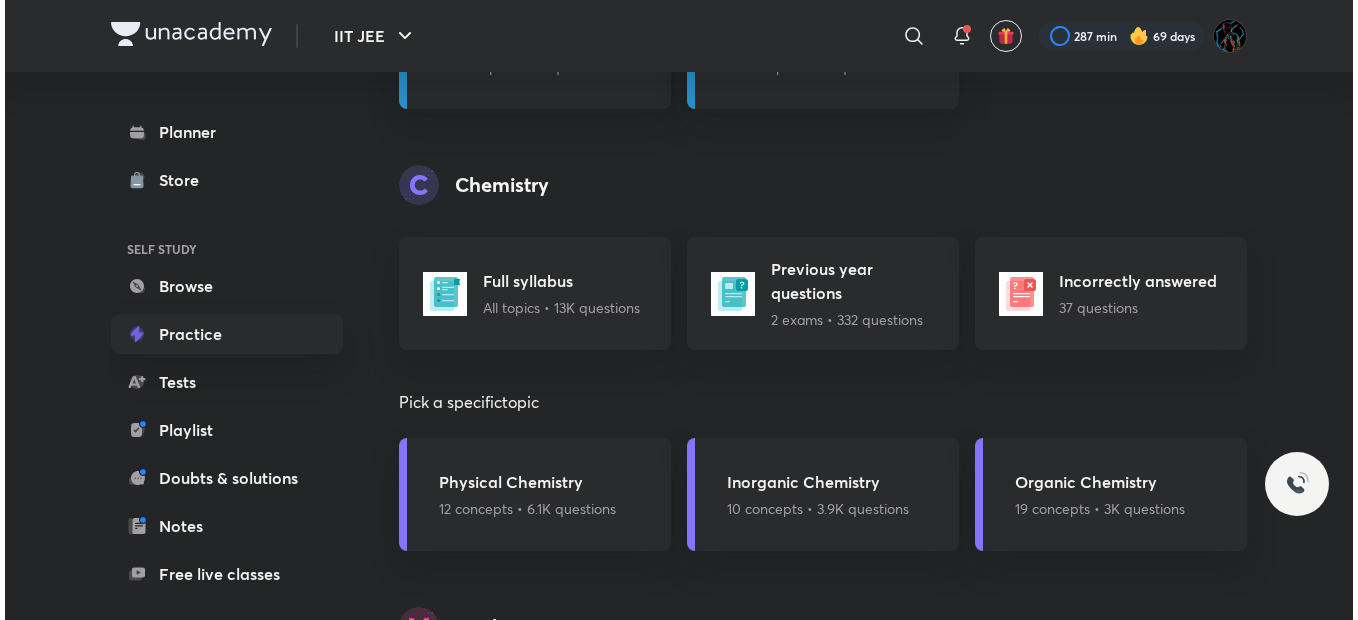 scroll, scrollTop: 1327, scrollLeft: 0, axis: vertical 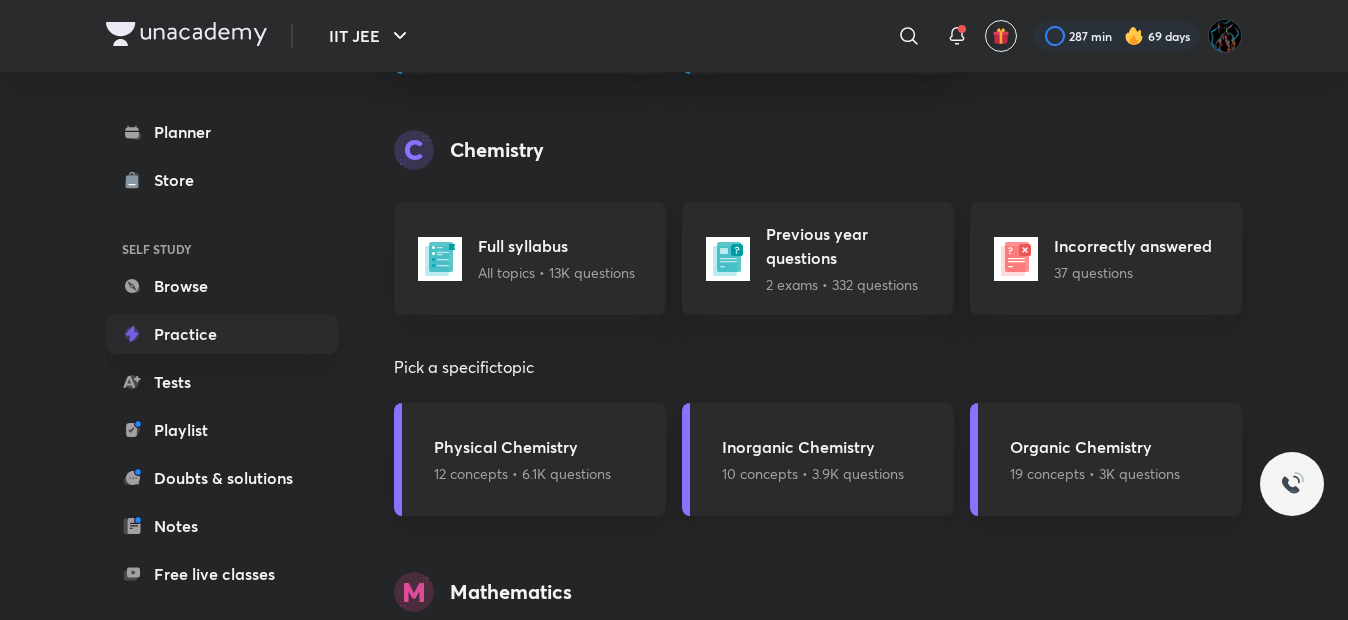 click on "10 concepts • 3.9K questions" at bounding box center (813, 473) 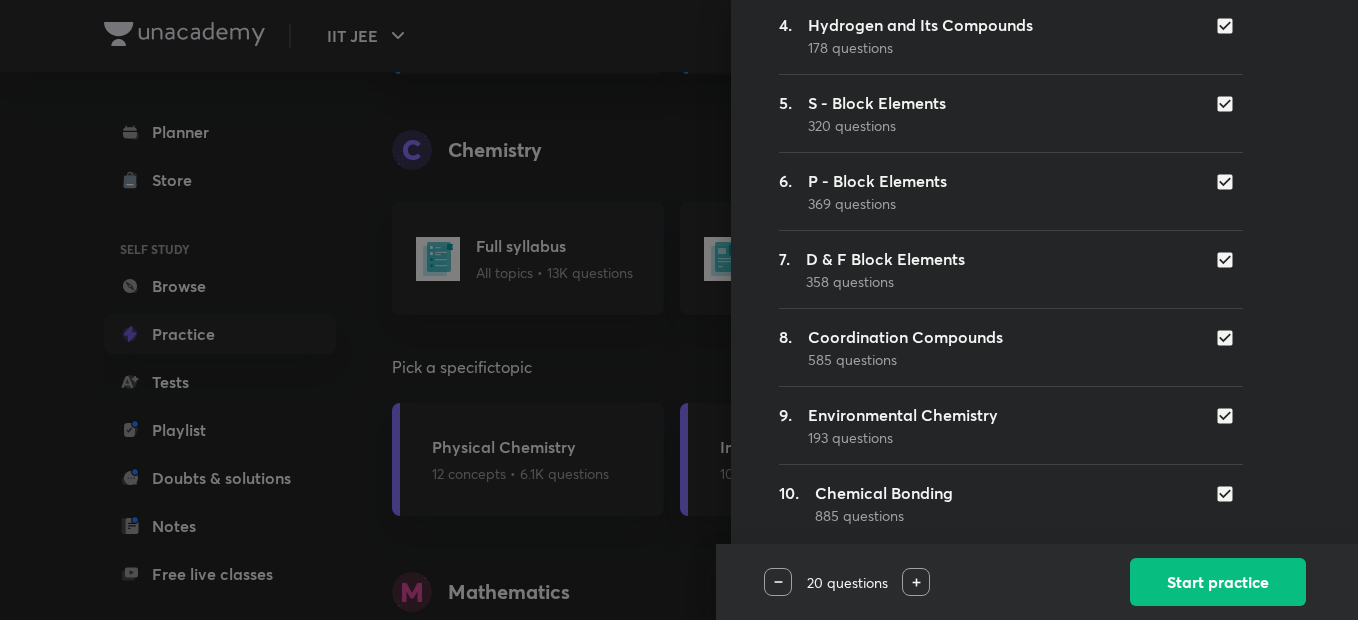 scroll, scrollTop: 503, scrollLeft: 0, axis: vertical 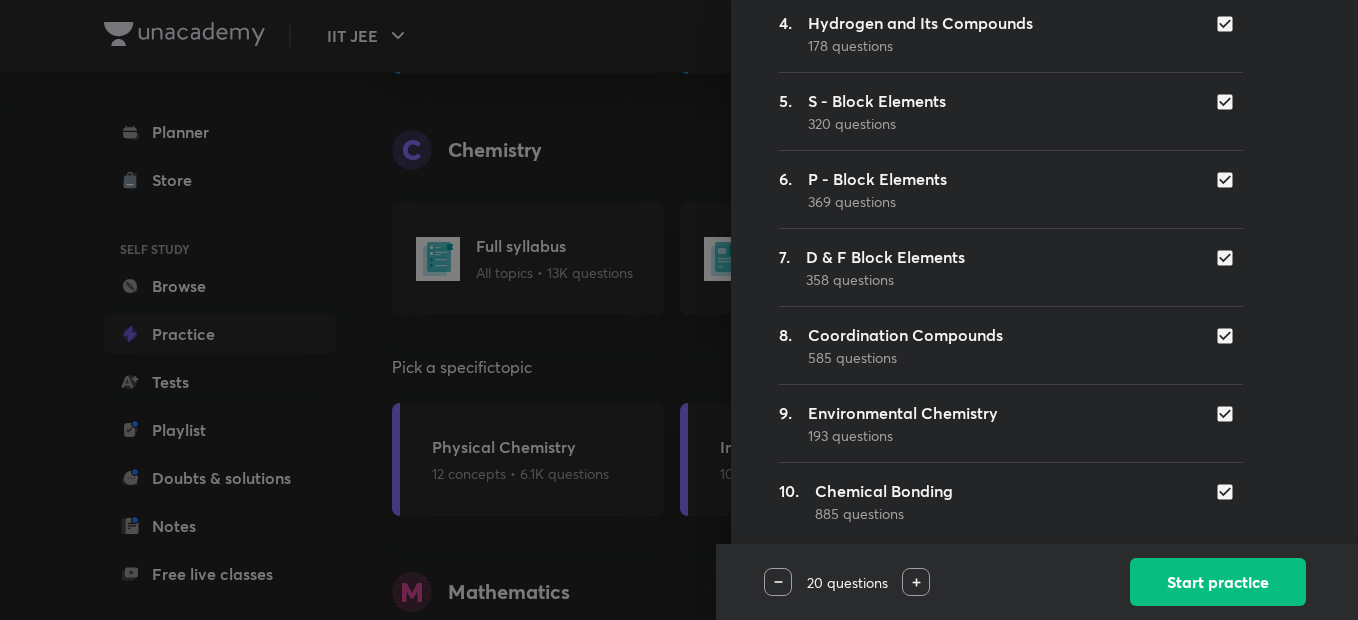 click at bounding box center [1229, 492] 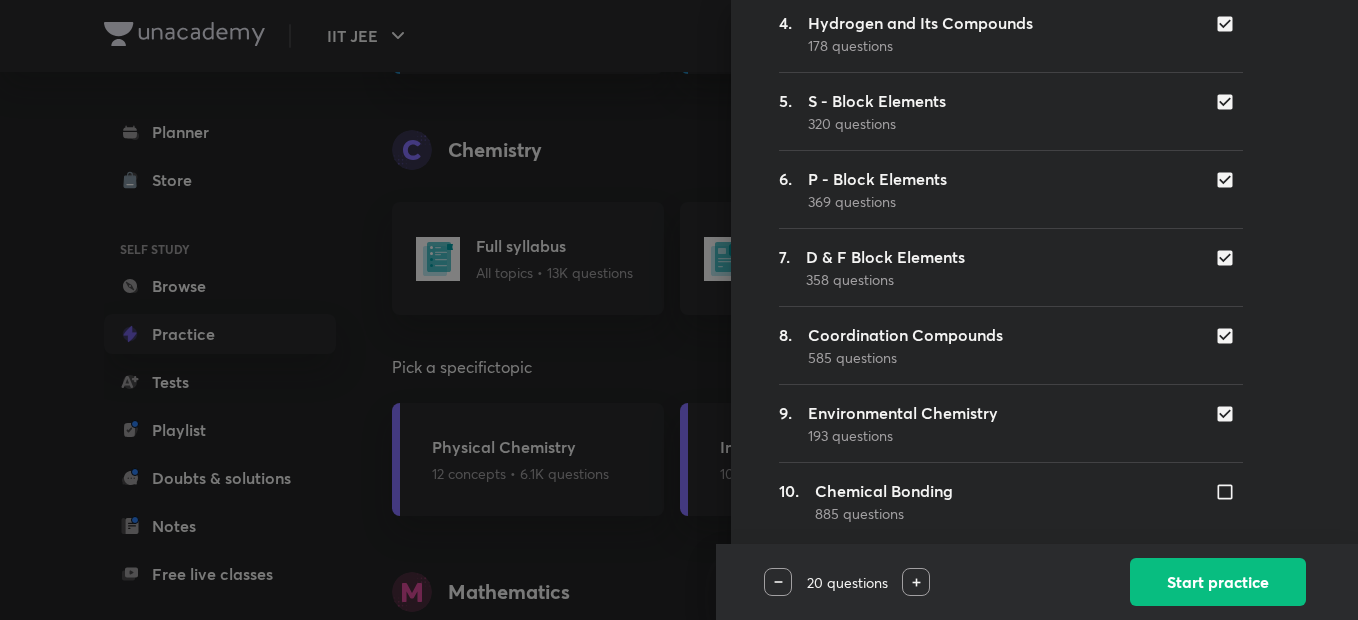 click at bounding box center [1229, 492] 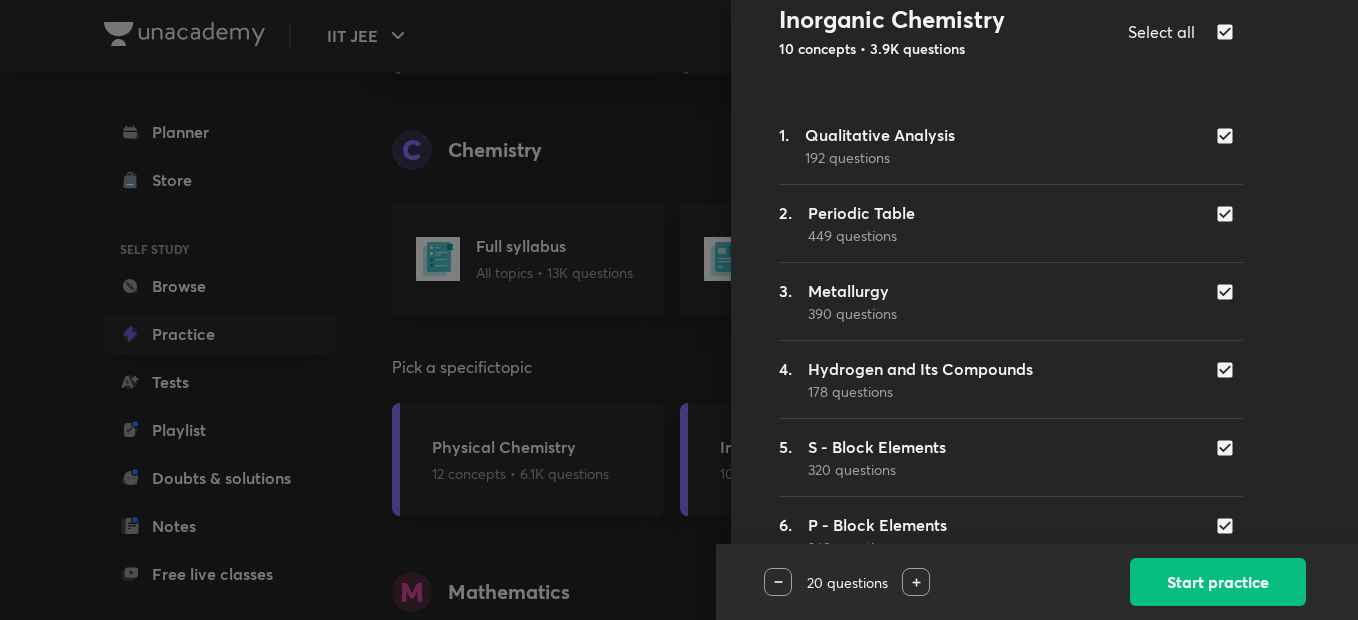 scroll, scrollTop: 0, scrollLeft: 0, axis: both 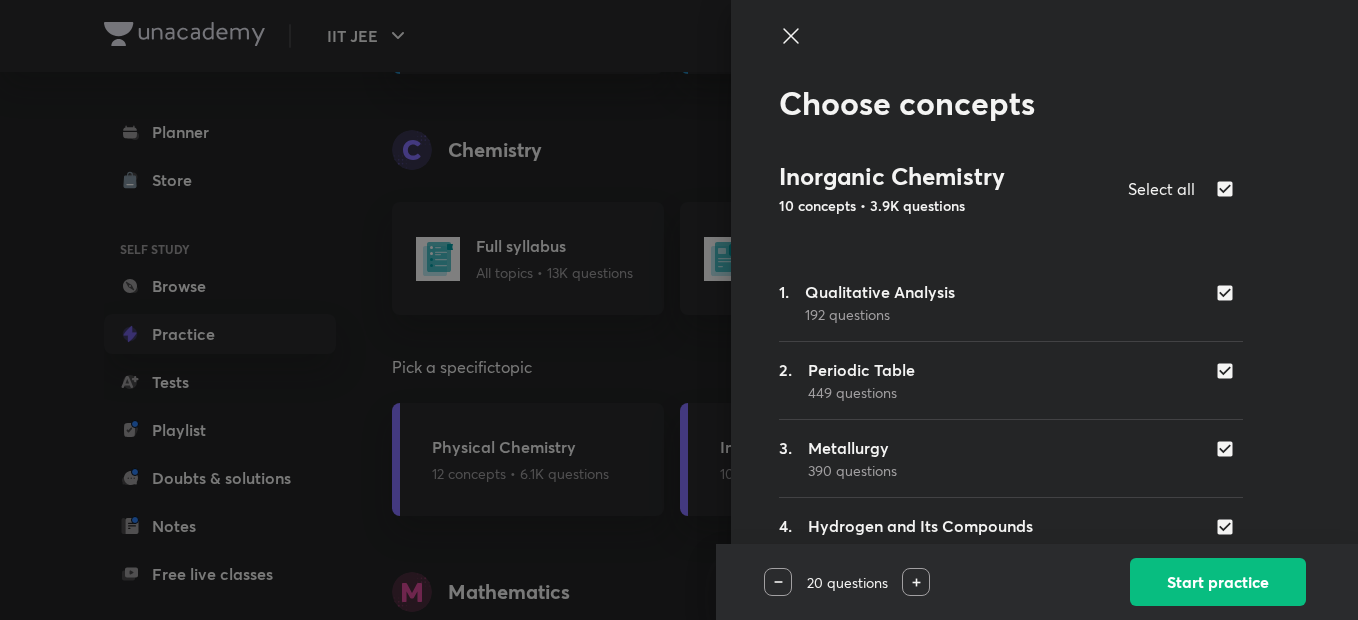 click at bounding box center [1229, 189] 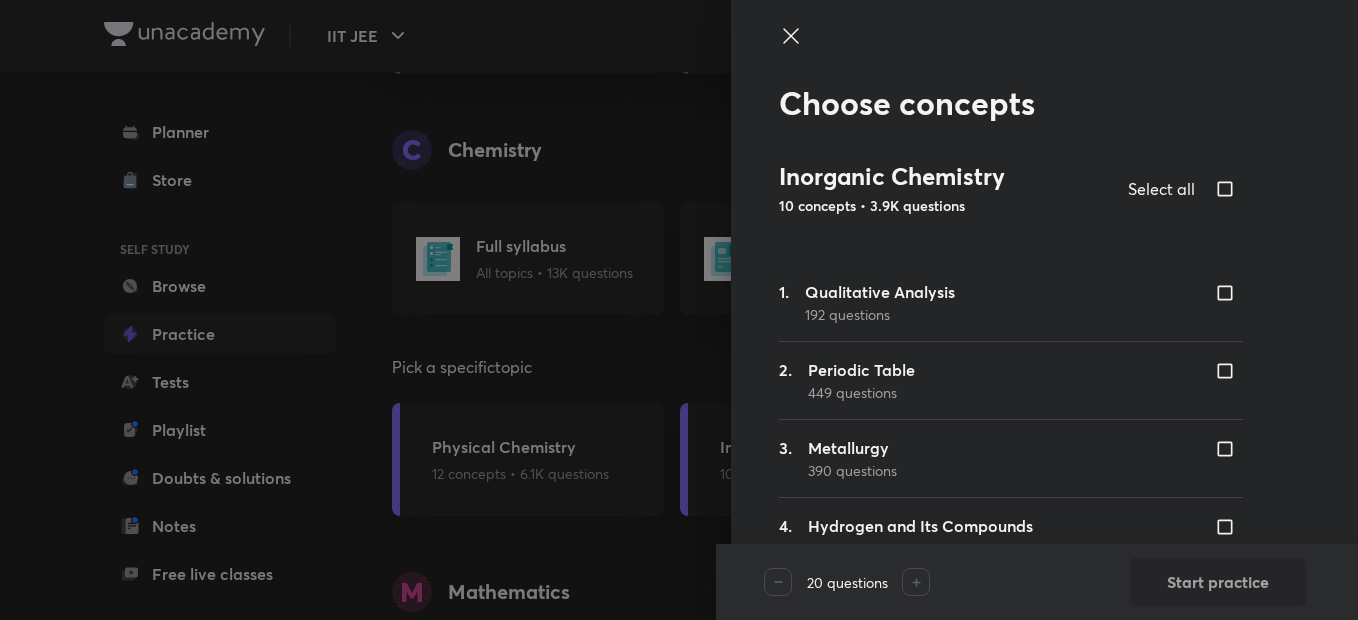 scroll, scrollTop: 503, scrollLeft: 0, axis: vertical 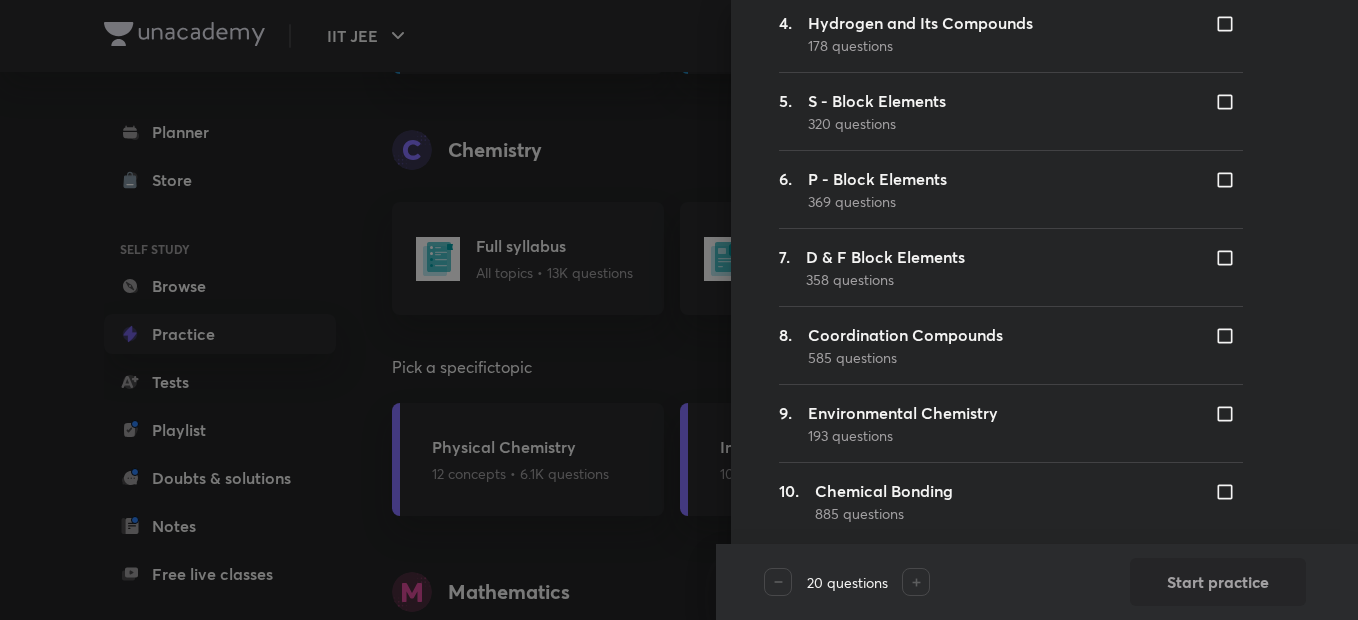 click at bounding box center (1229, 492) 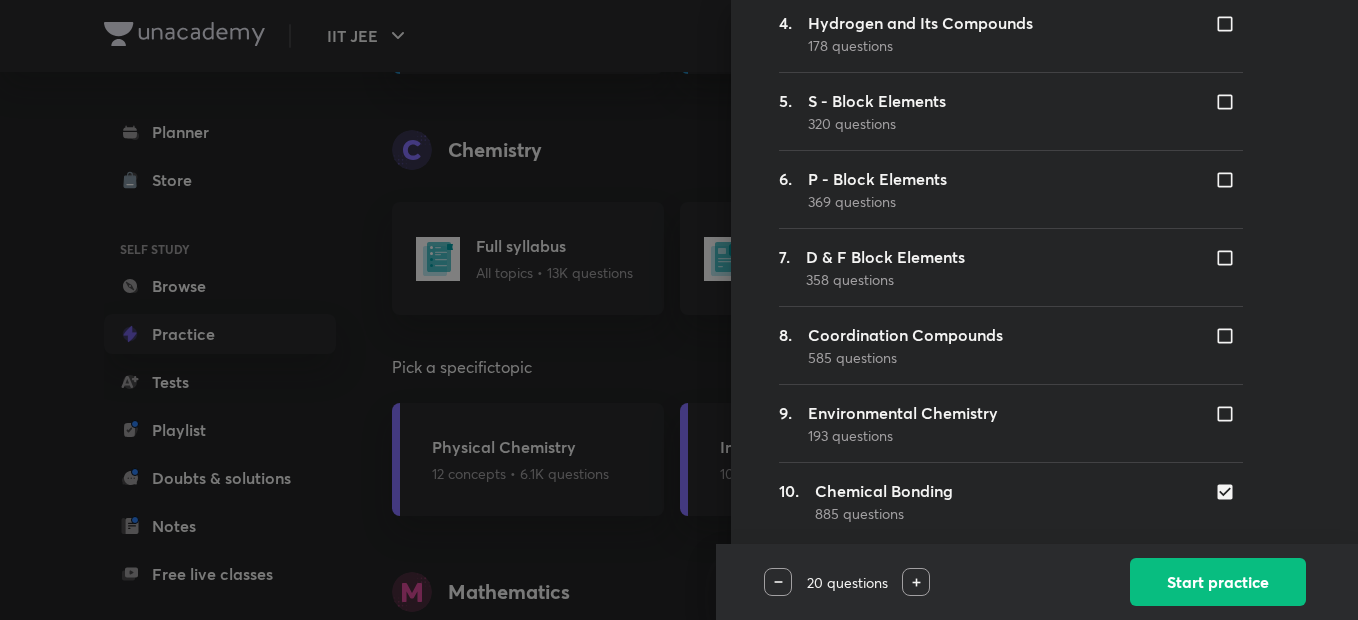 click at bounding box center (916, 582) 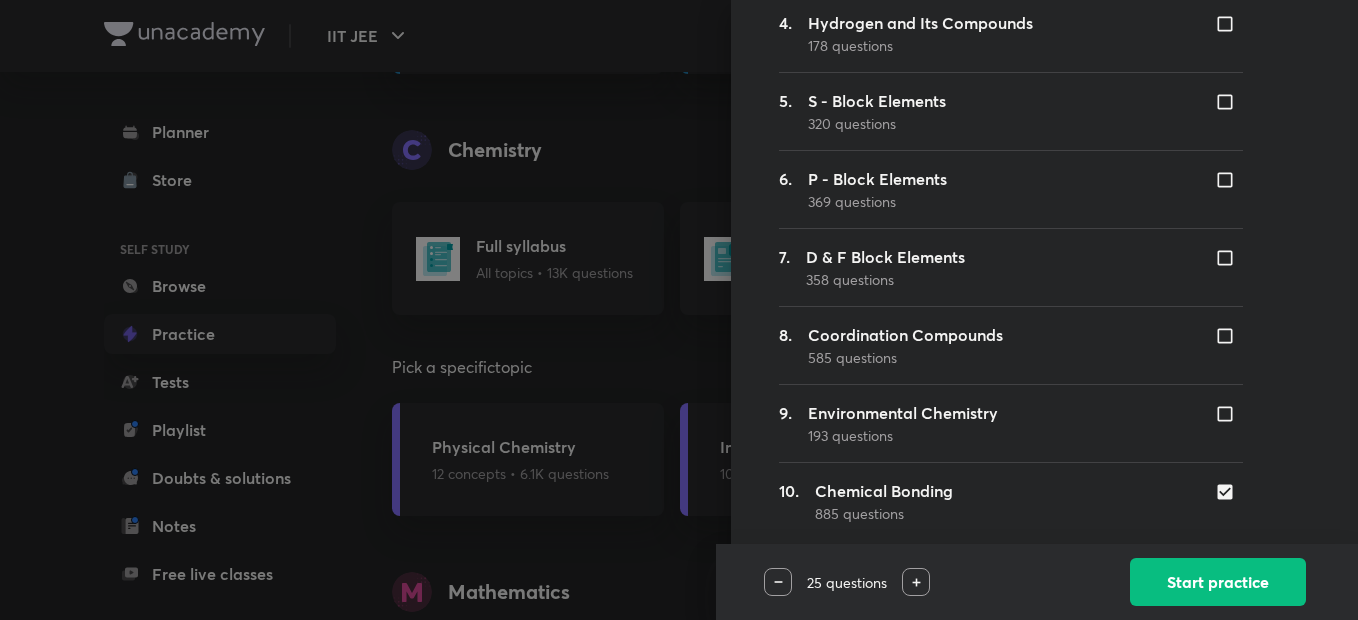 click at bounding box center (916, 582) 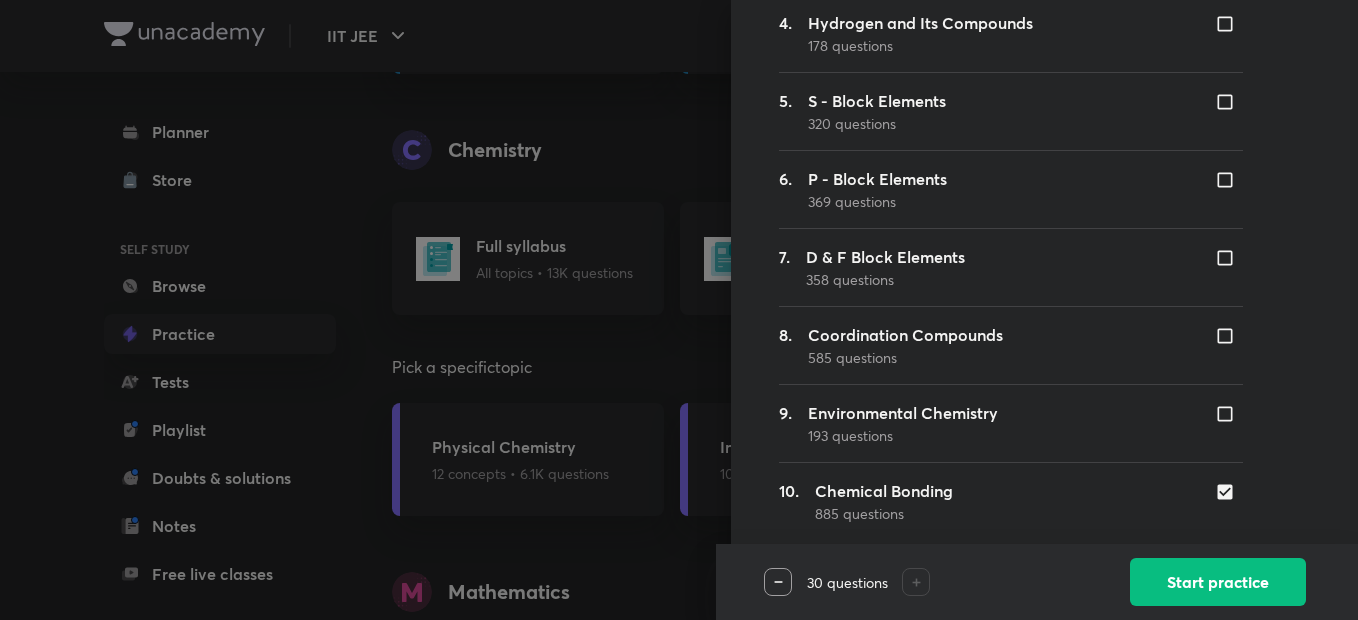 scroll, scrollTop: 0, scrollLeft: 0, axis: both 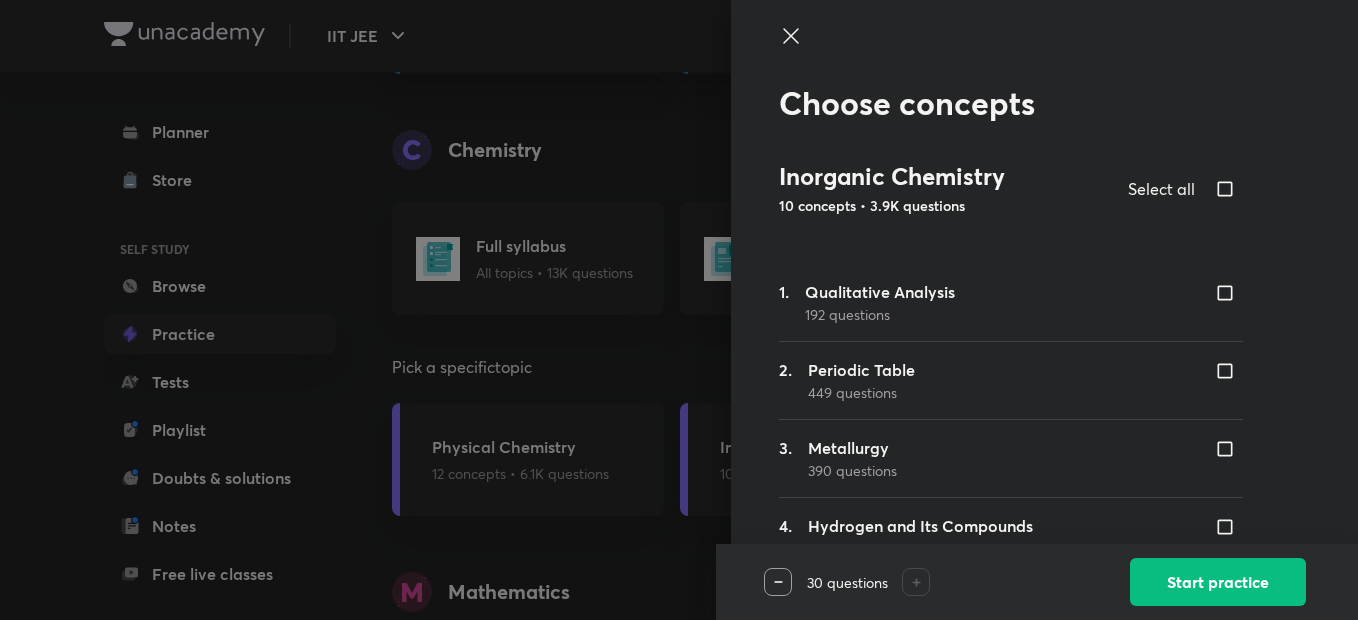 click at bounding box center (1229, 605) 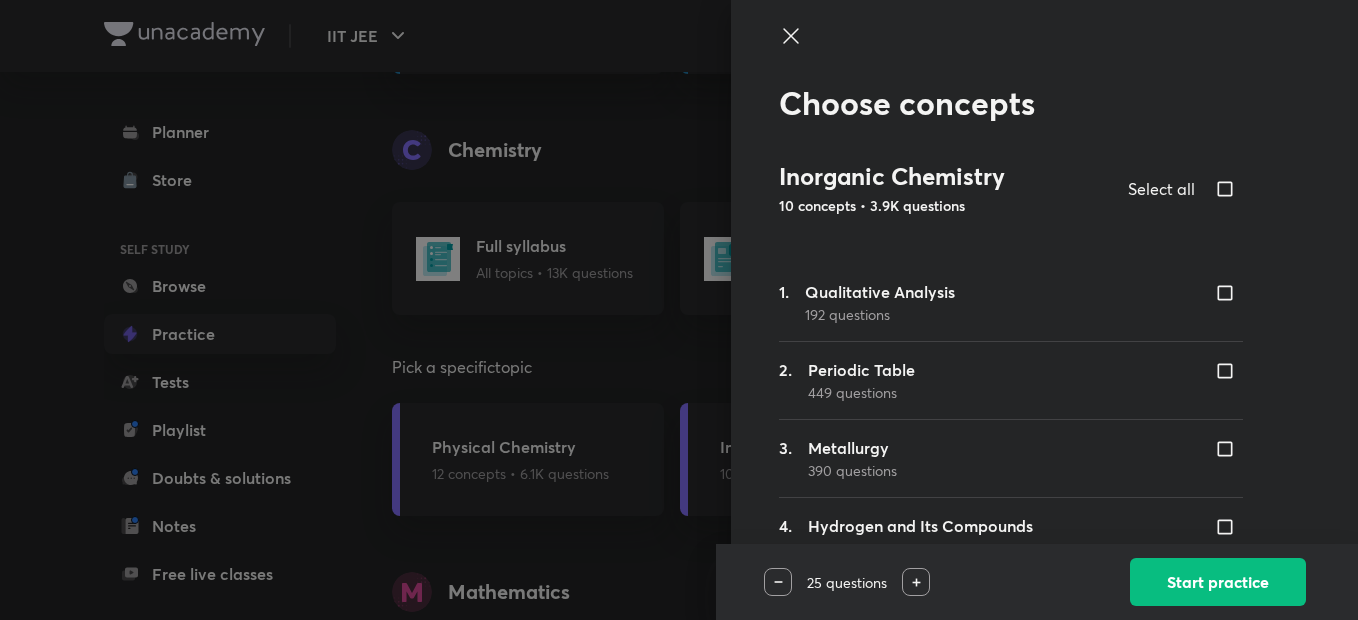 click at bounding box center [778, 582] 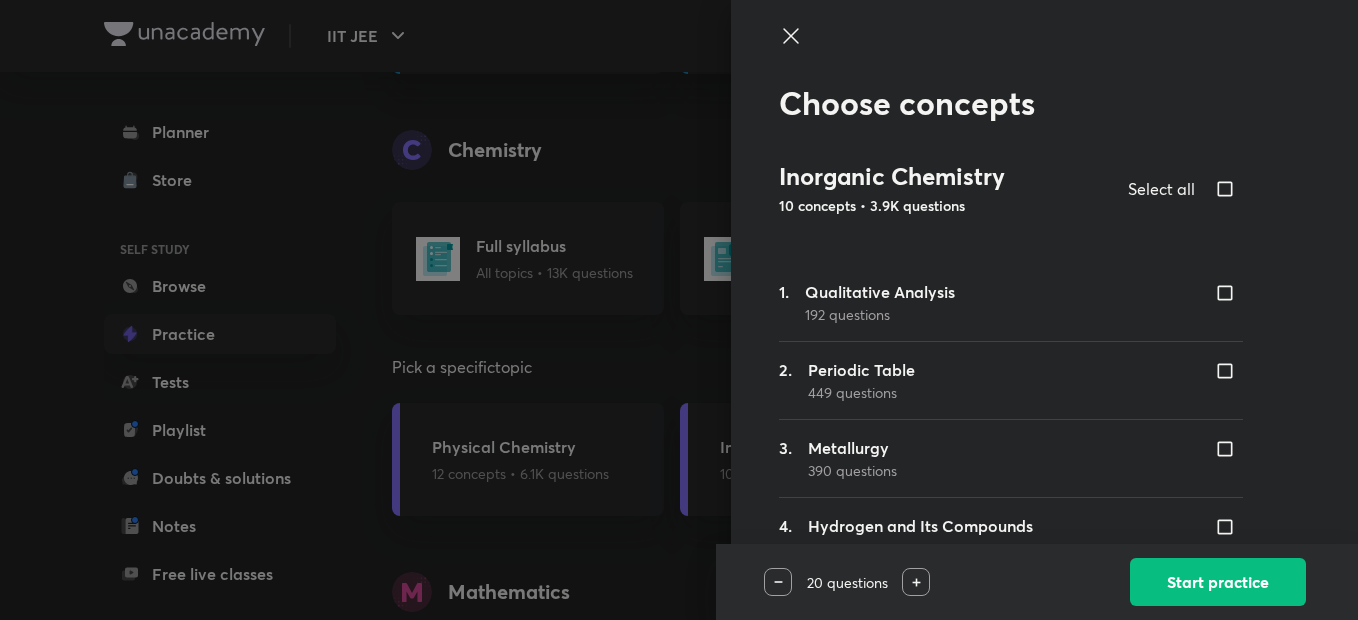 click at bounding box center (778, 582) 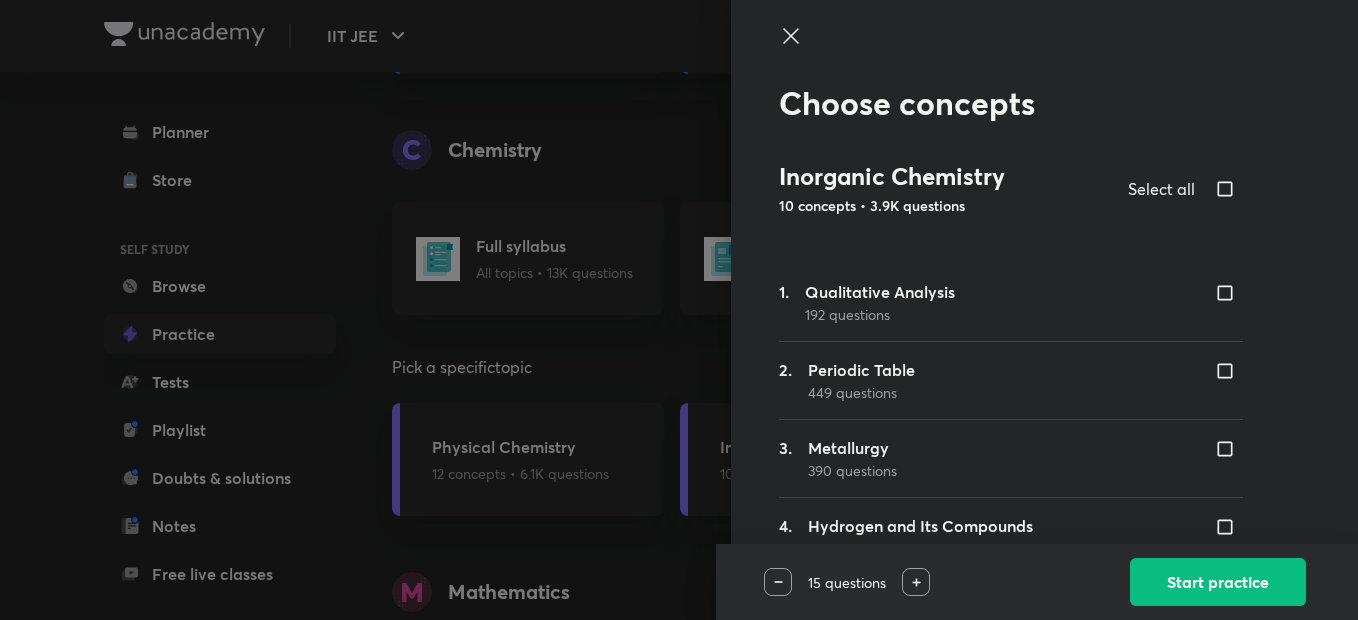 click at bounding box center [778, 582] 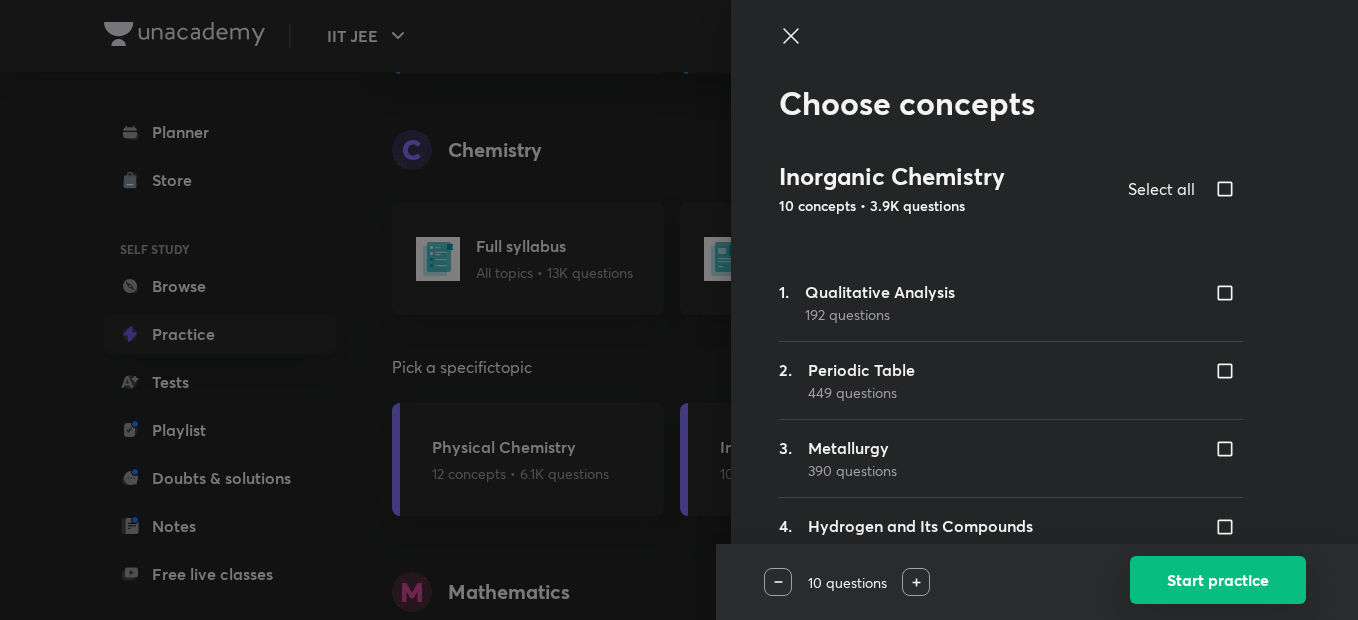 click on "Start practice" at bounding box center (1218, 580) 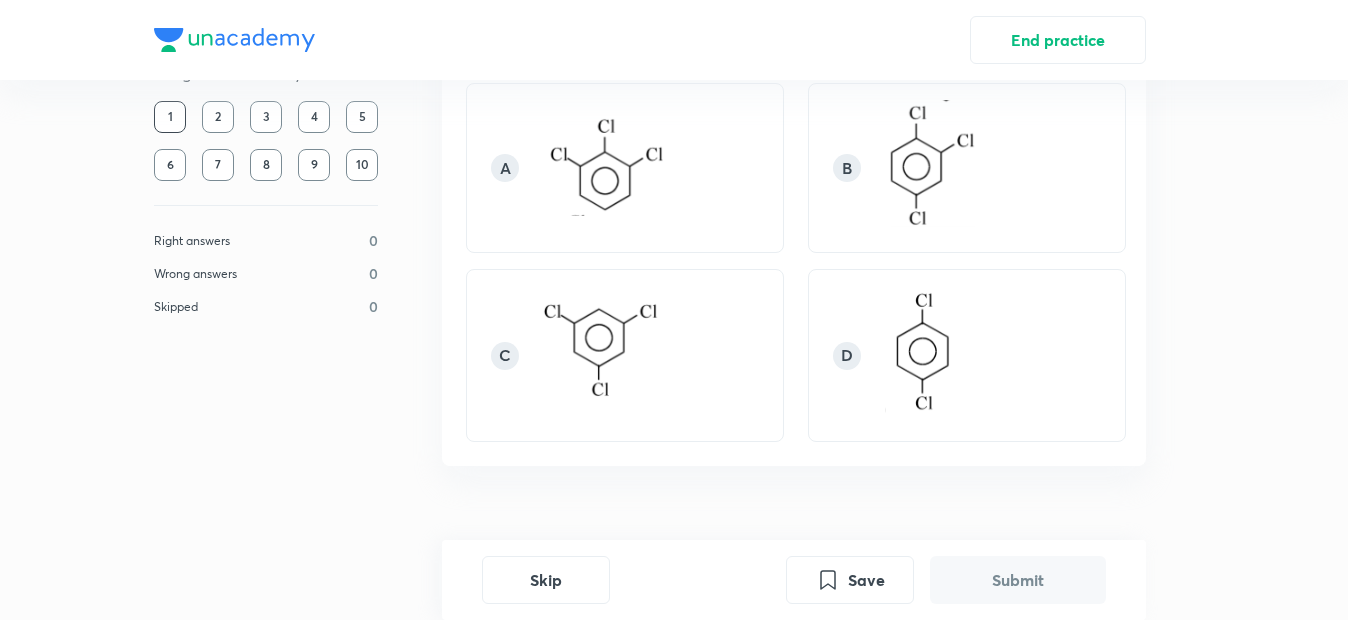 scroll, scrollTop: 195, scrollLeft: 0, axis: vertical 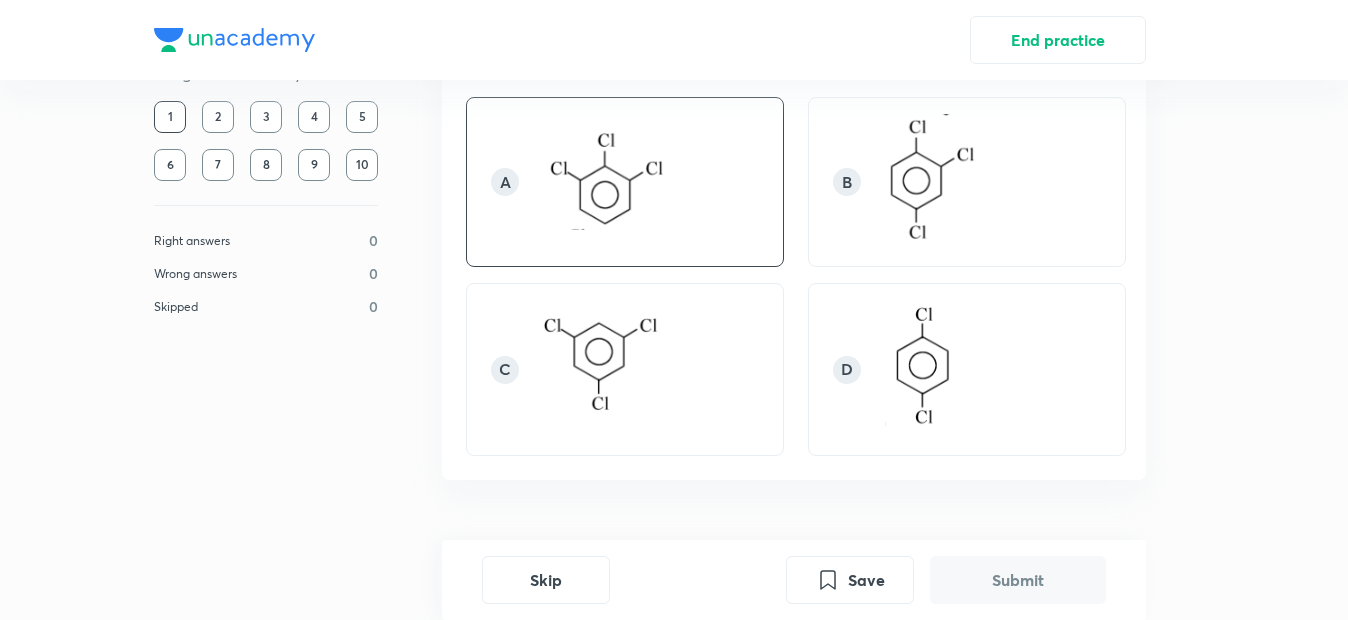 click at bounding box center [609, 179] 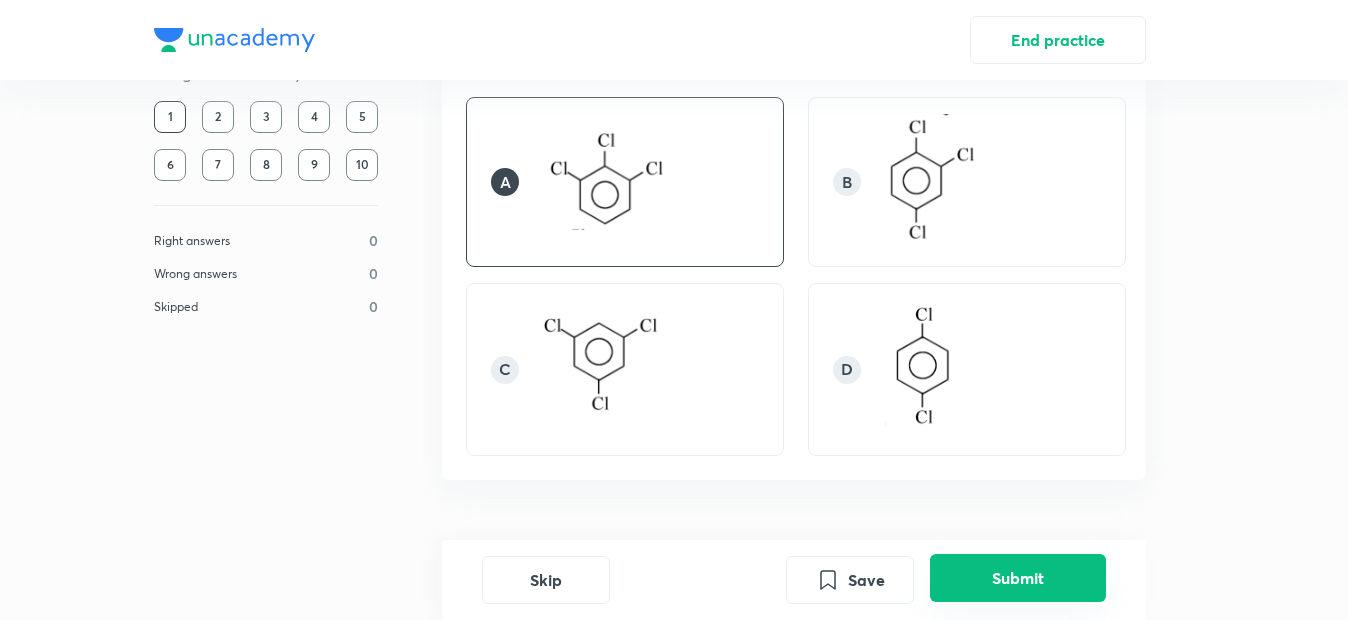 click on "Submit" at bounding box center [1018, 578] 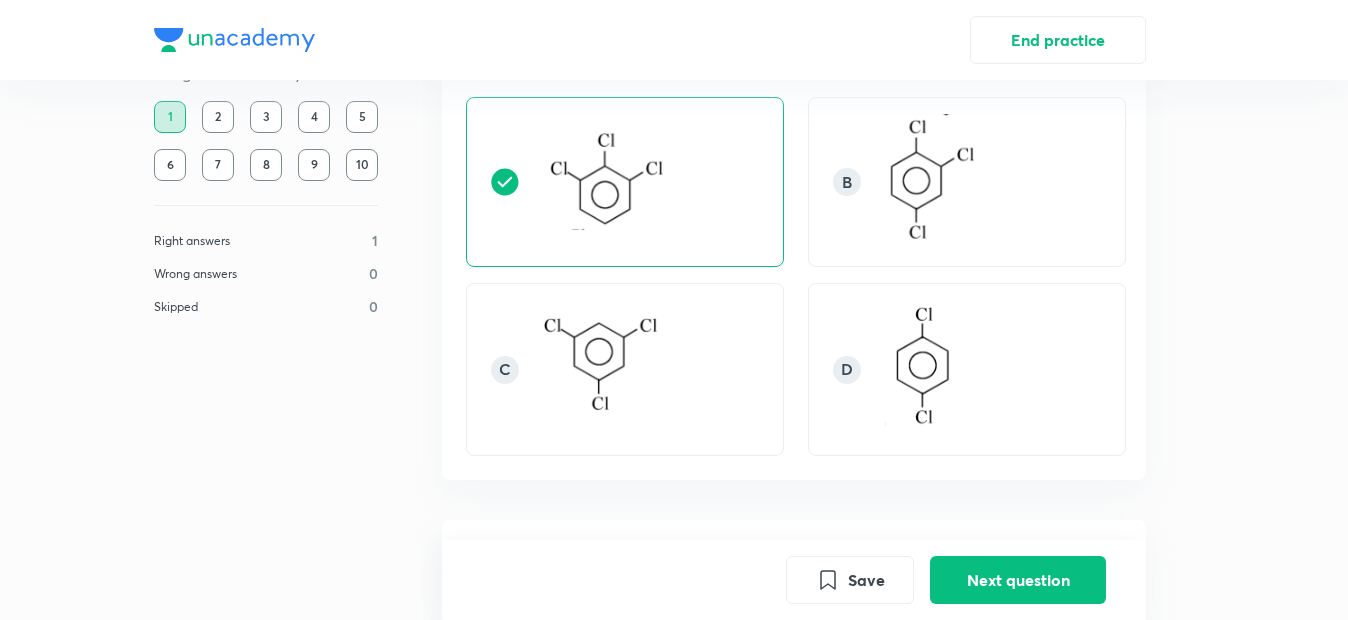 scroll, scrollTop: 712, scrollLeft: 0, axis: vertical 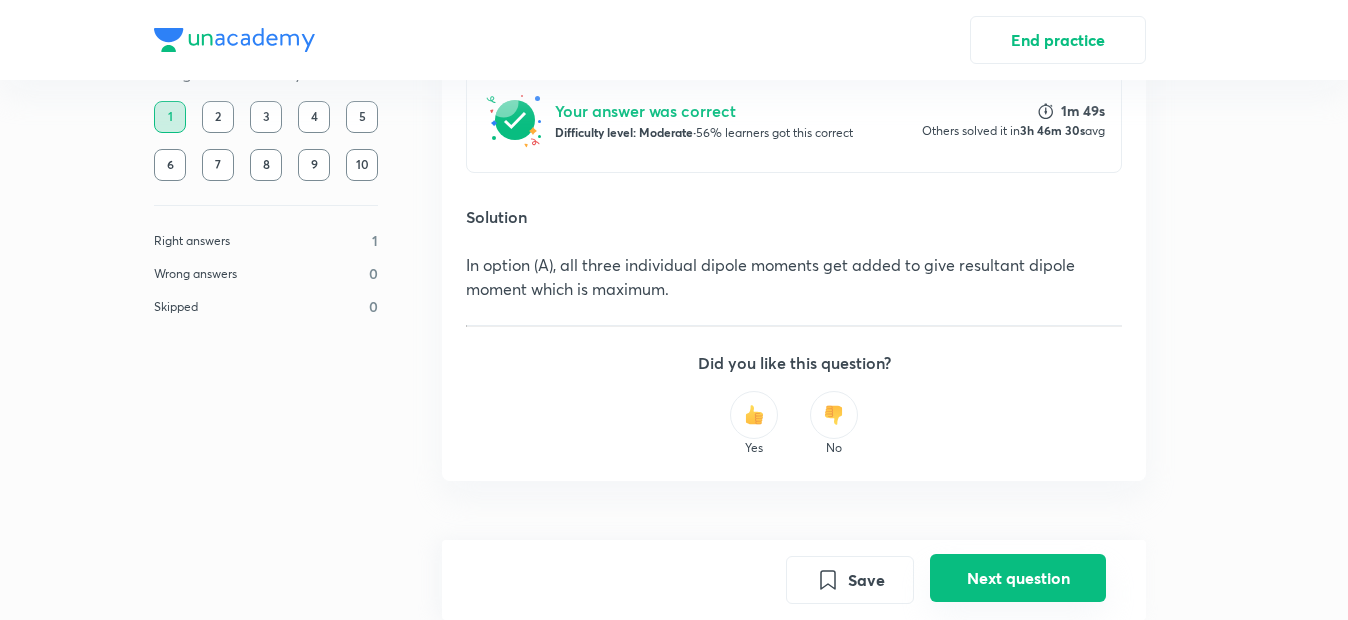click on "Next question" at bounding box center (1018, 578) 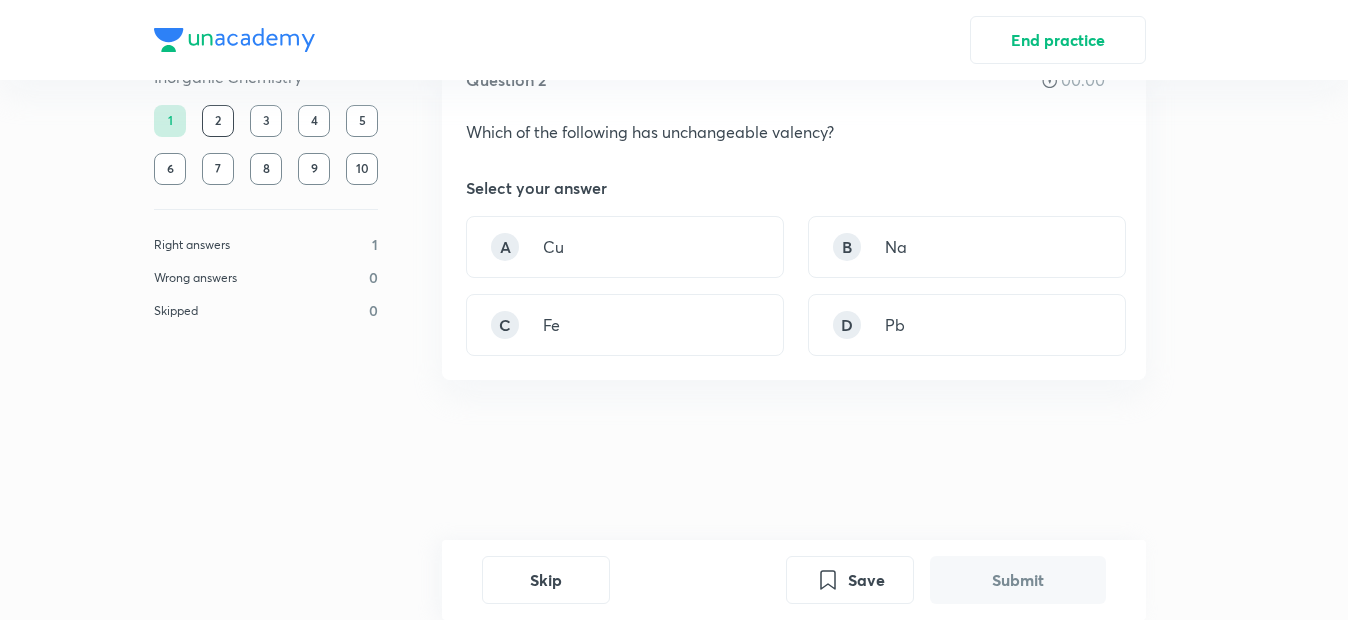 scroll, scrollTop: 0, scrollLeft: 0, axis: both 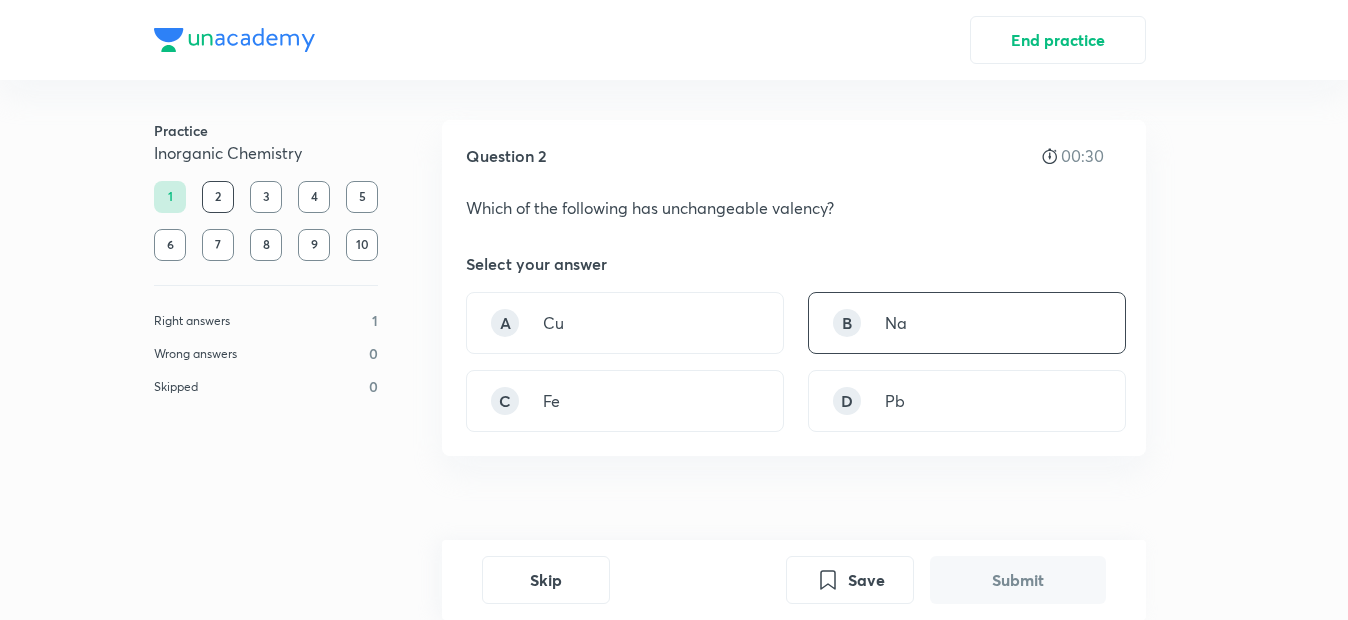 click on "B Na" at bounding box center [967, 323] 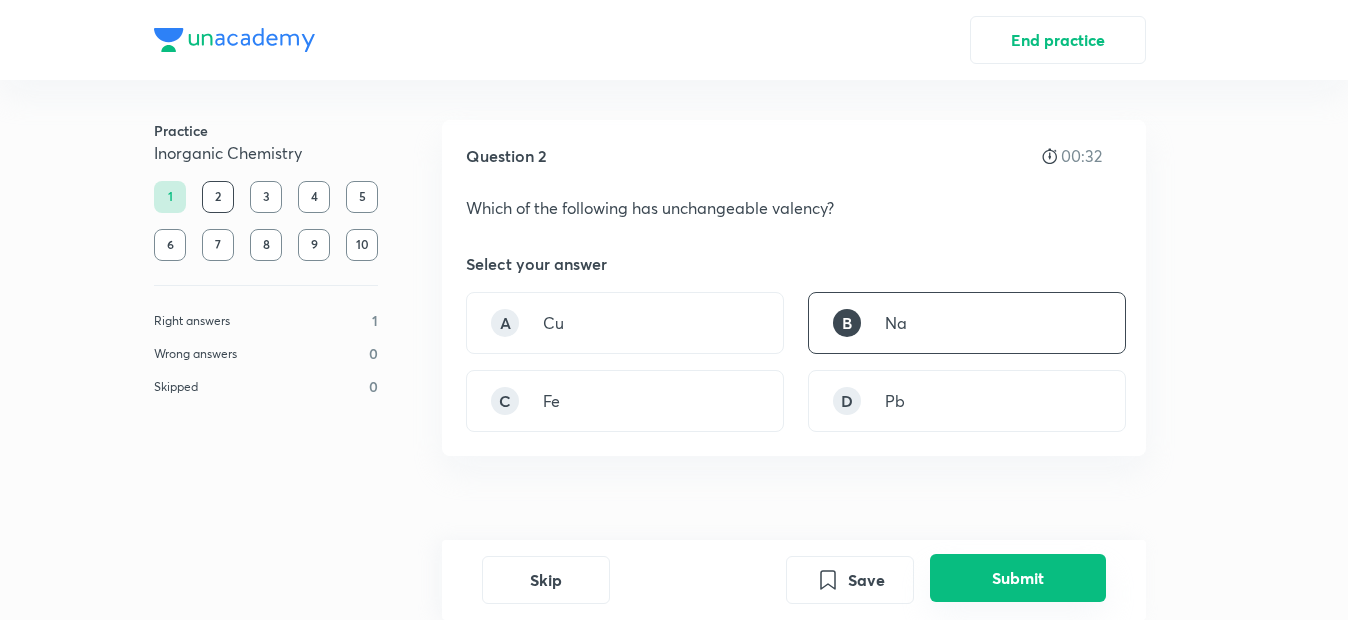 click on "Submit" at bounding box center (1018, 578) 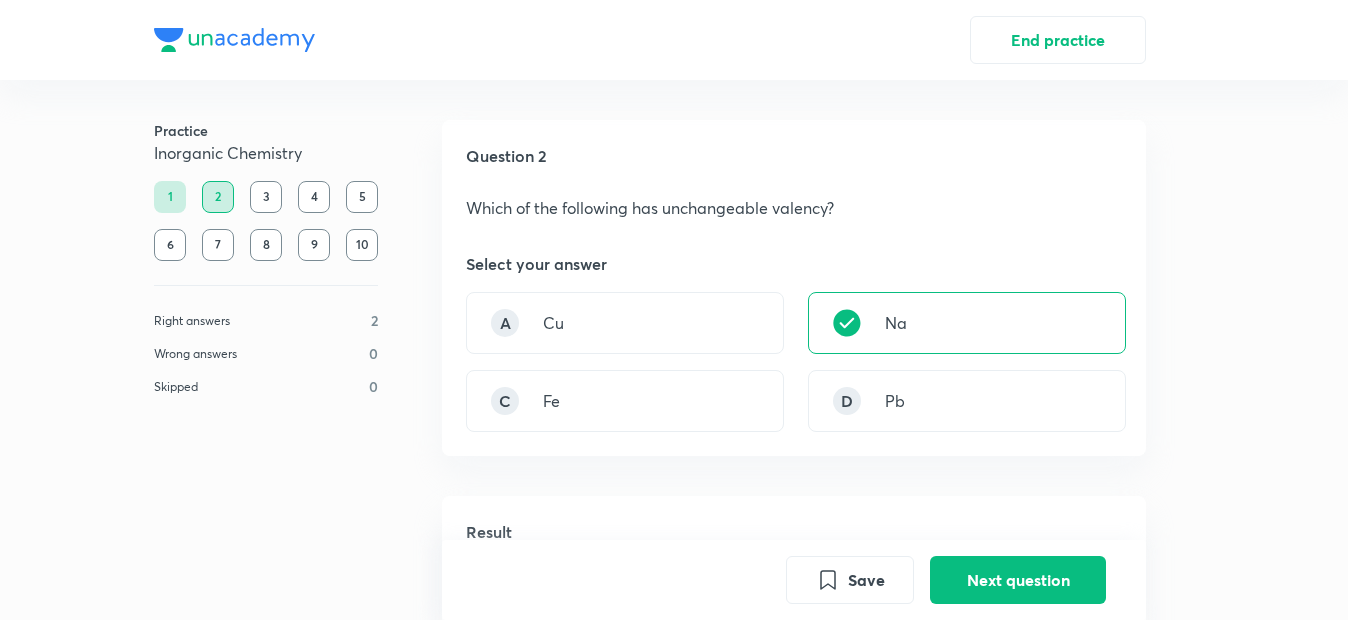 scroll, scrollTop: 469, scrollLeft: 0, axis: vertical 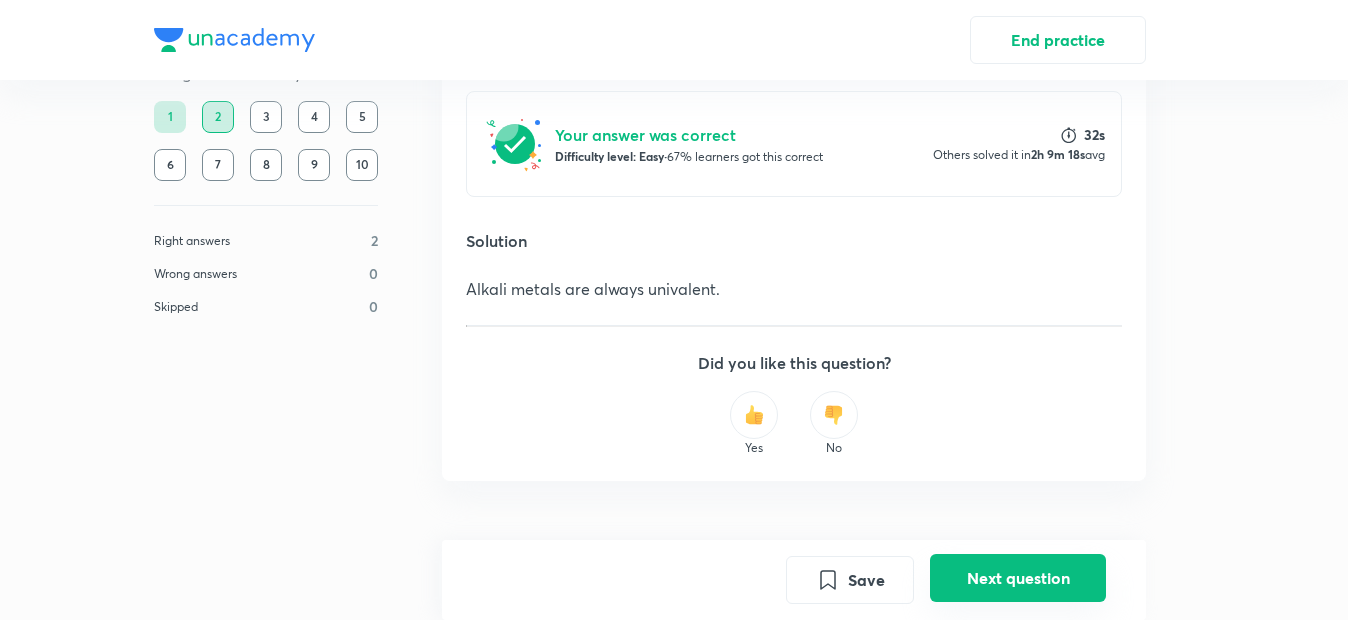 click on "Next question" at bounding box center (1018, 578) 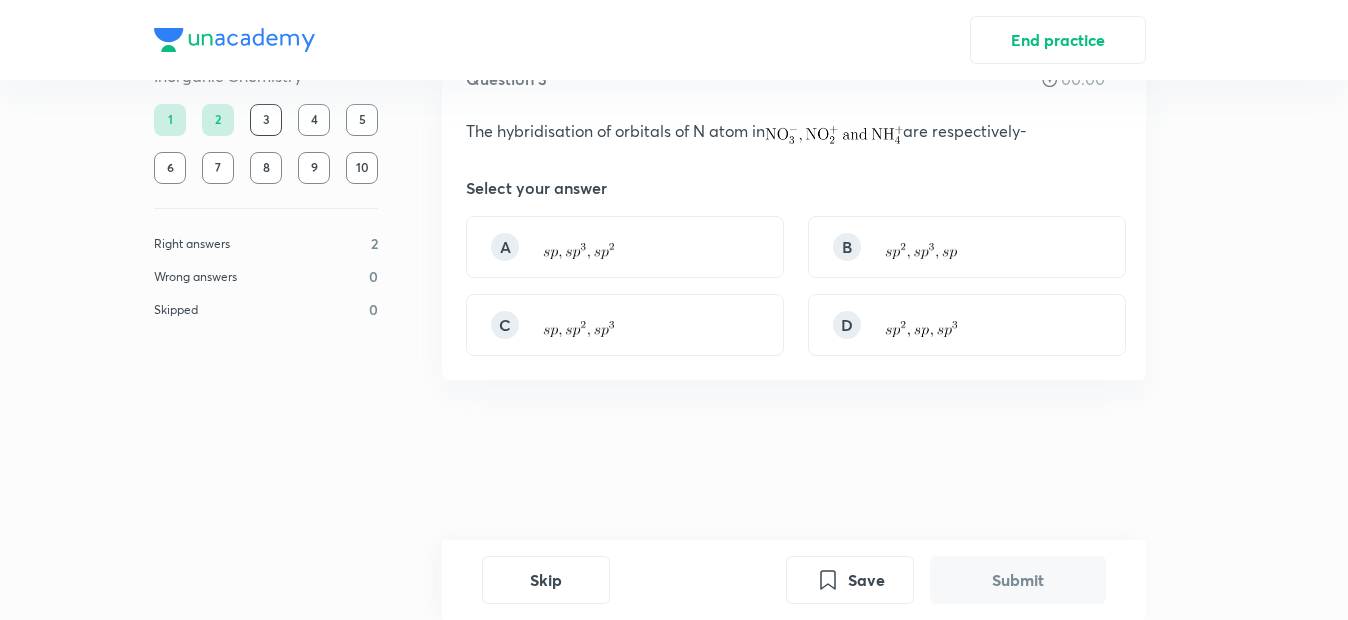 scroll, scrollTop: 0, scrollLeft: 0, axis: both 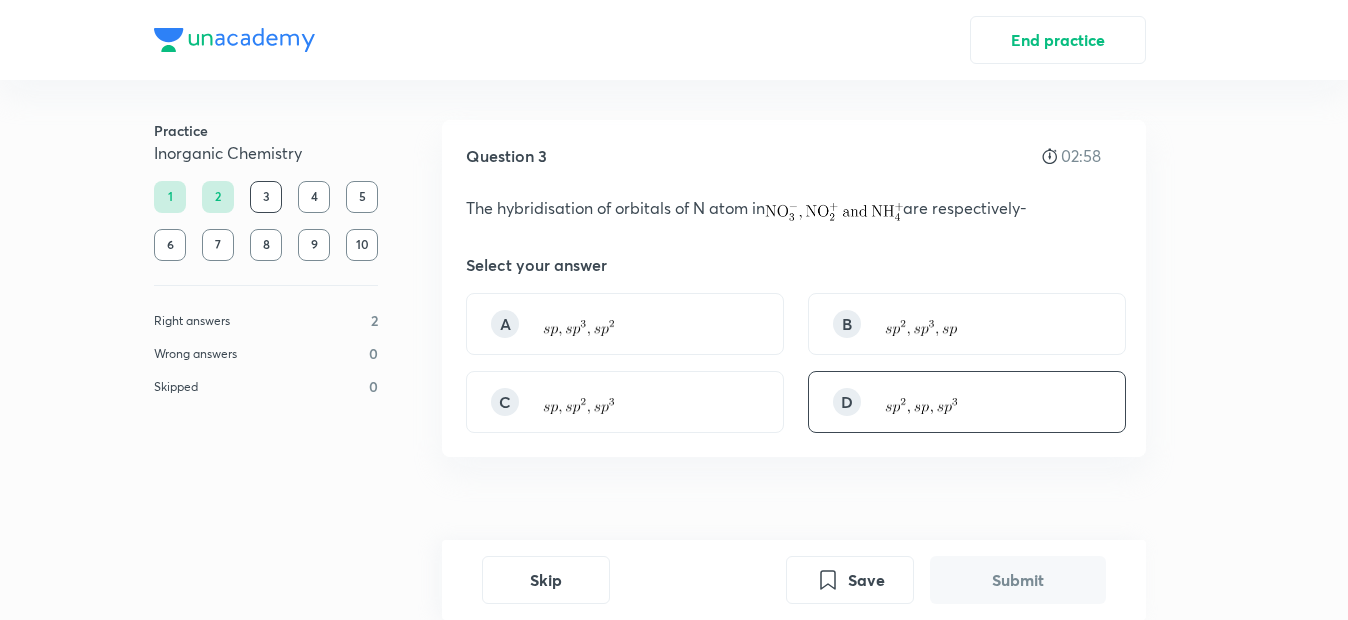 click at bounding box center (921, 406) 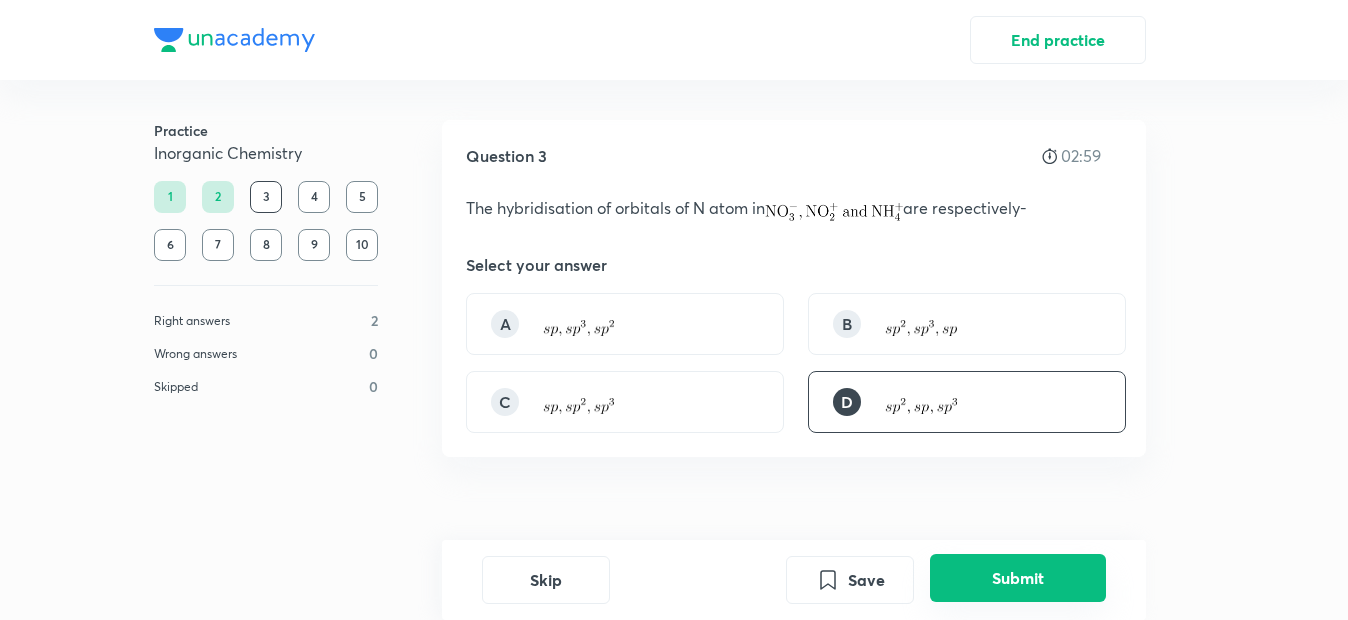 click on "Submit" at bounding box center [1018, 578] 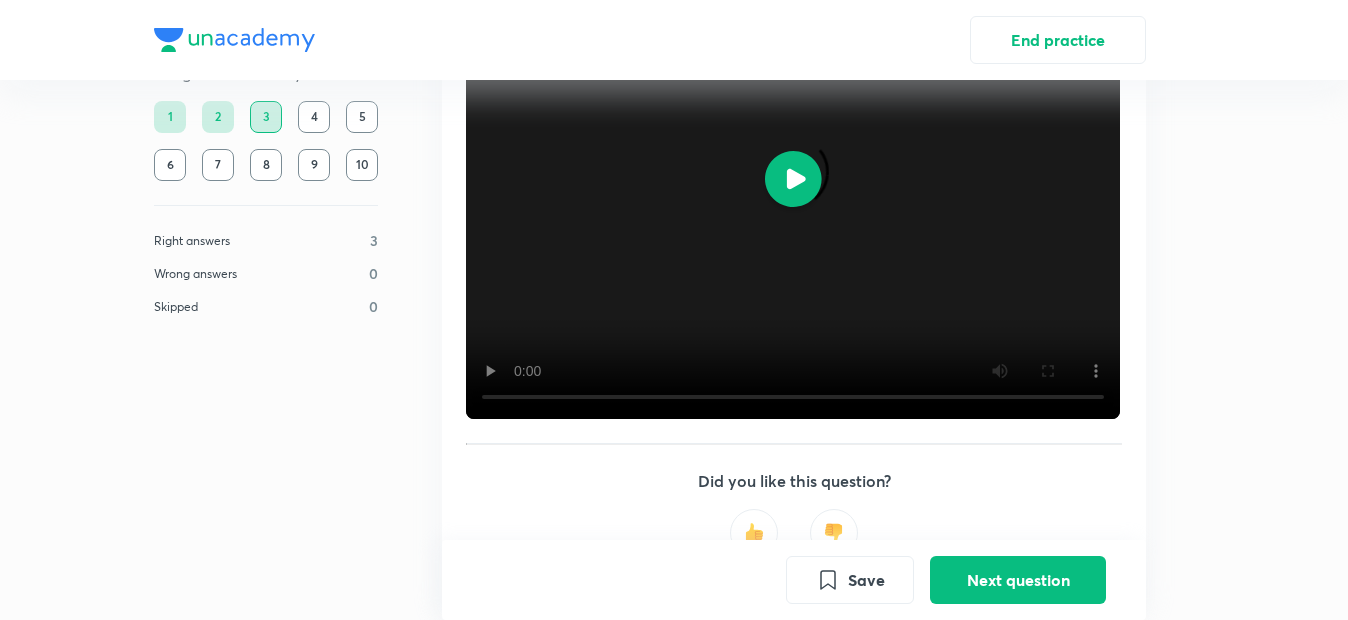scroll, scrollTop: 980, scrollLeft: 0, axis: vertical 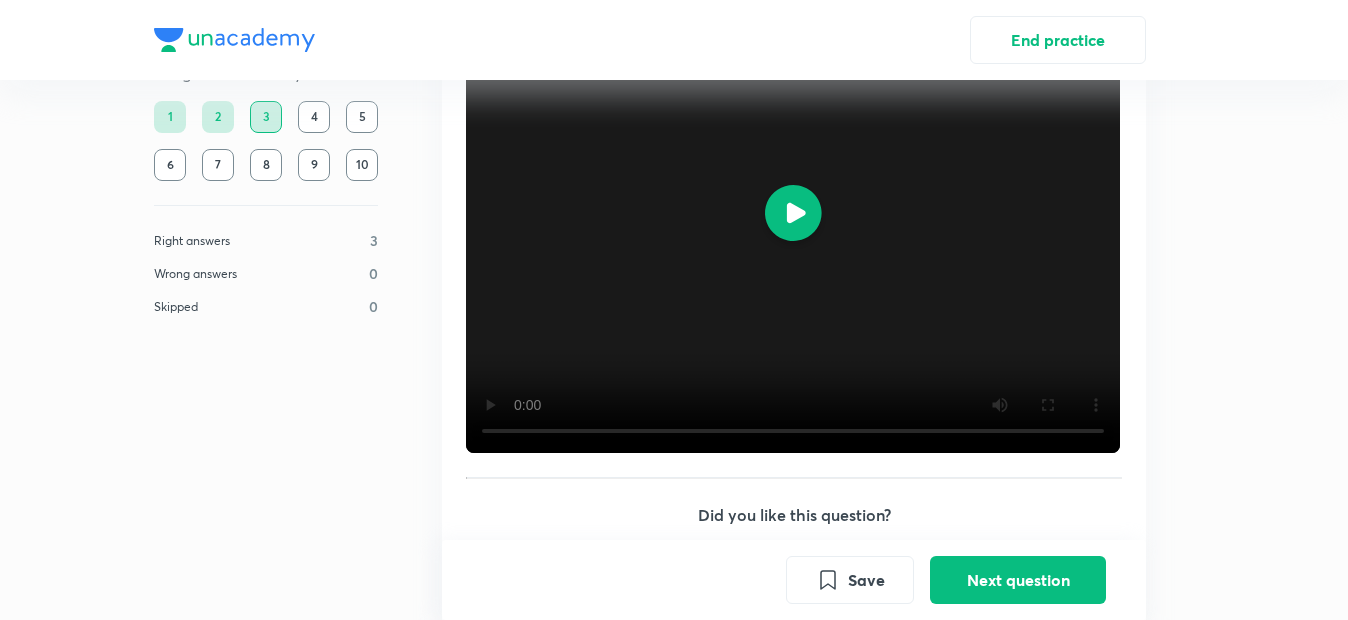 click at bounding box center (793, 217) 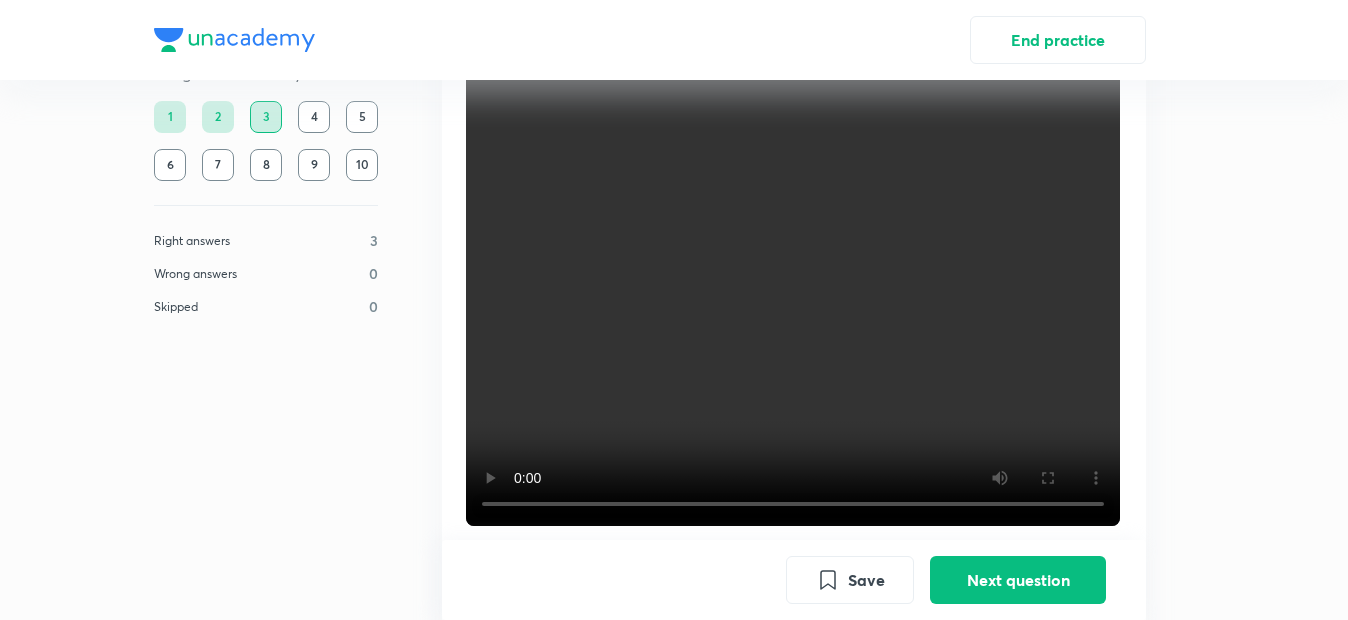 scroll, scrollTop: 913, scrollLeft: 0, axis: vertical 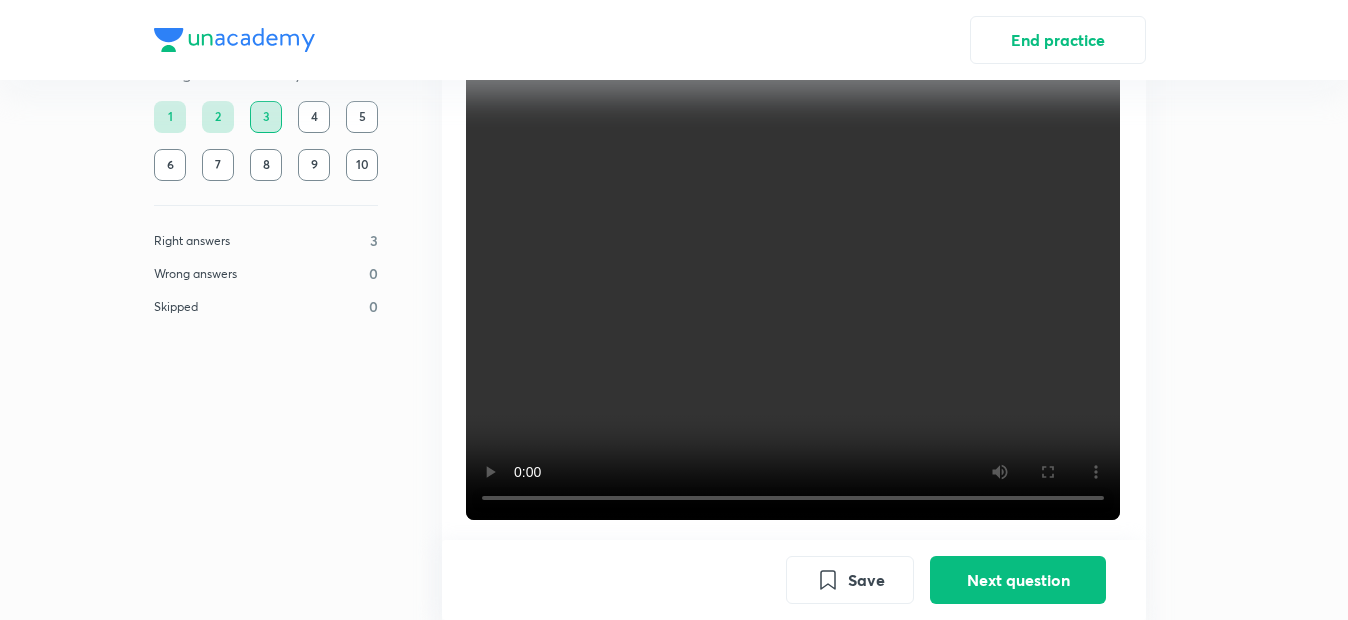 type 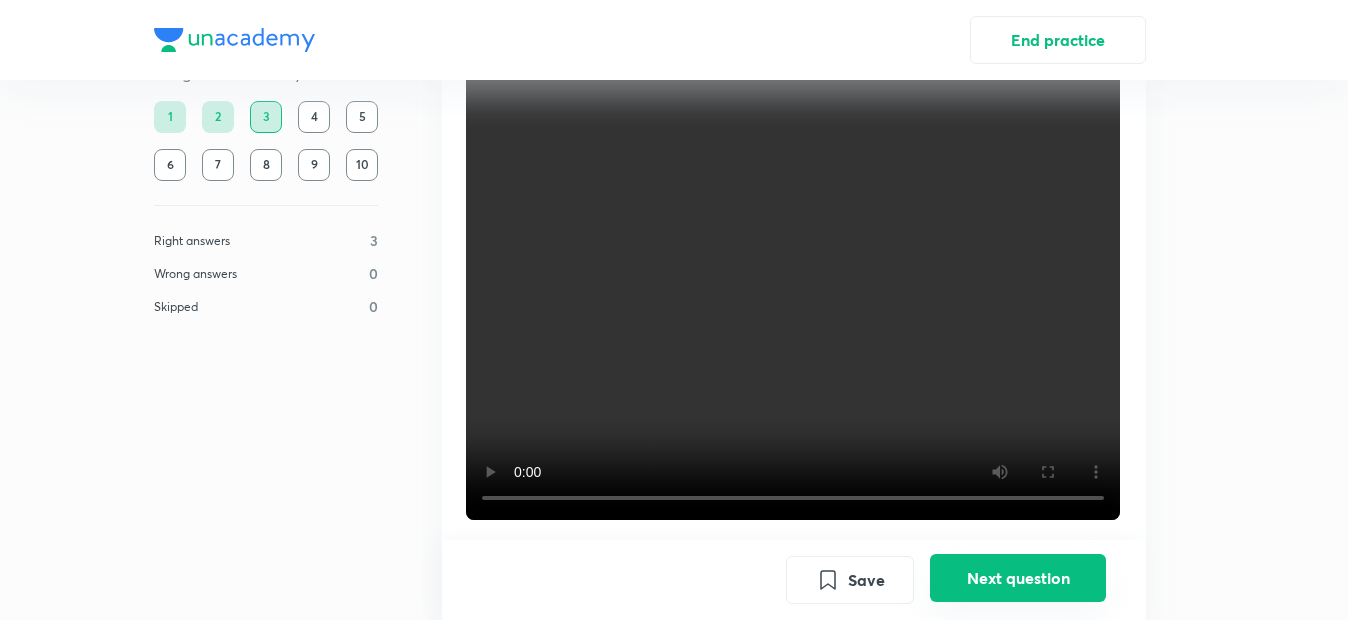 click on "Next question" at bounding box center [1018, 578] 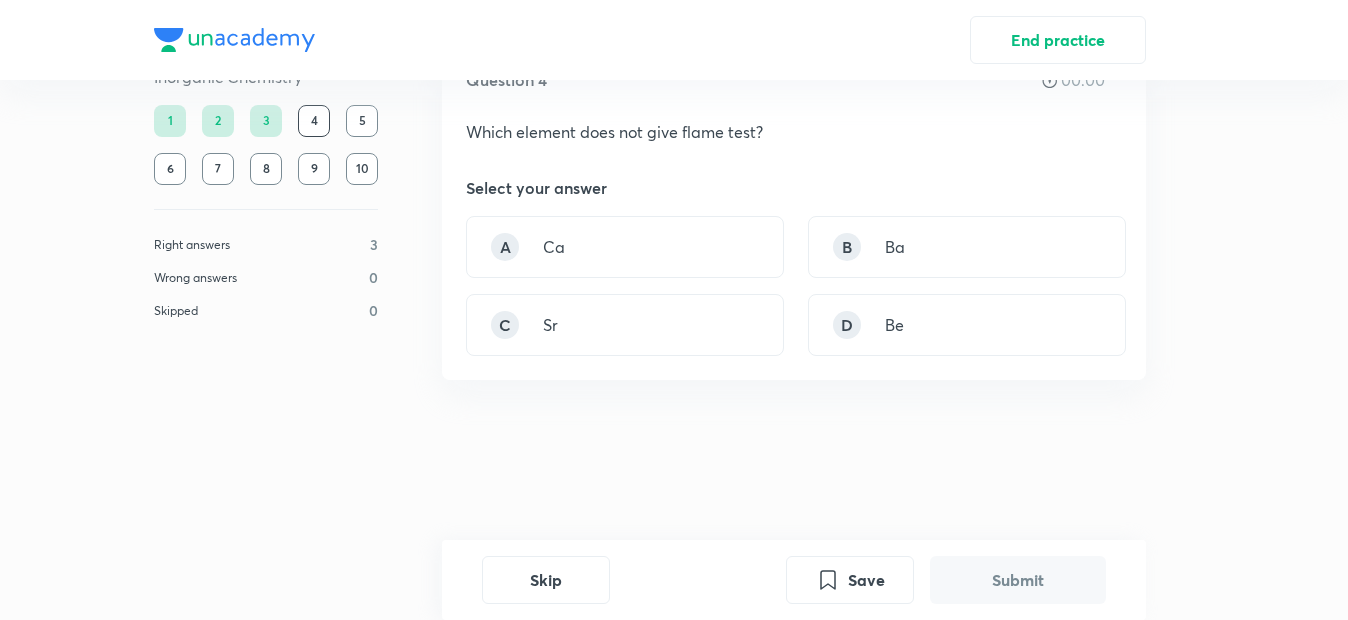 scroll, scrollTop: 0, scrollLeft: 0, axis: both 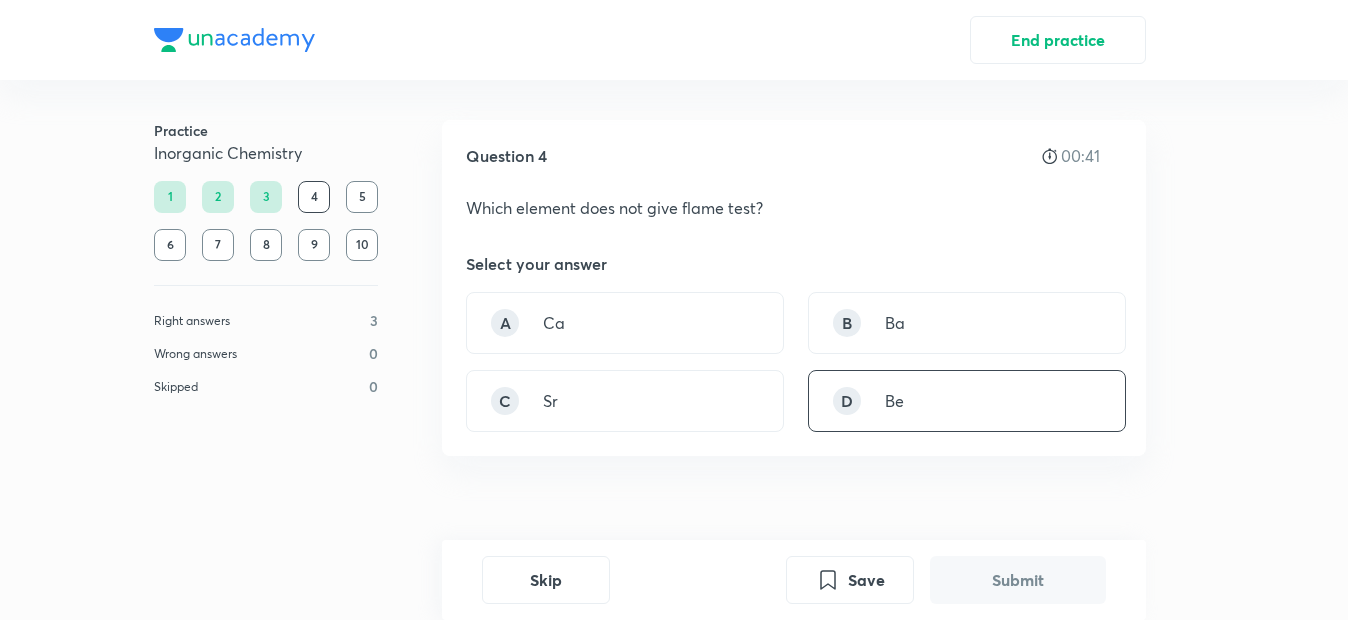 click on "Be" at bounding box center (894, 401) 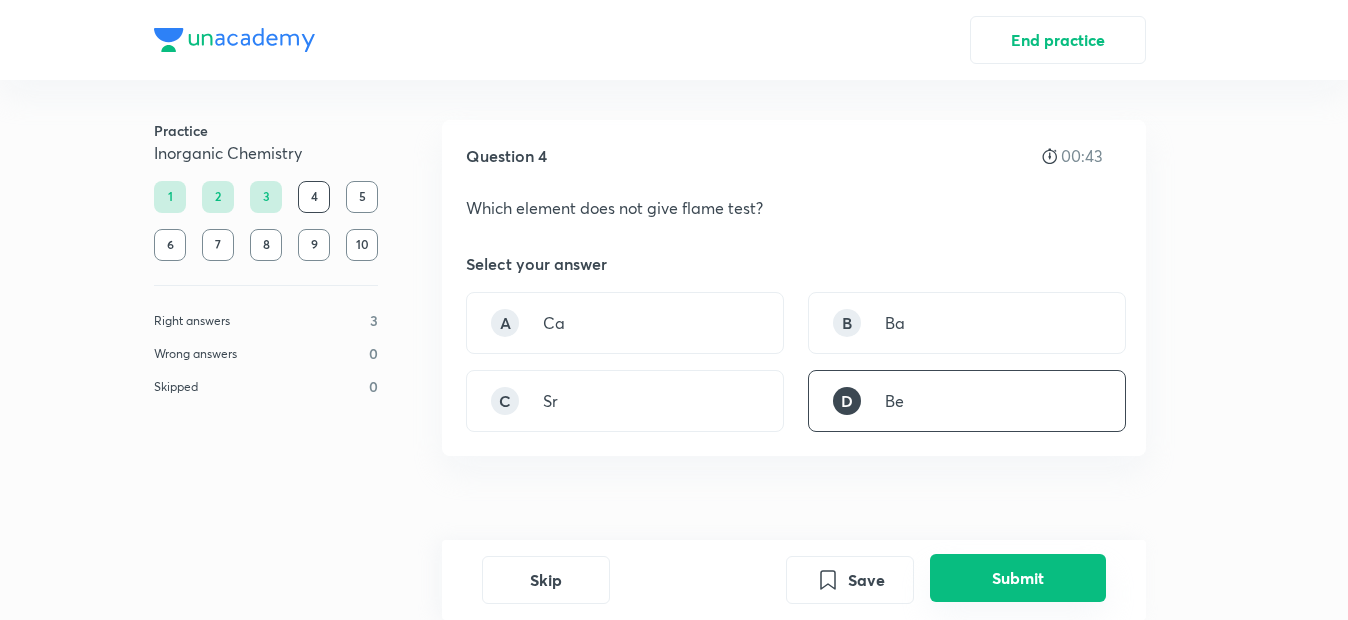 click on "Submit" at bounding box center [1018, 578] 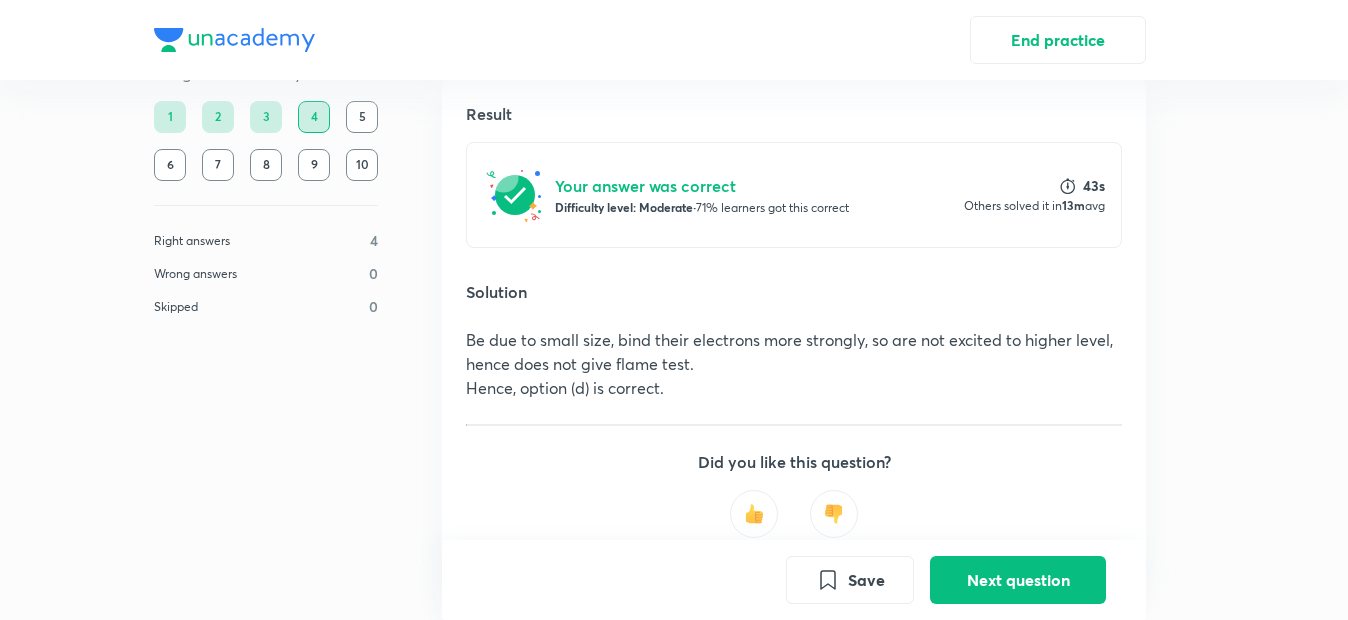 scroll, scrollTop: 436, scrollLeft: 0, axis: vertical 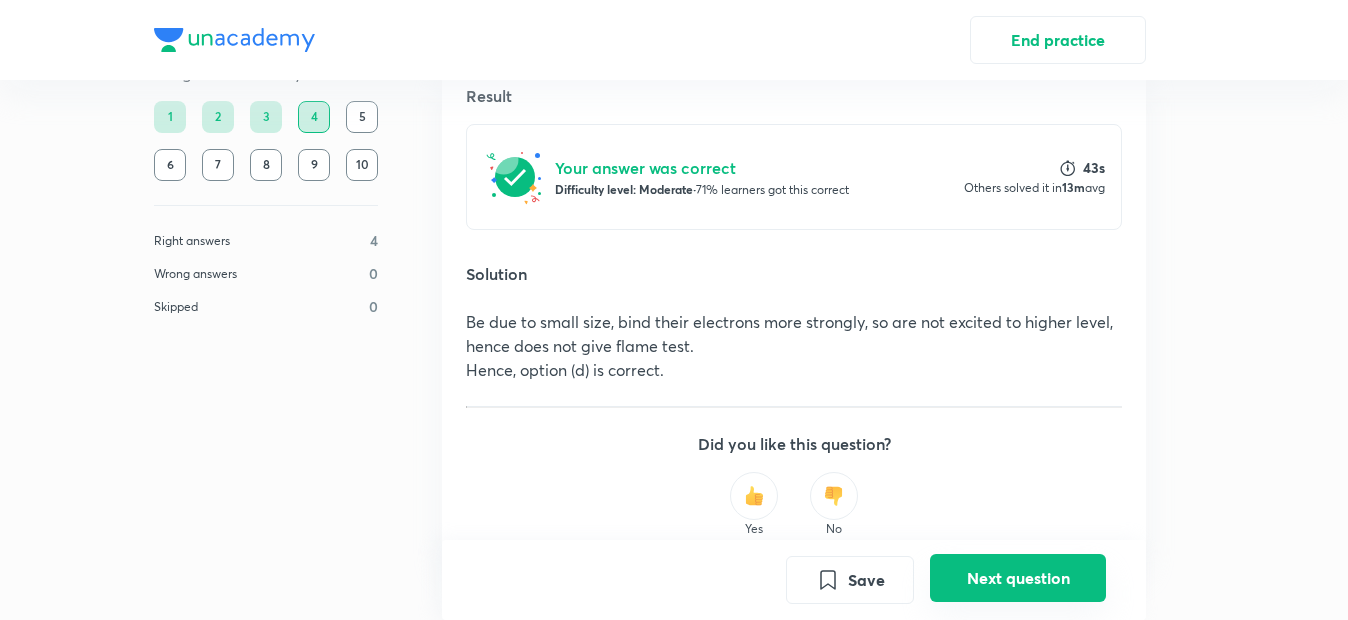 click on "Next question" at bounding box center (1018, 578) 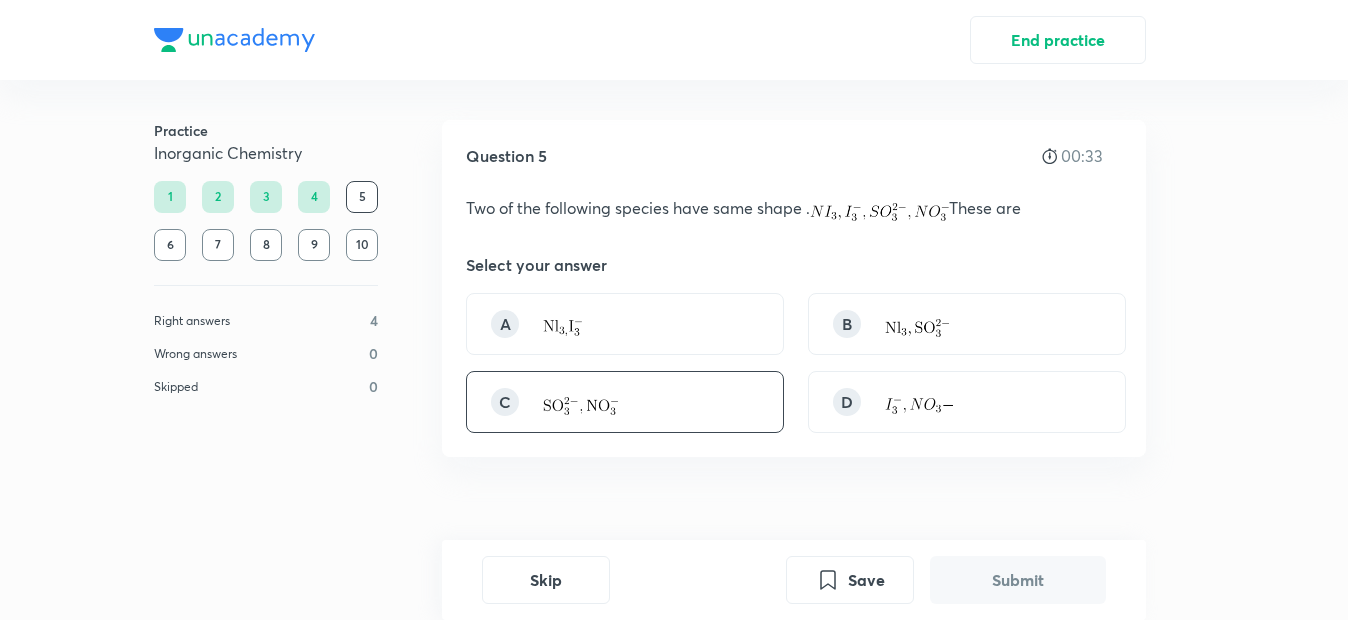 click on "C" at bounding box center (625, 402) 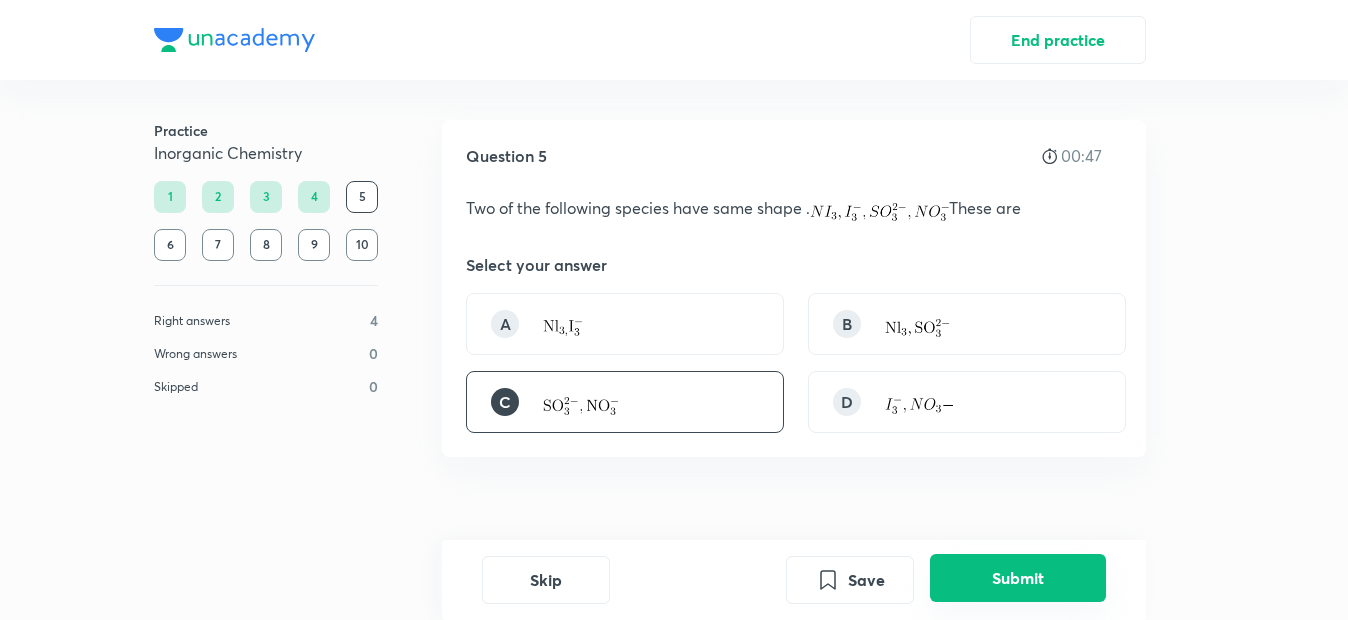 click on "Submit" at bounding box center [1018, 578] 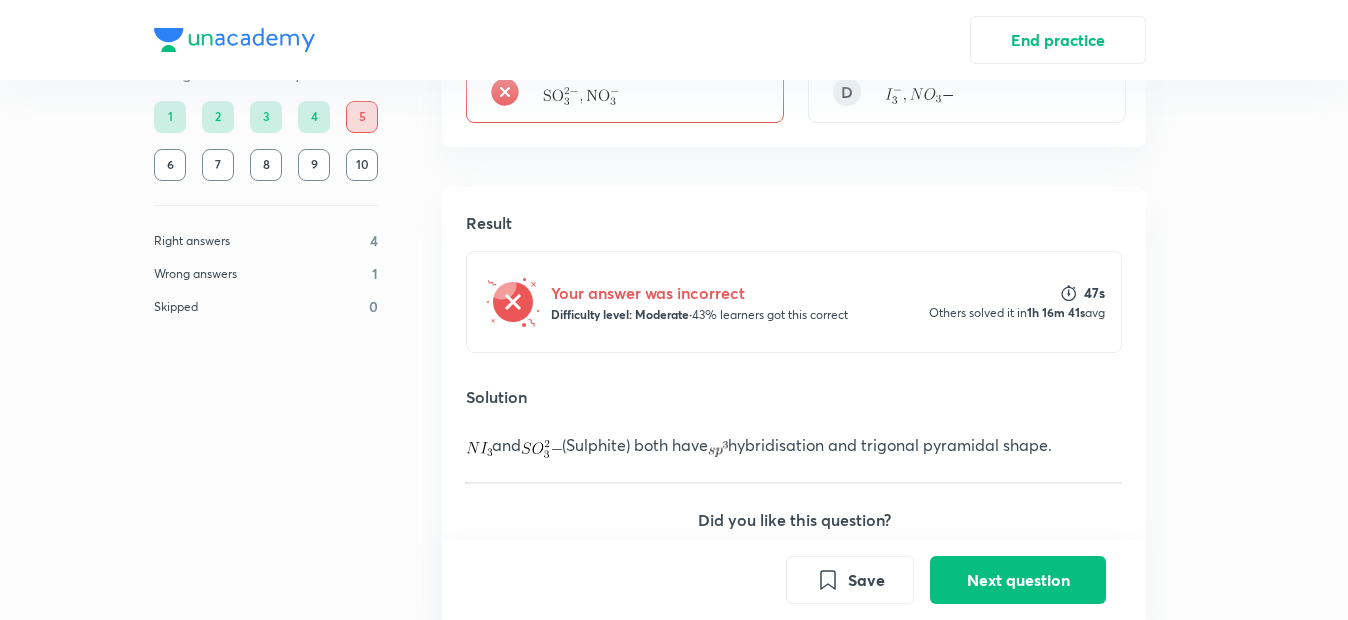 scroll, scrollTop: 338, scrollLeft: 0, axis: vertical 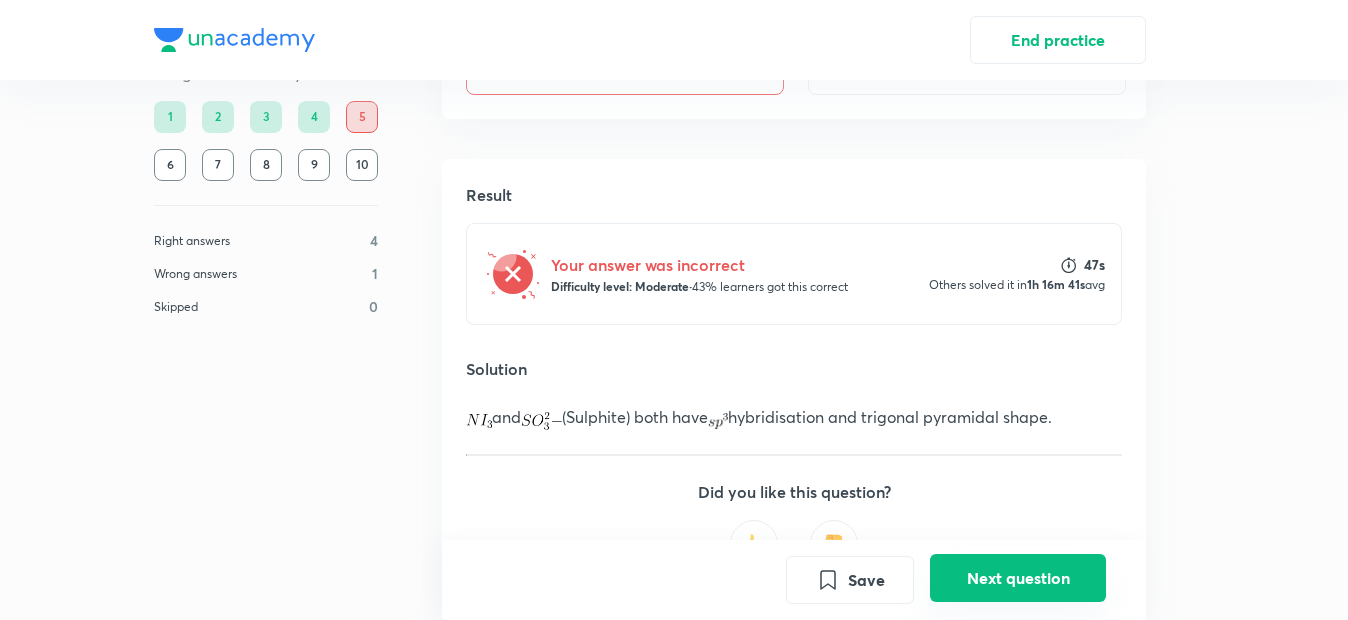 click on "Next question" at bounding box center (1018, 578) 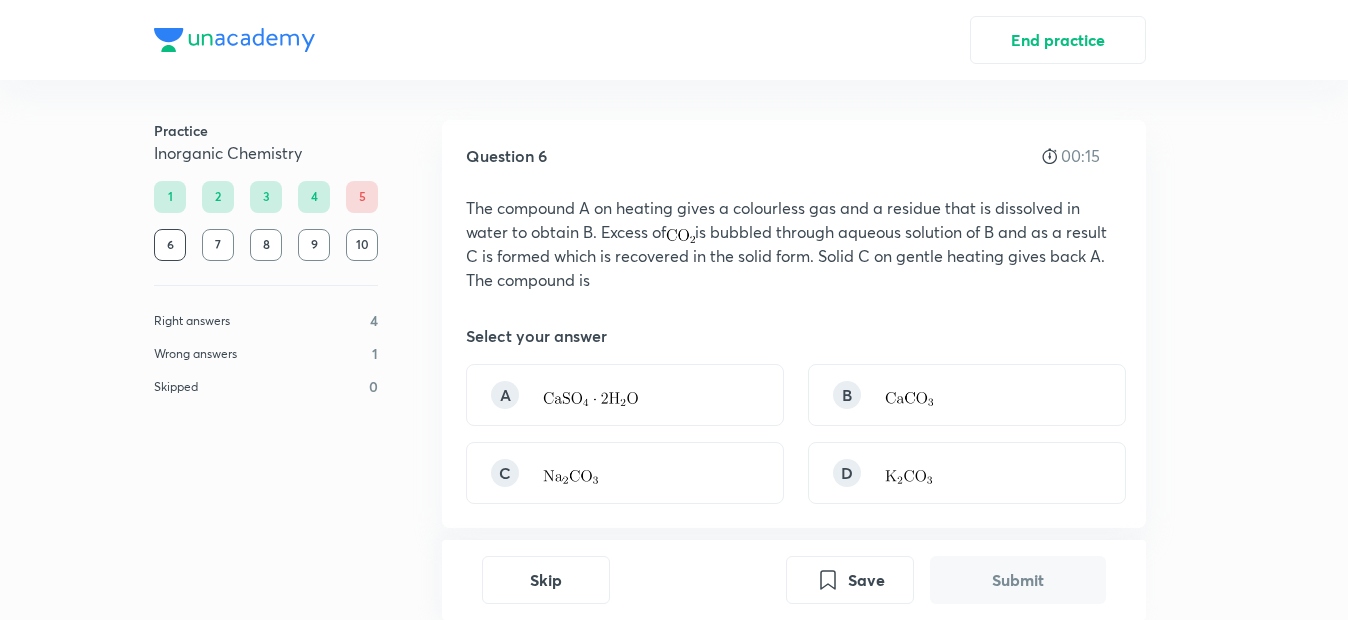 click on "End practice" at bounding box center (674, 40) 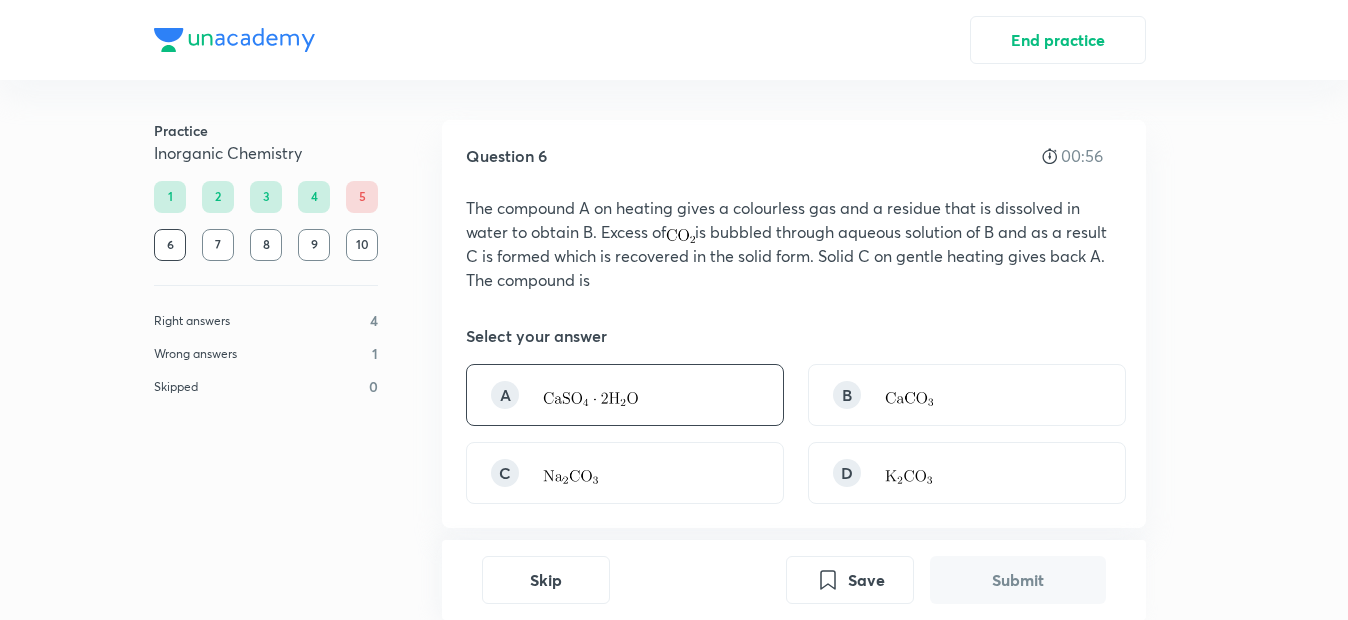 click on "A" at bounding box center (625, 395) 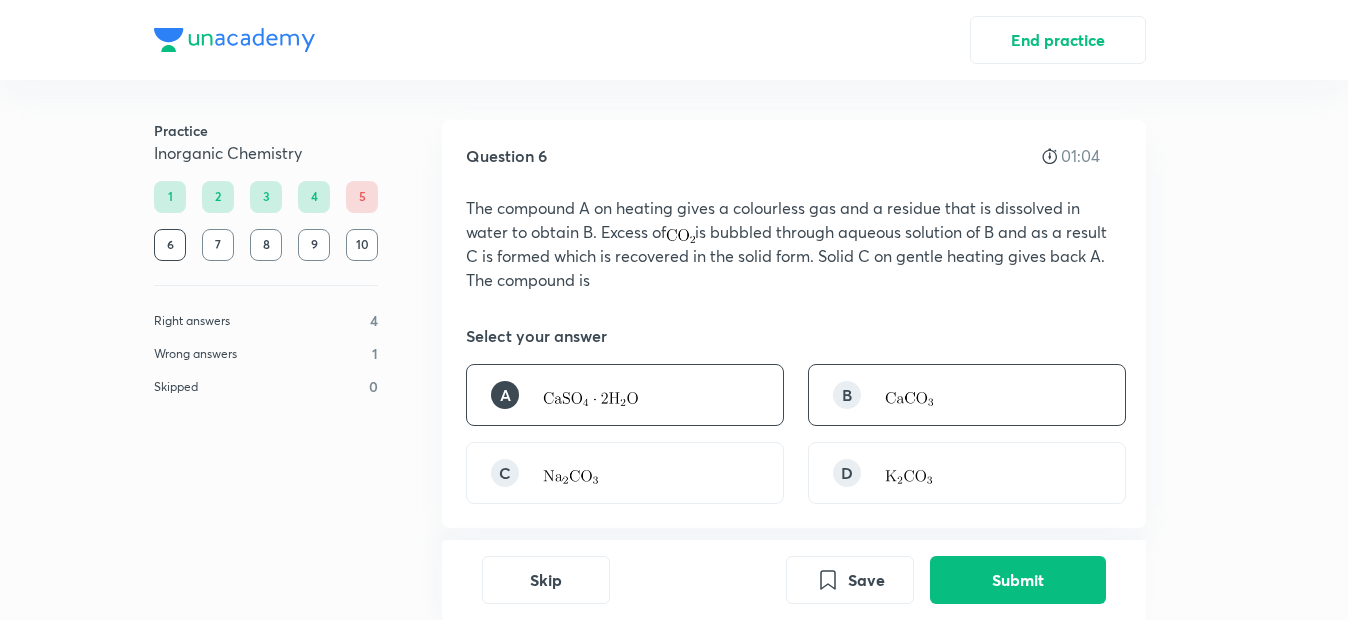click on "B" at bounding box center [967, 395] 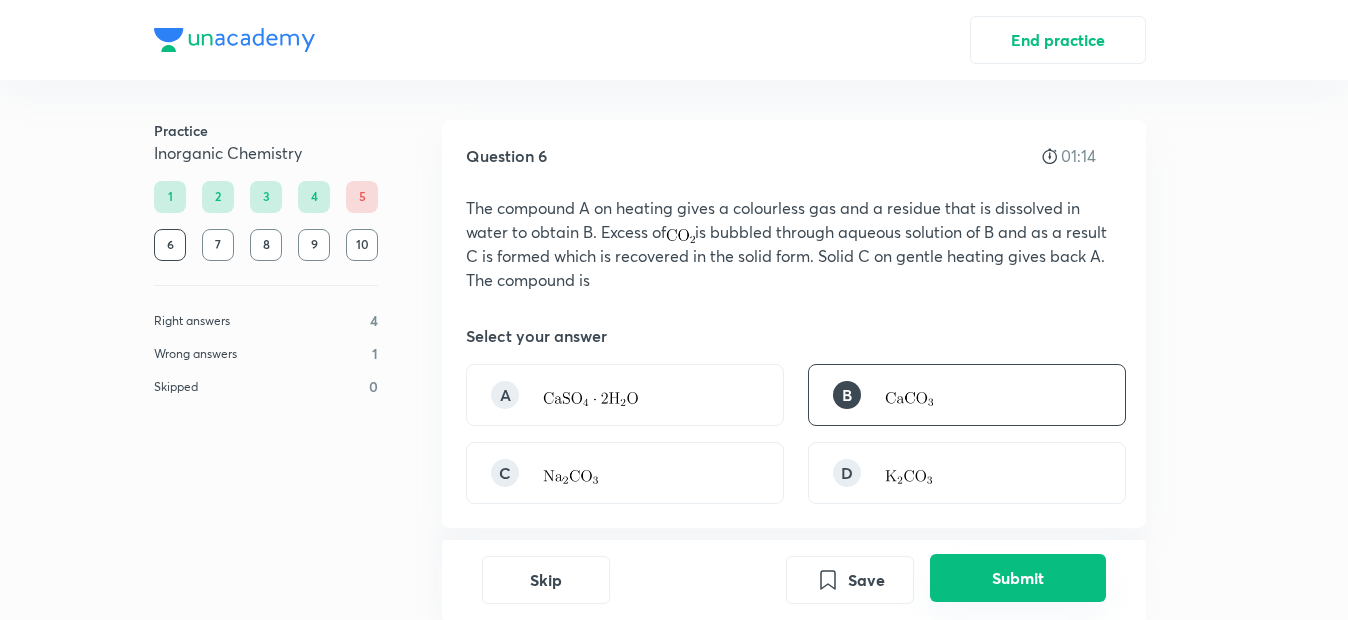 click on "Submit" at bounding box center (1018, 578) 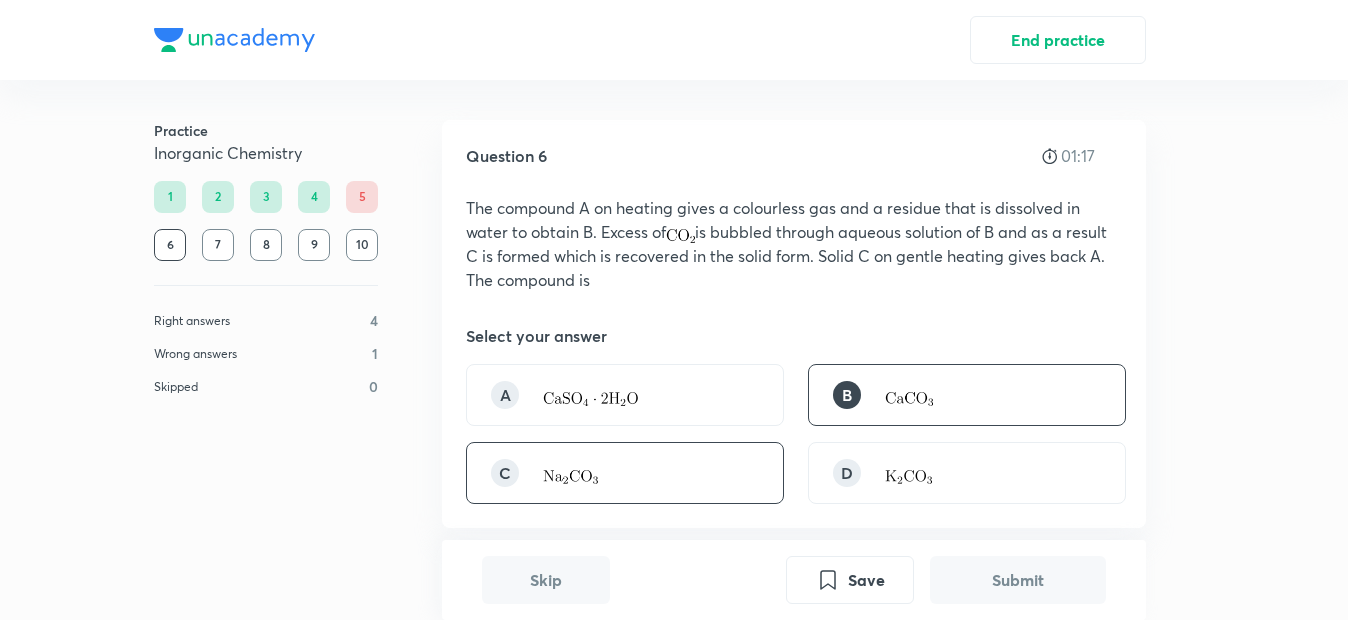 scroll, scrollTop: 568, scrollLeft: 0, axis: vertical 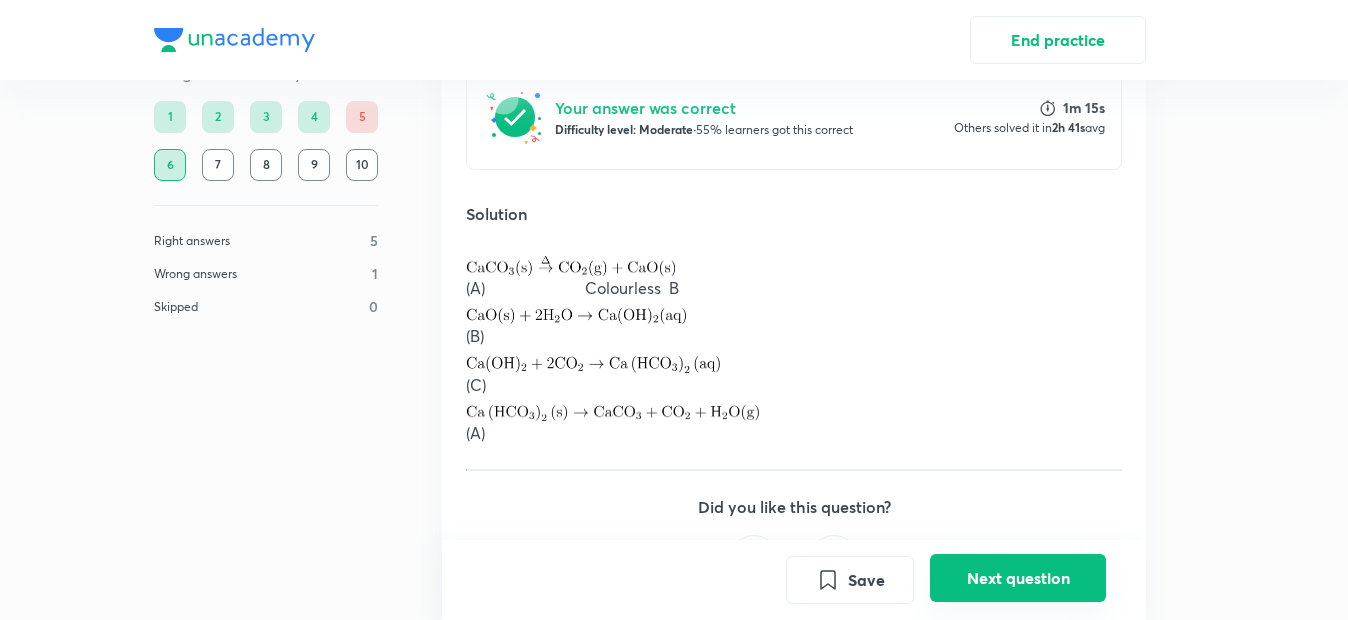 click on "Next question" at bounding box center (1018, 578) 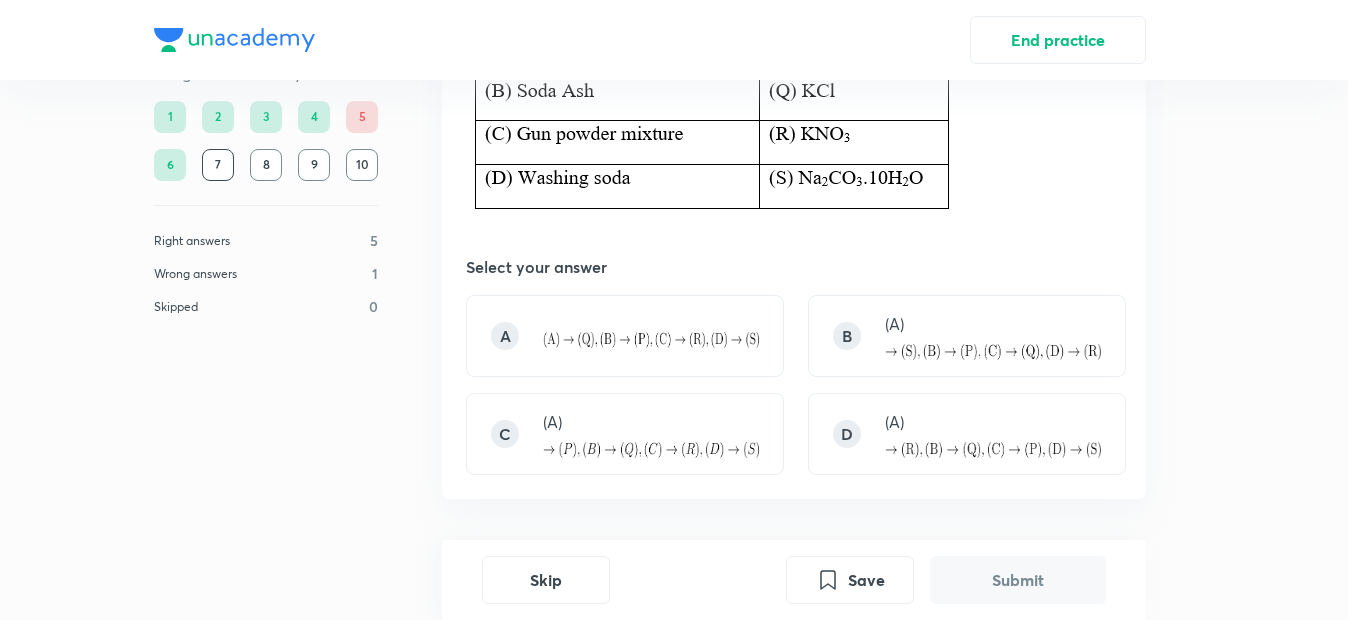 scroll, scrollTop: 253, scrollLeft: 0, axis: vertical 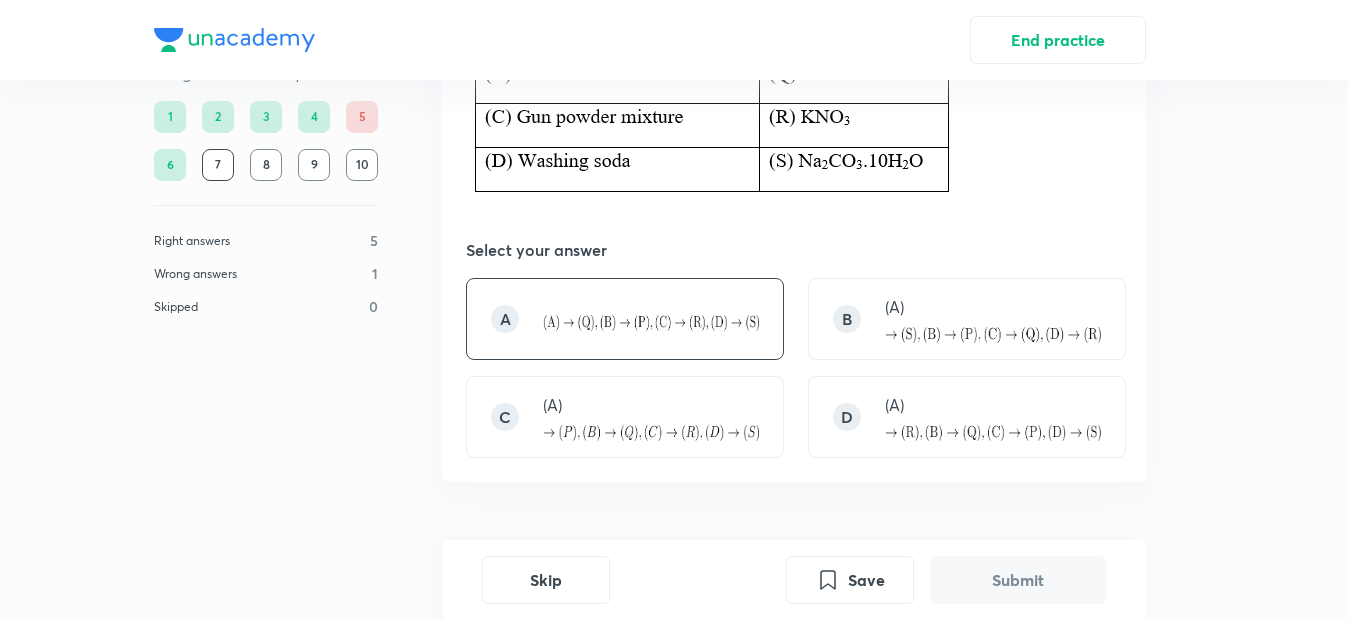 click at bounding box center (651, 323) 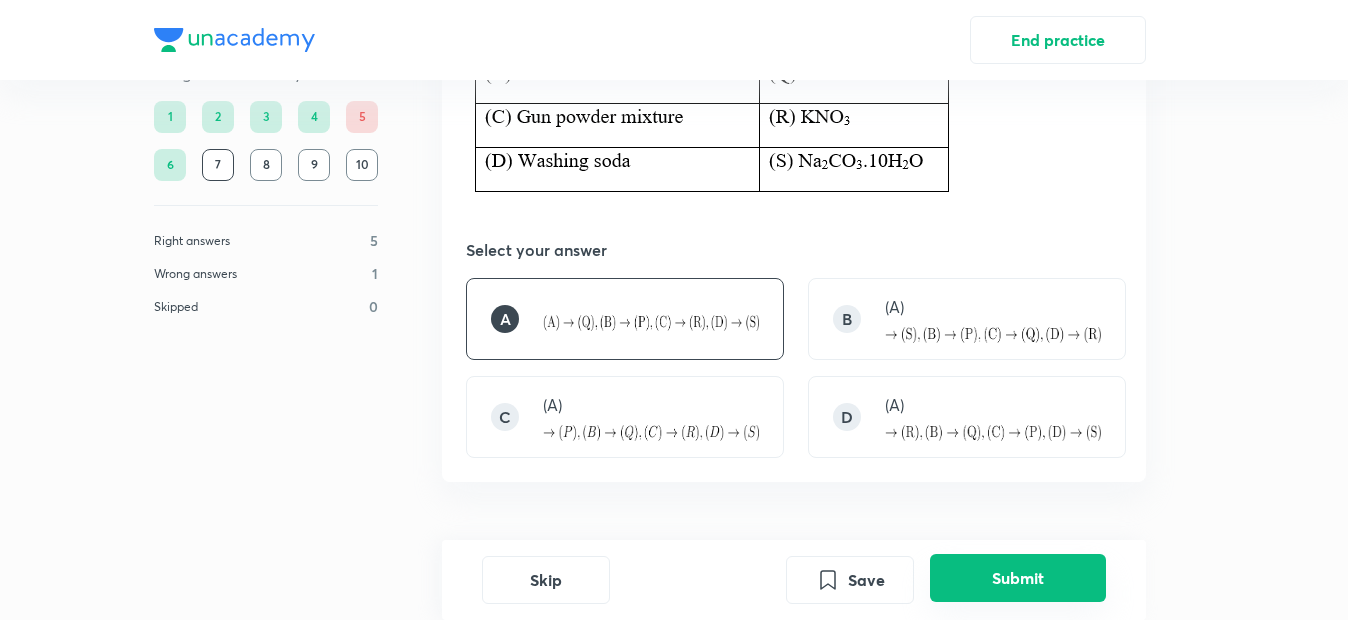click on "Submit" at bounding box center (1018, 578) 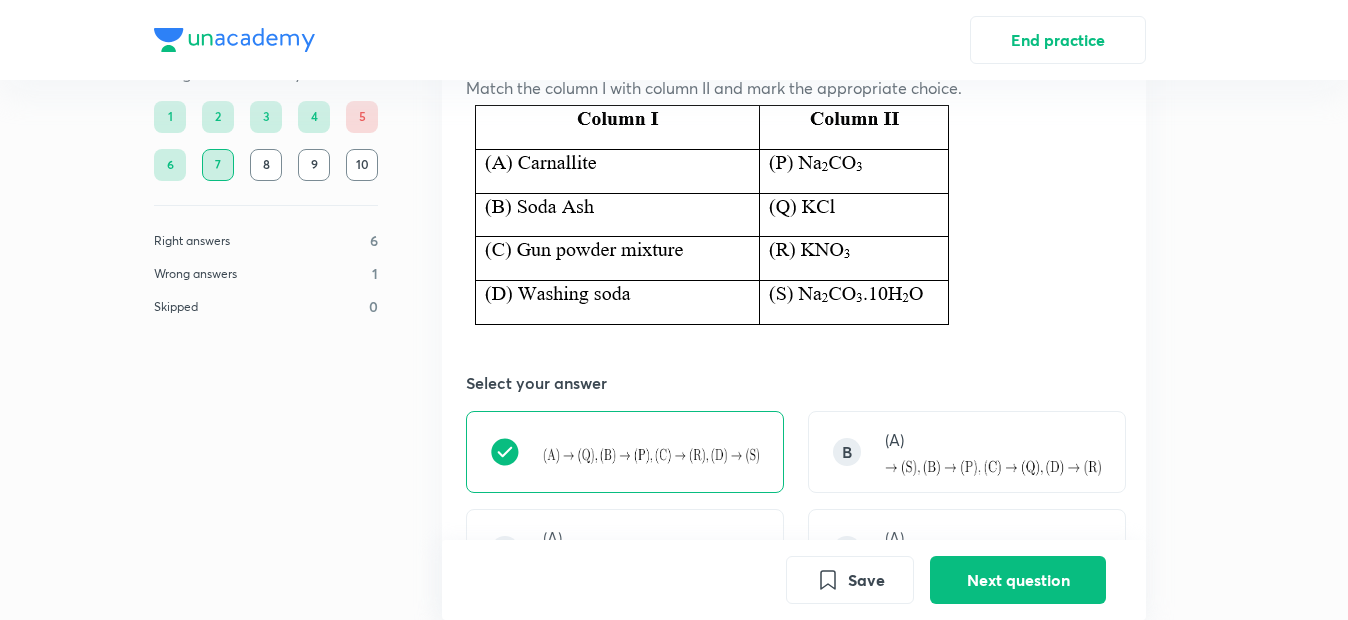 scroll, scrollTop: 748, scrollLeft: 0, axis: vertical 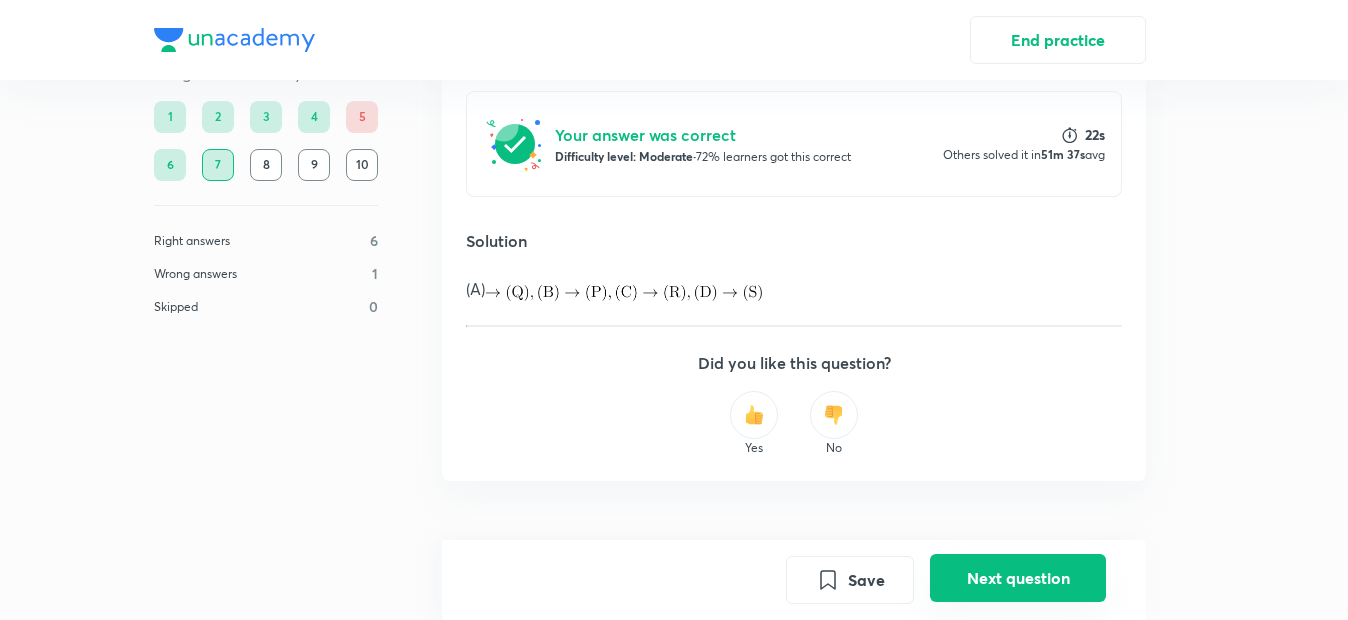 click on "Next question" at bounding box center [1018, 578] 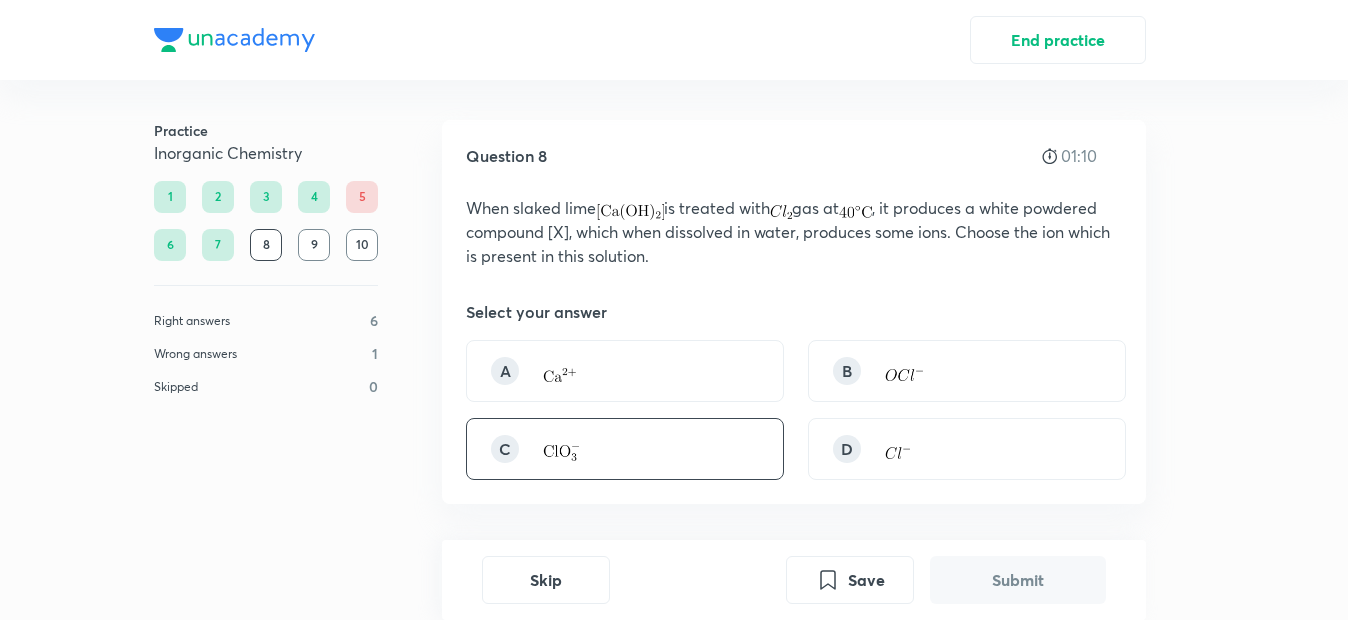 click on "C" at bounding box center (625, 449) 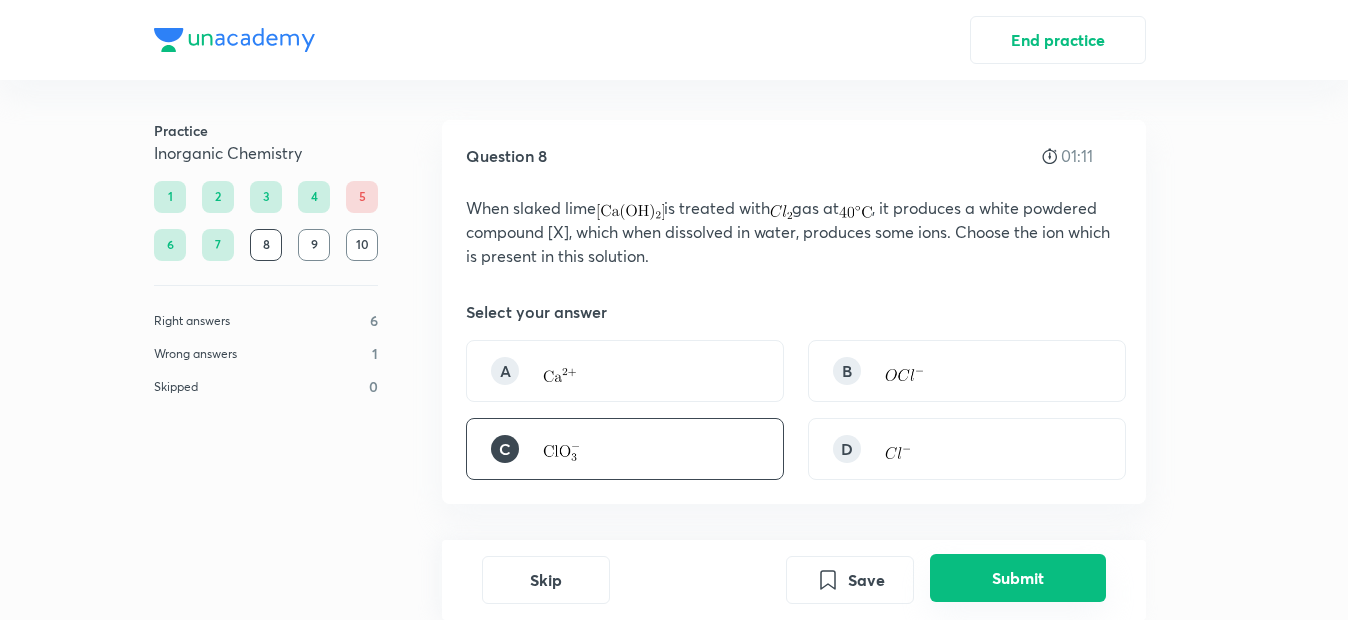click on "Submit" at bounding box center [1018, 578] 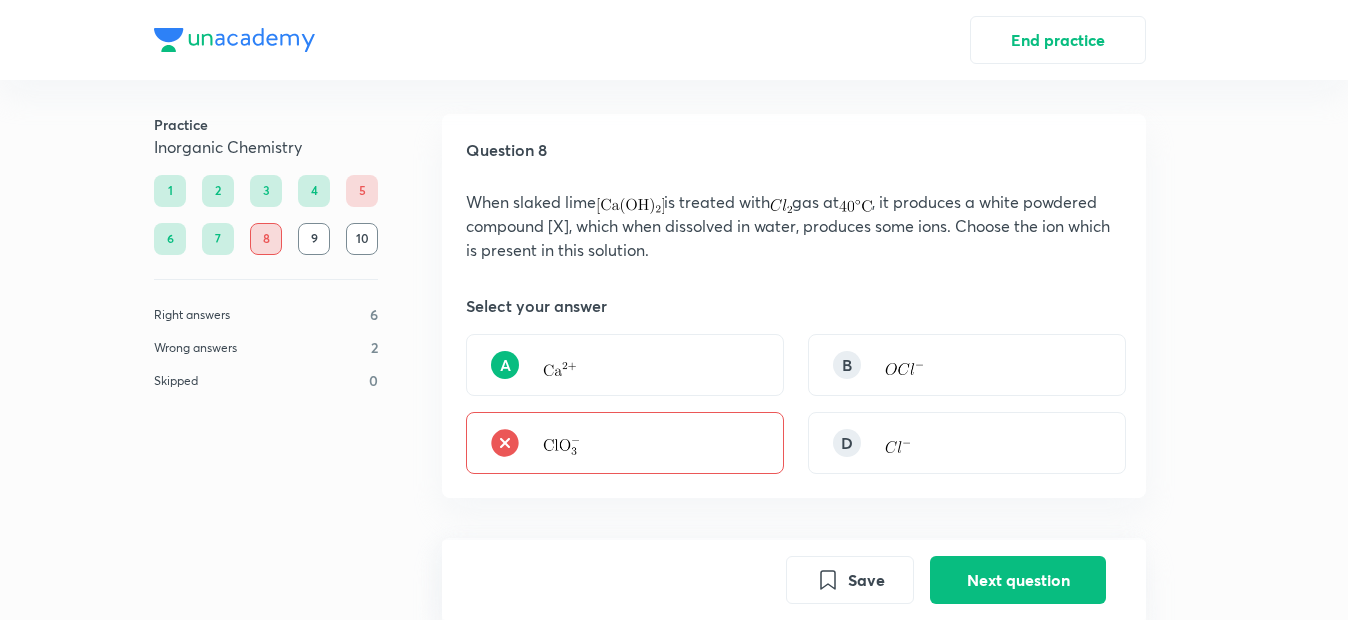 scroll, scrollTop: 0, scrollLeft: 0, axis: both 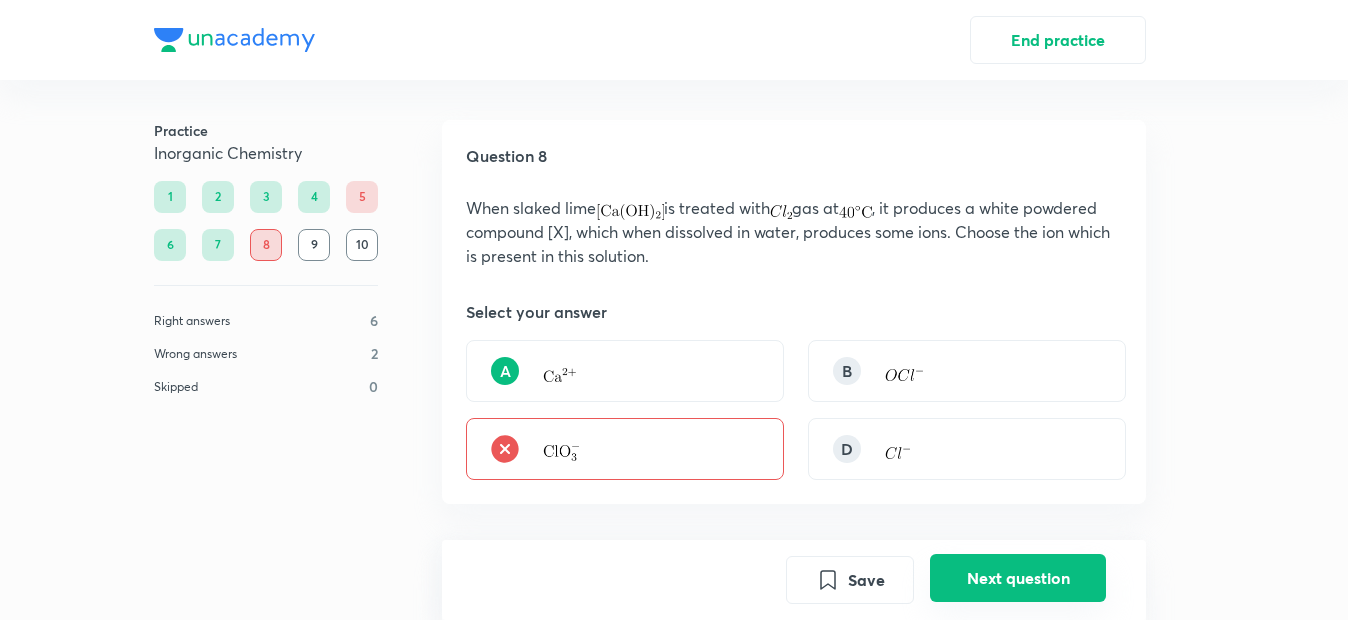 click on "Next question" at bounding box center (1018, 578) 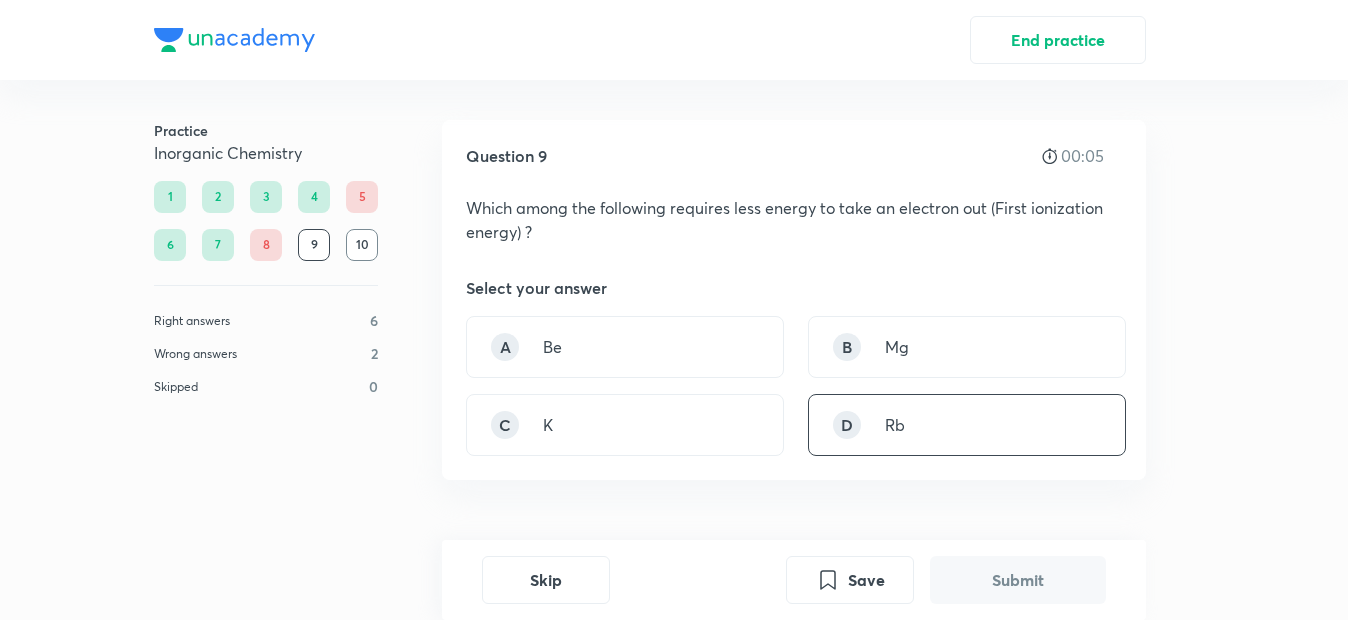 click on "D Rb" at bounding box center (967, 425) 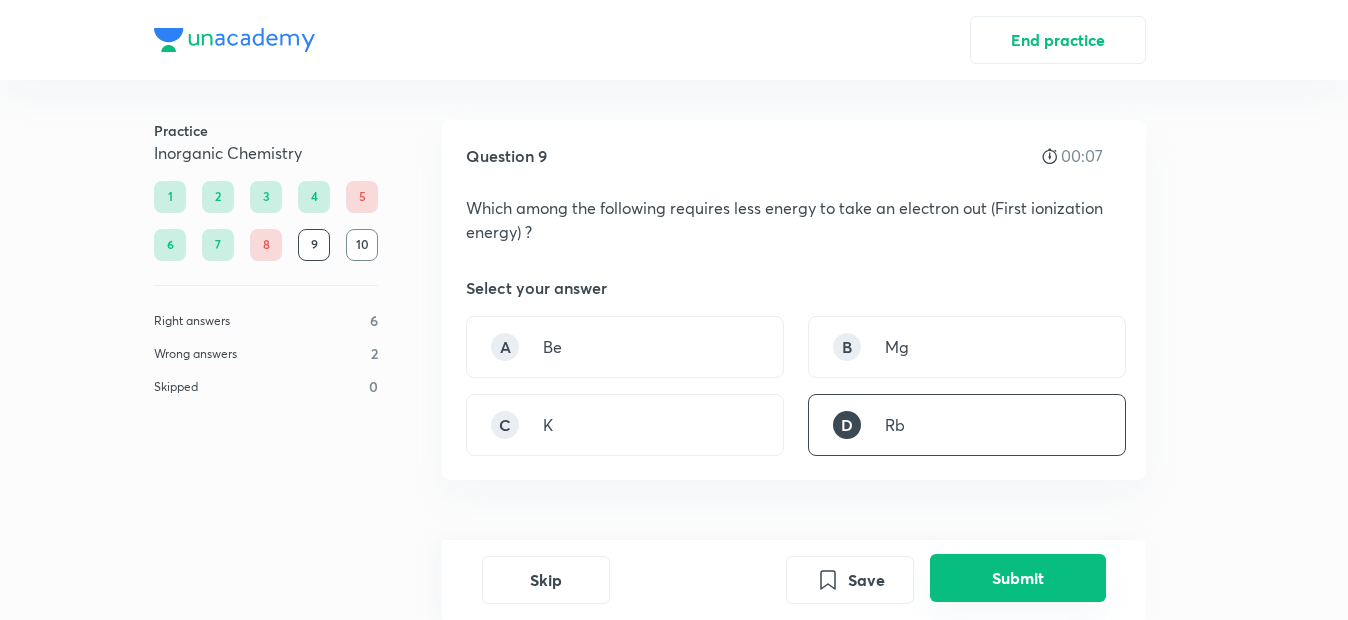 click on "Submit" at bounding box center (1018, 578) 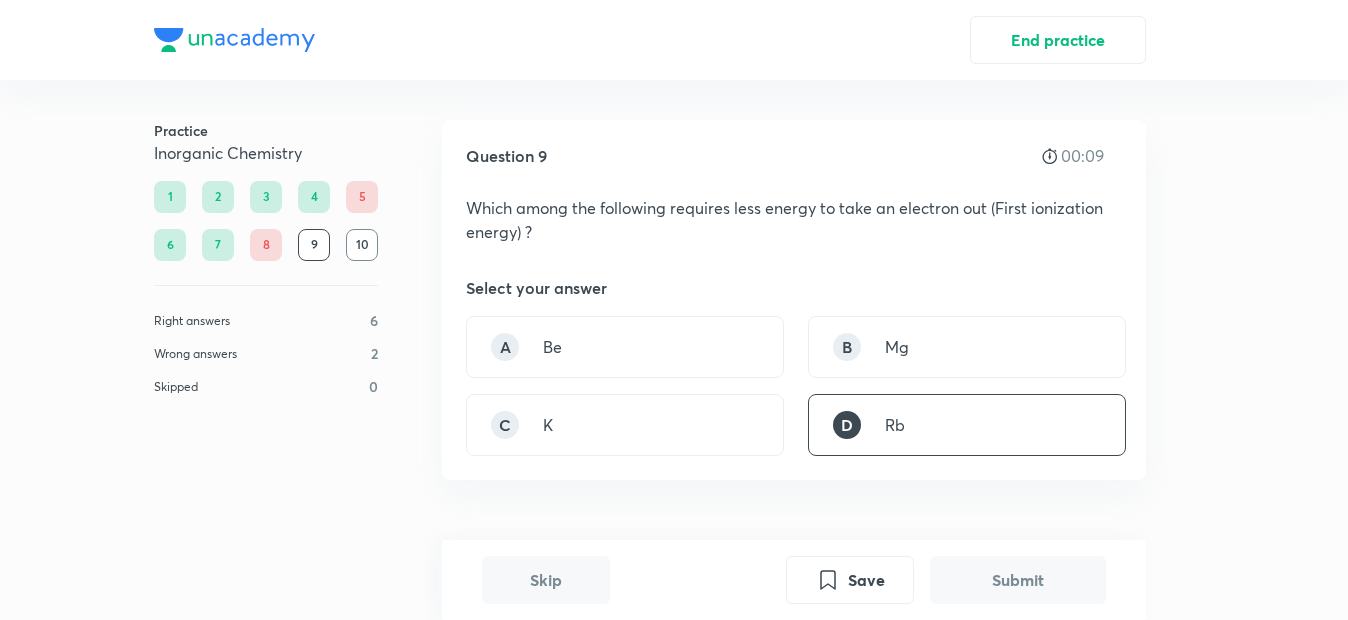 scroll, scrollTop: 493, scrollLeft: 0, axis: vertical 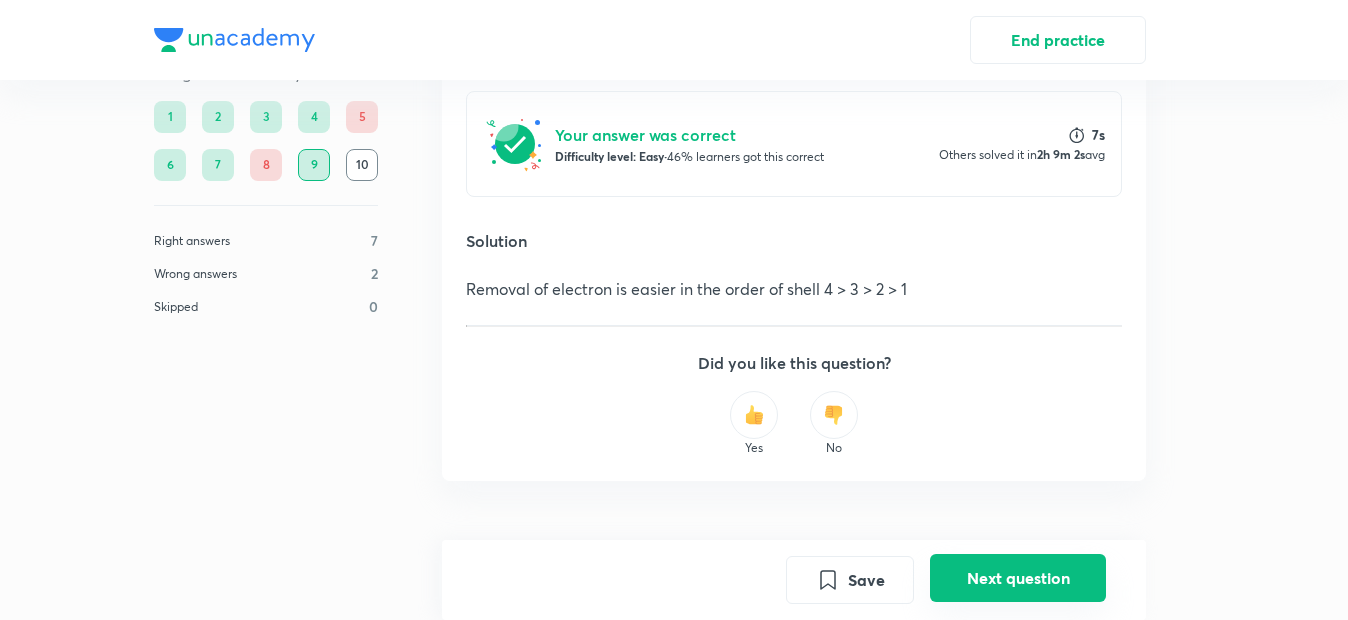 click on "Next question" at bounding box center (1018, 578) 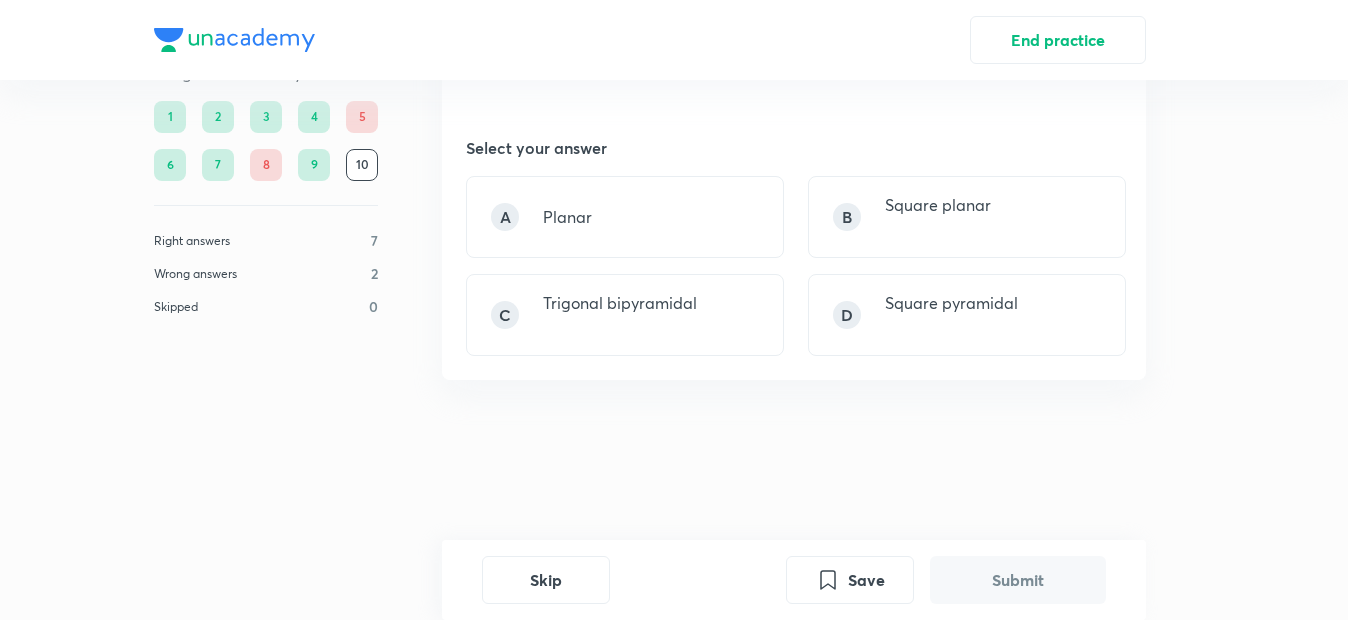 scroll, scrollTop: 0, scrollLeft: 0, axis: both 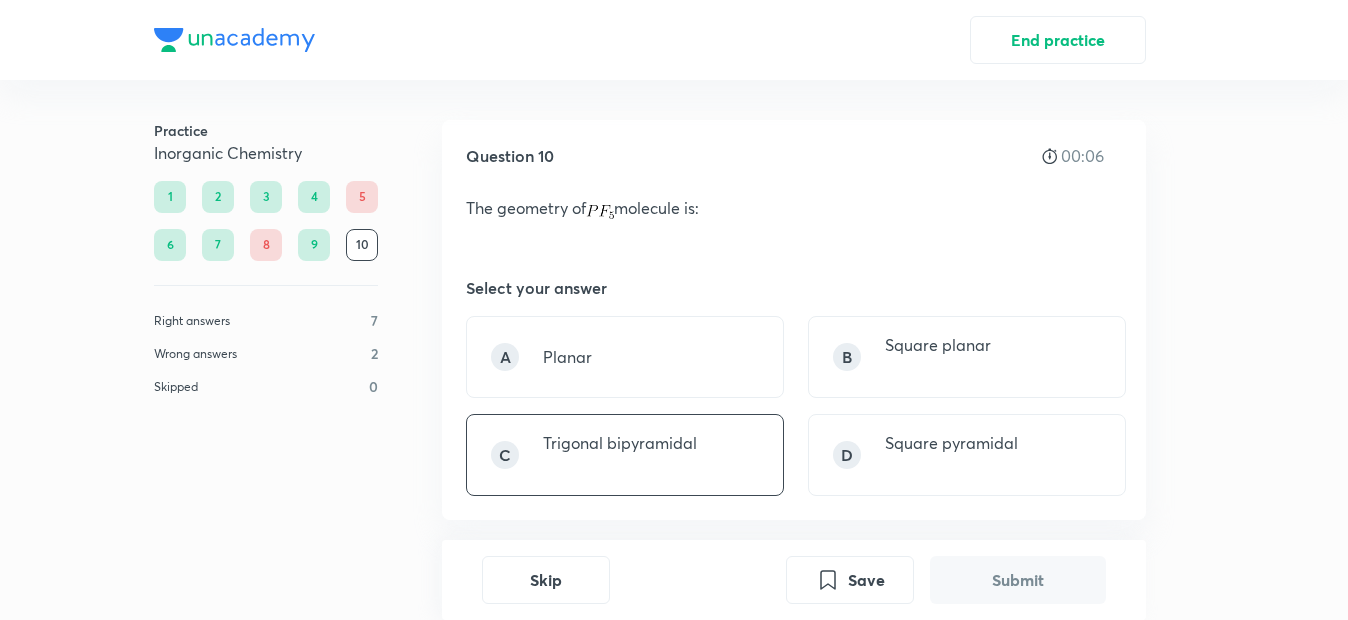 click on "Trigonal bipyramidal" at bounding box center (620, 443) 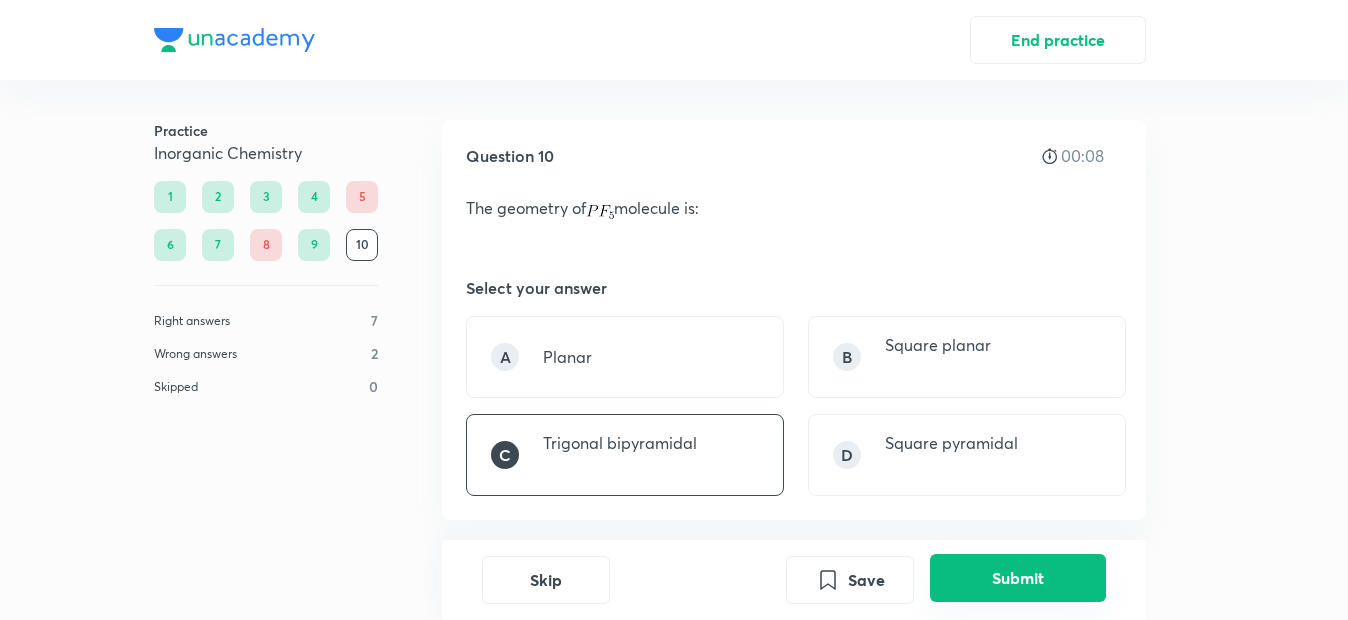 click on "Submit" at bounding box center [1018, 578] 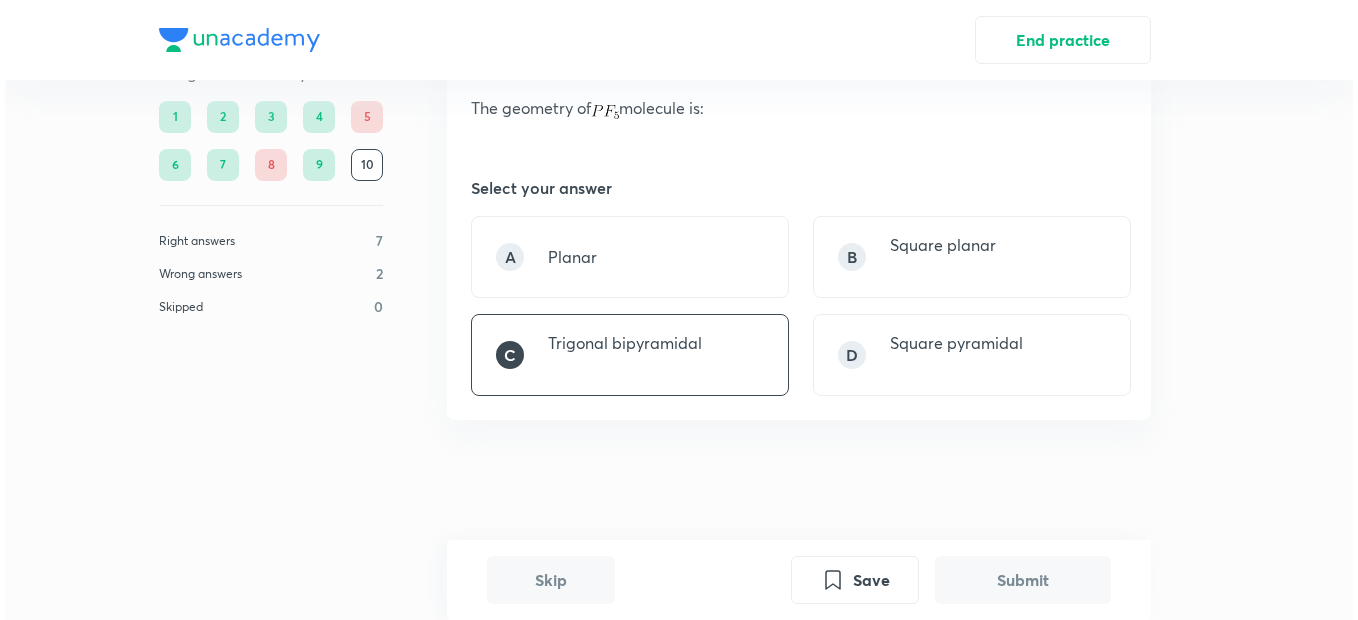scroll, scrollTop: 533, scrollLeft: 0, axis: vertical 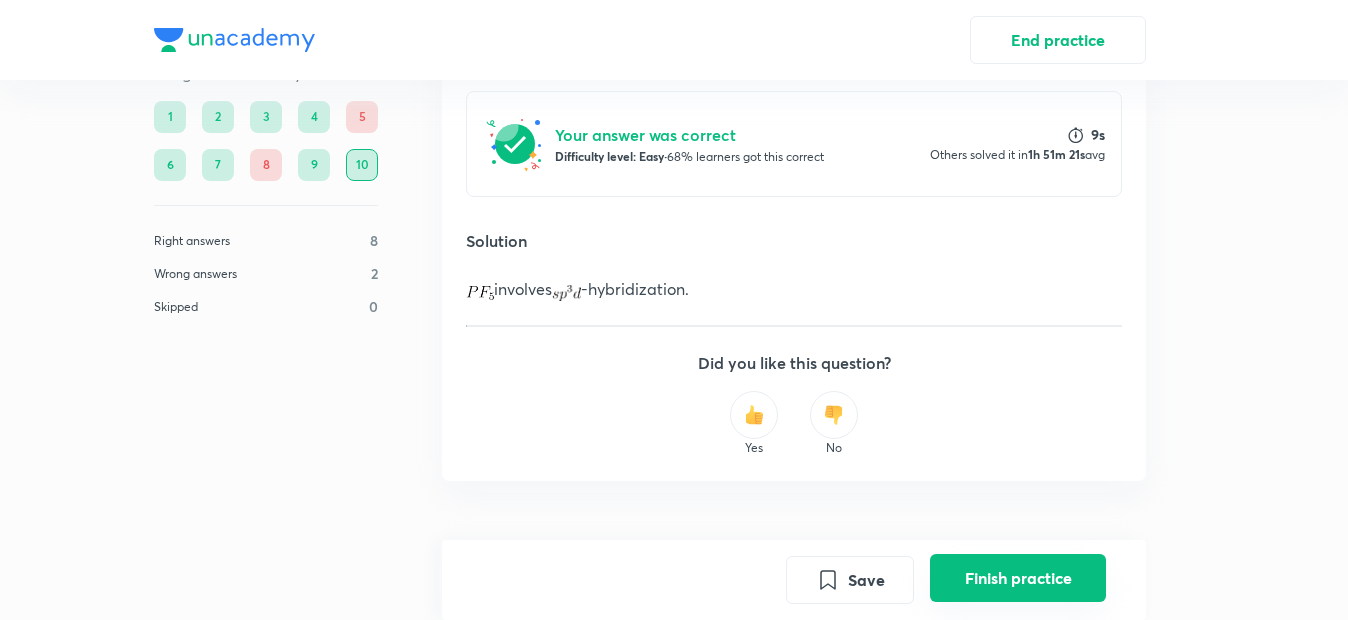 click on "Finish practice" at bounding box center [1018, 578] 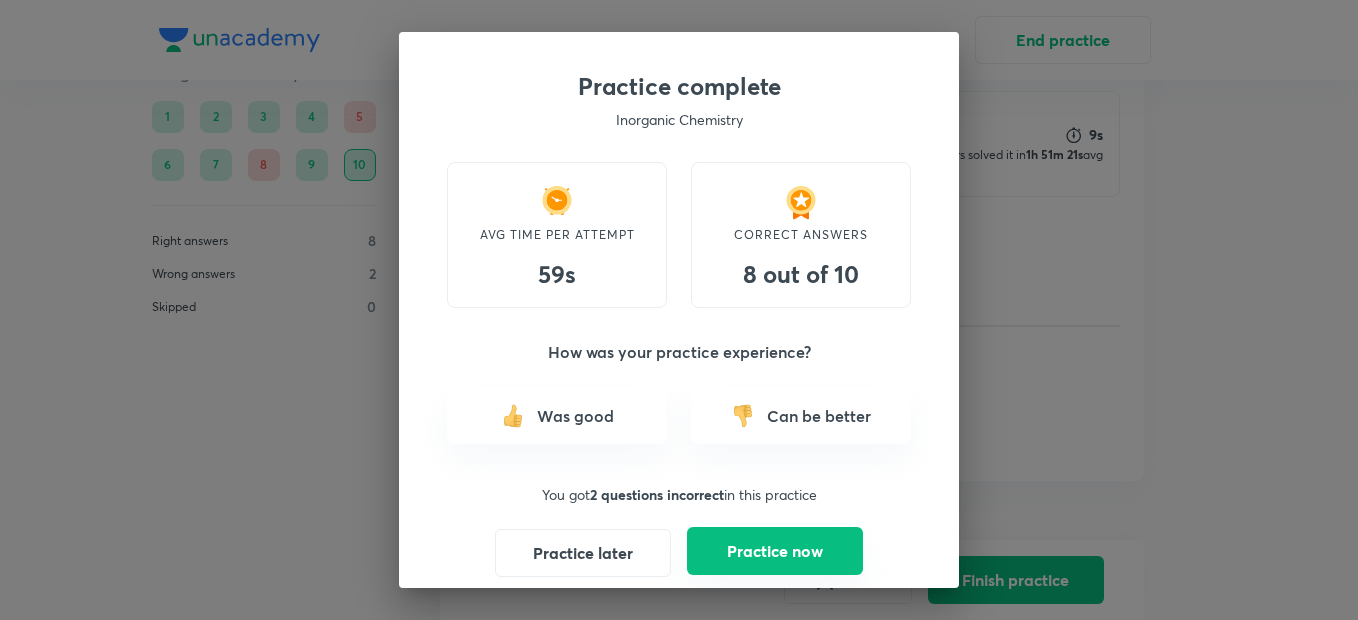 click on "Practice now" at bounding box center (775, 551) 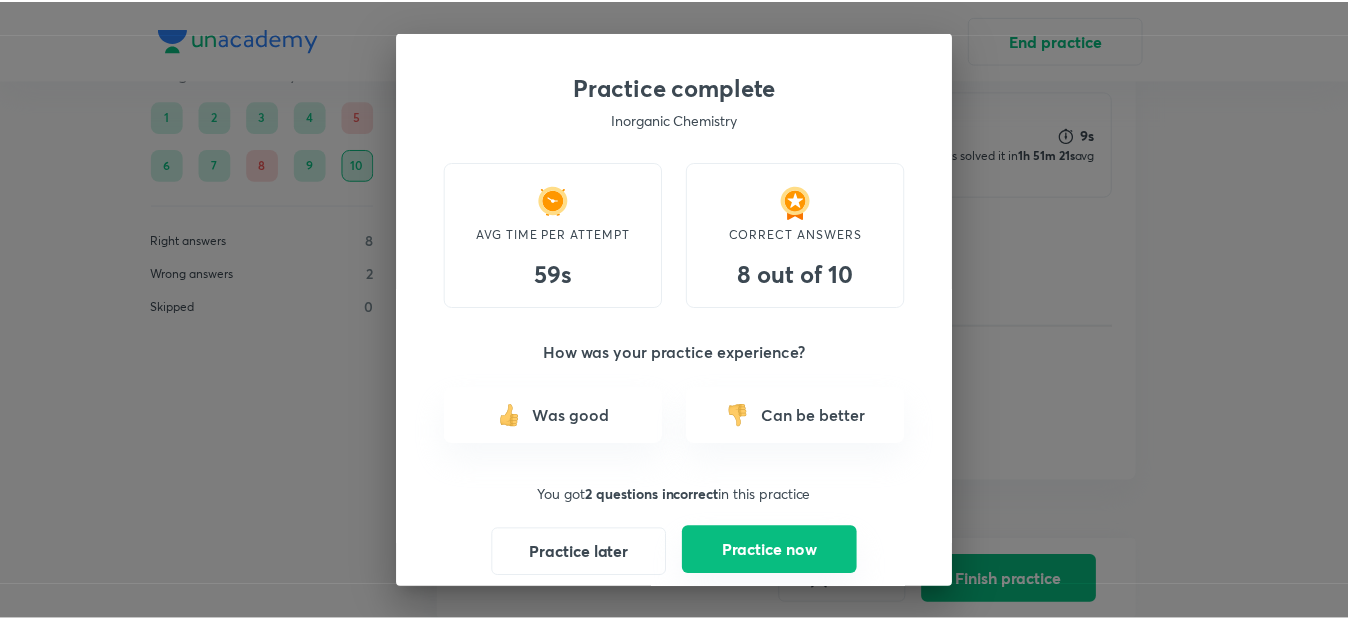 scroll, scrollTop: 0, scrollLeft: 0, axis: both 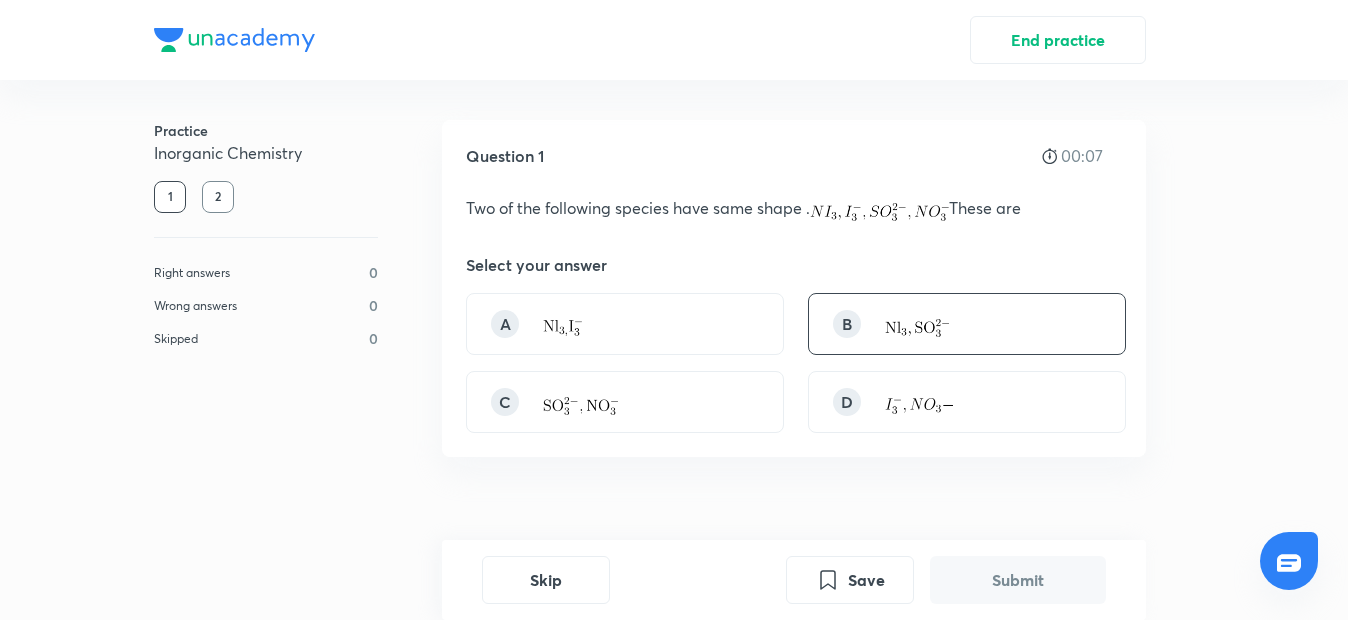 click on "B" at bounding box center (967, 324) 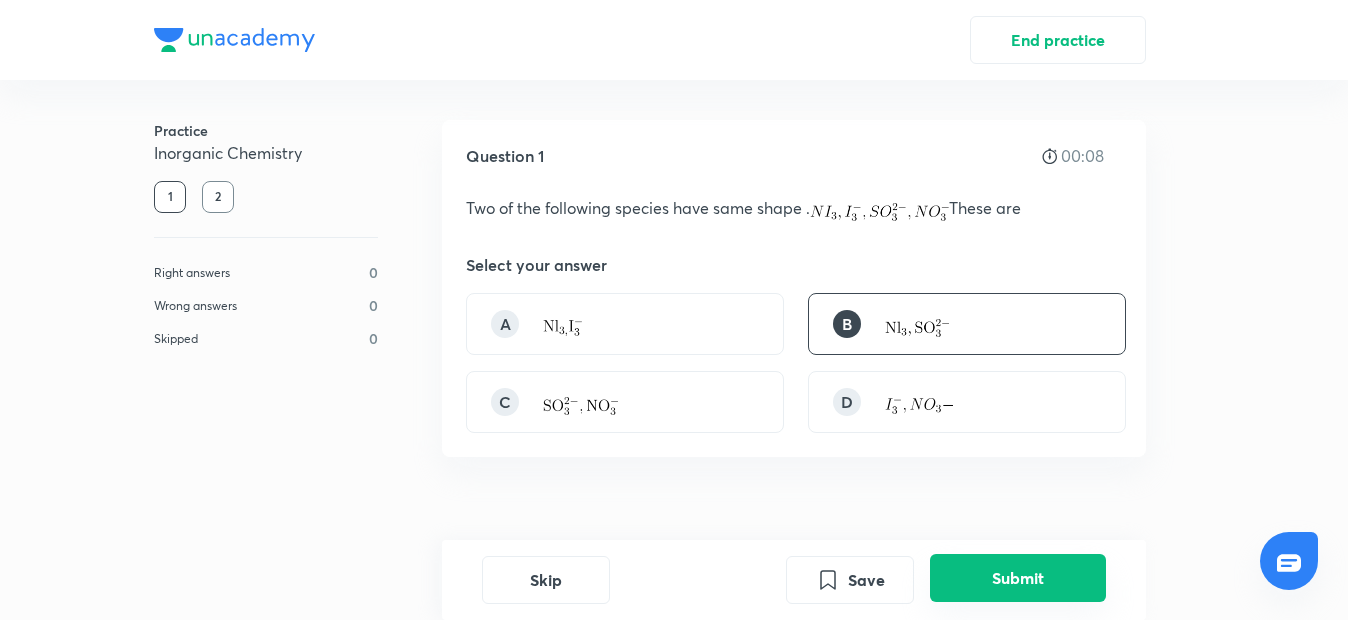 click on "Submit" at bounding box center [1018, 578] 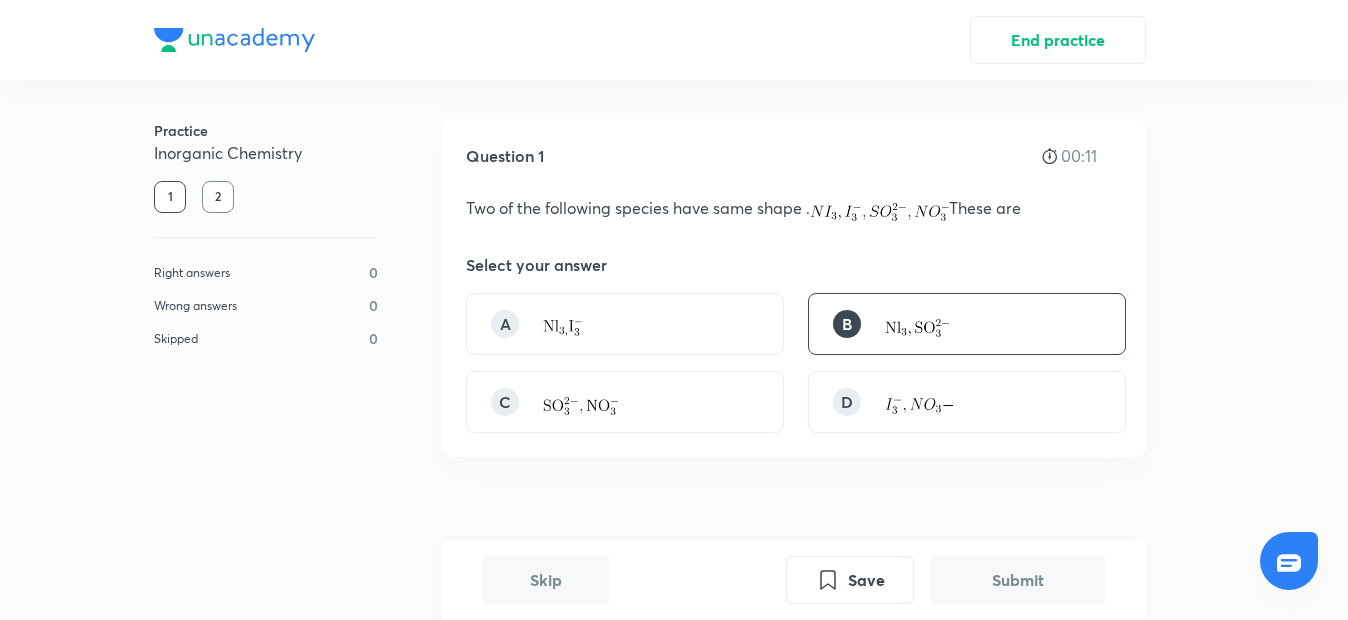 scroll, scrollTop: 471, scrollLeft: 0, axis: vertical 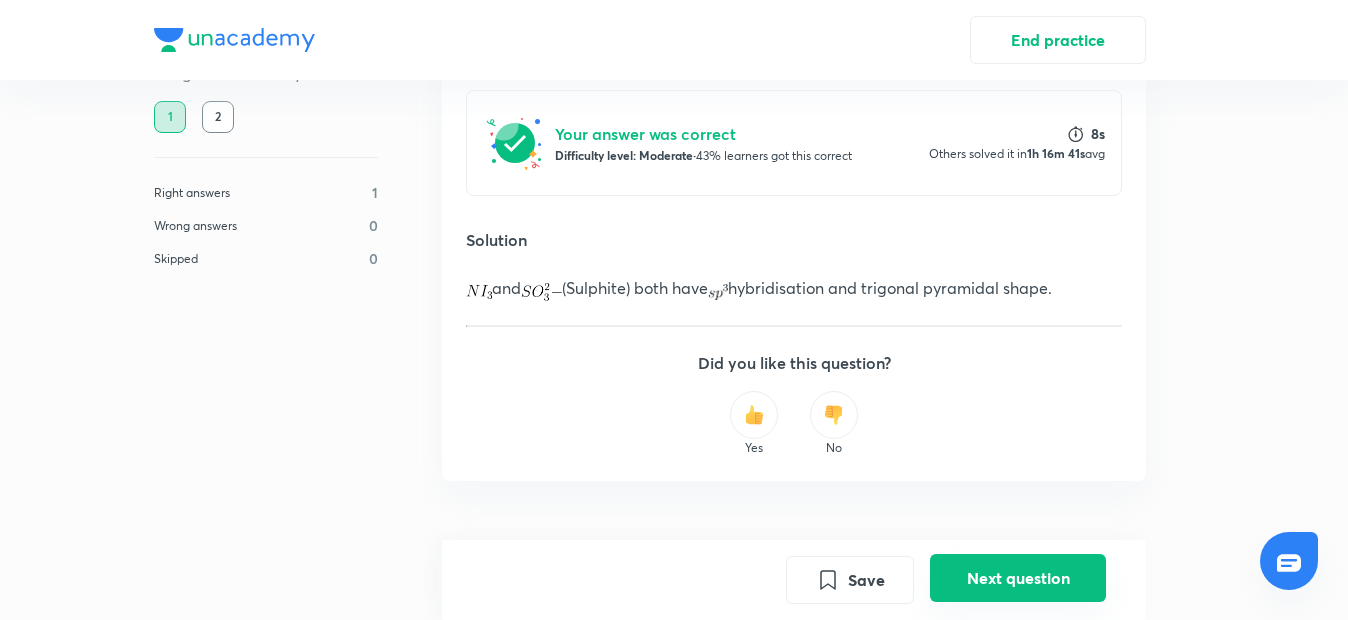 click on "Next question" at bounding box center [1018, 578] 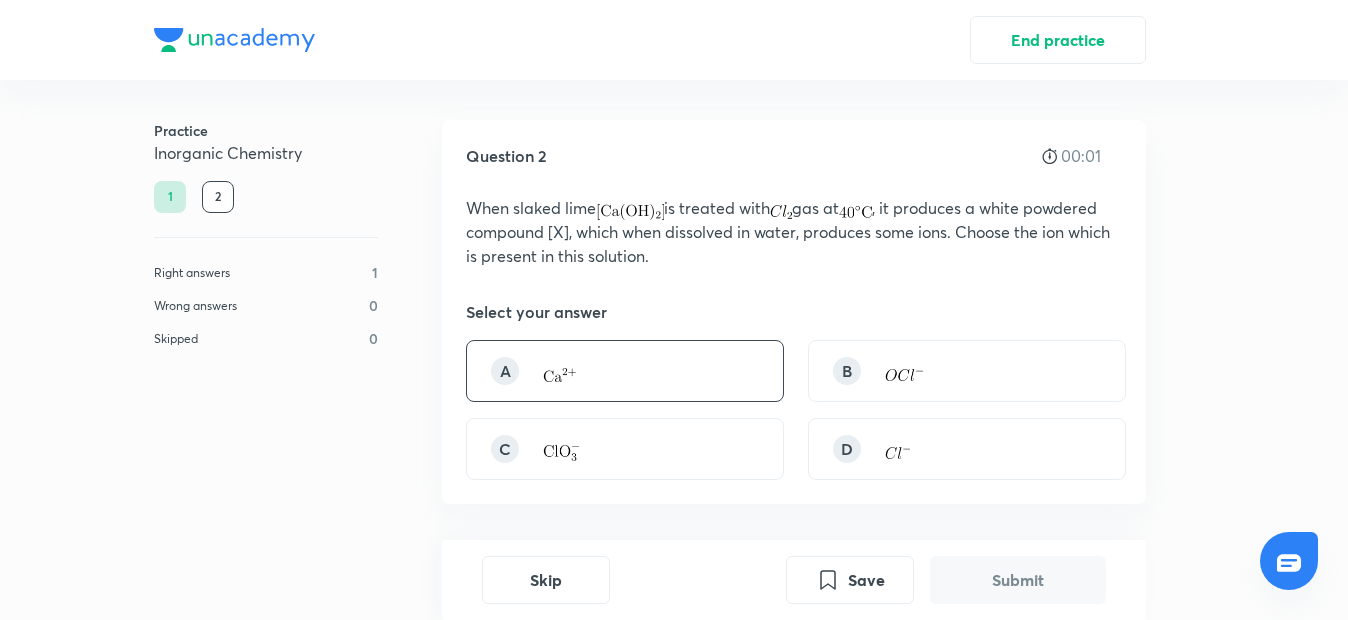 click on "A" at bounding box center (625, 371) 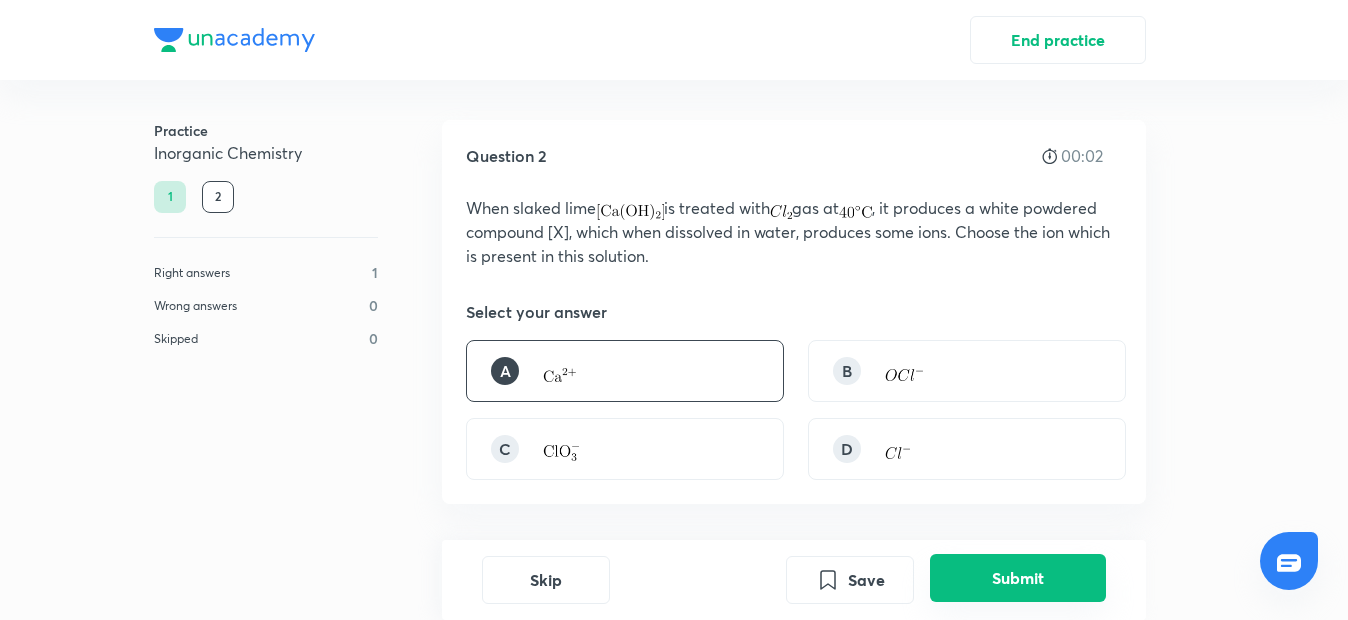 click on "Submit" at bounding box center (1018, 578) 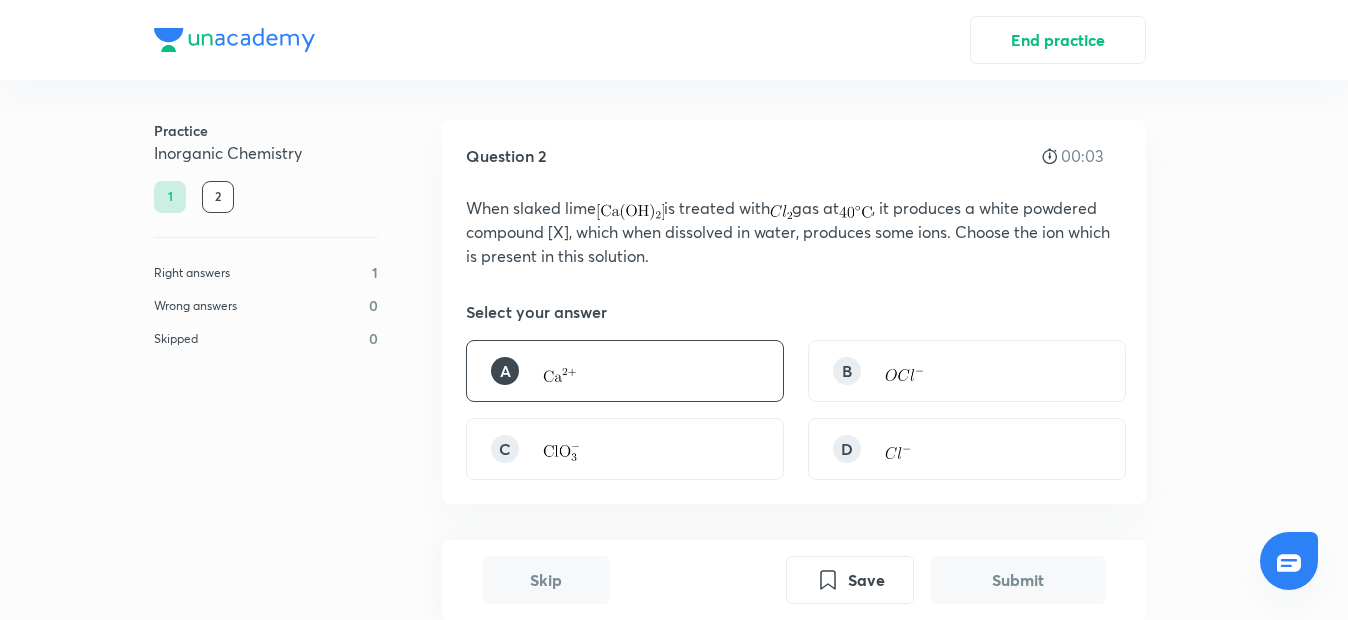 click on "Submit" at bounding box center (1018, 580) 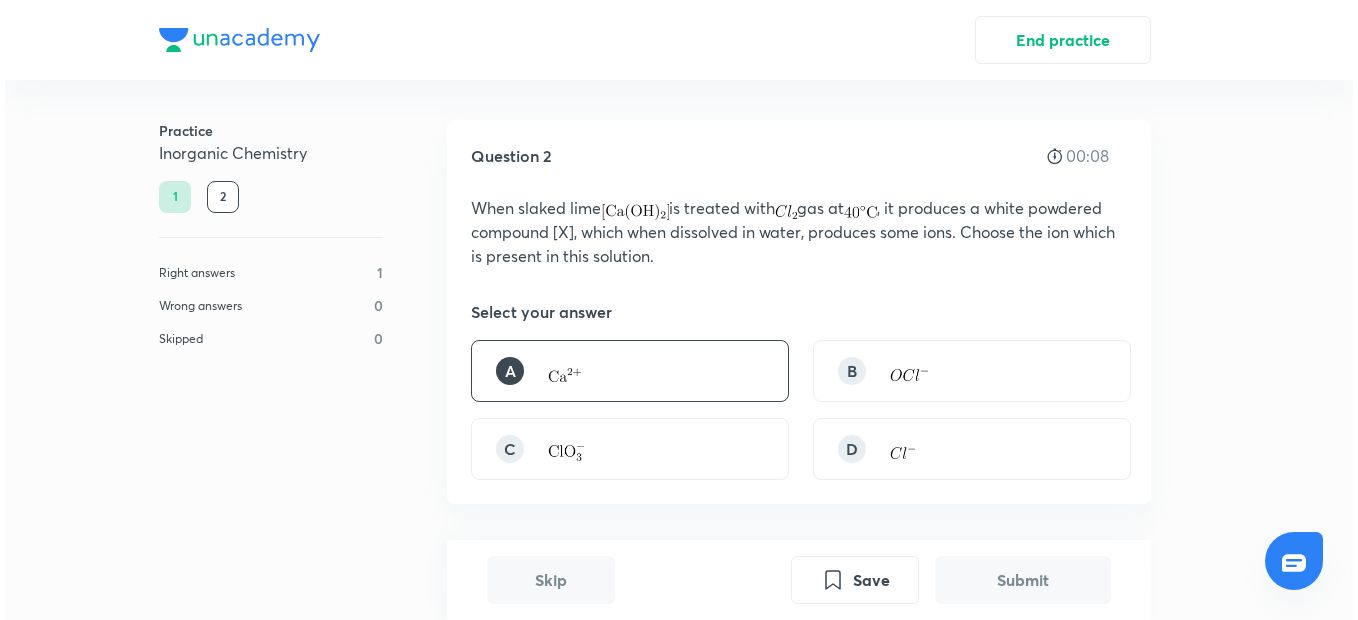 scroll, scrollTop: 544, scrollLeft: 0, axis: vertical 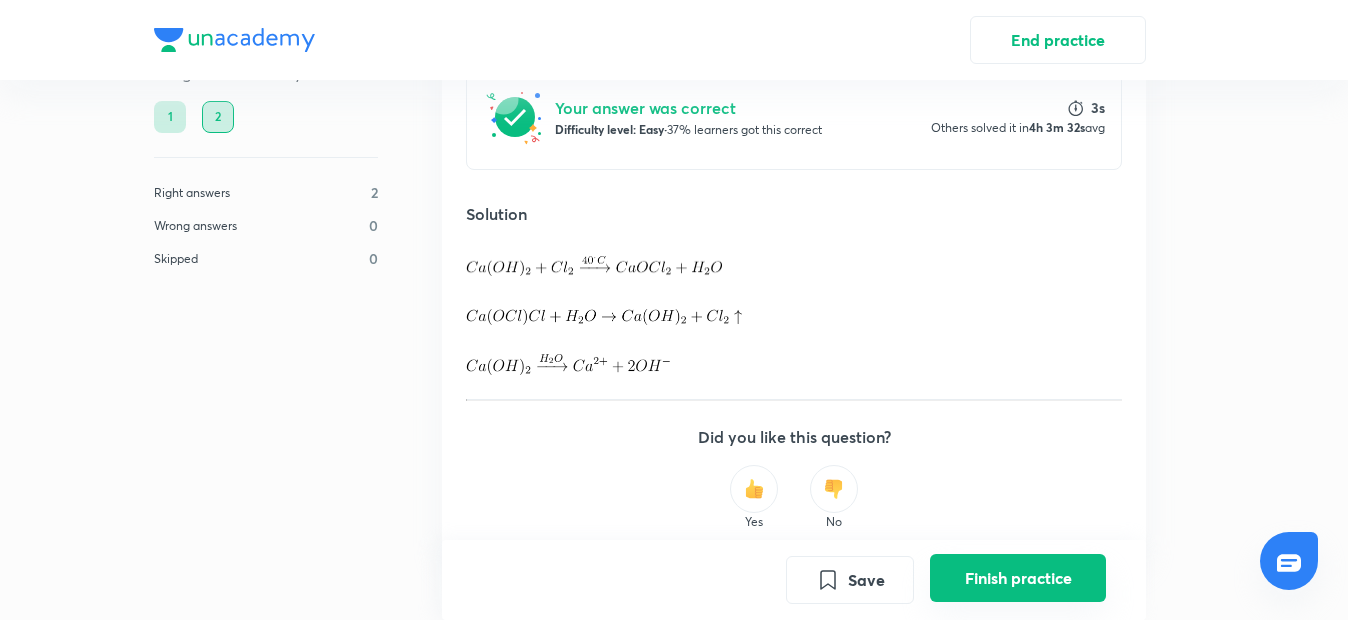 click on "Finish practice" at bounding box center [1018, 578] 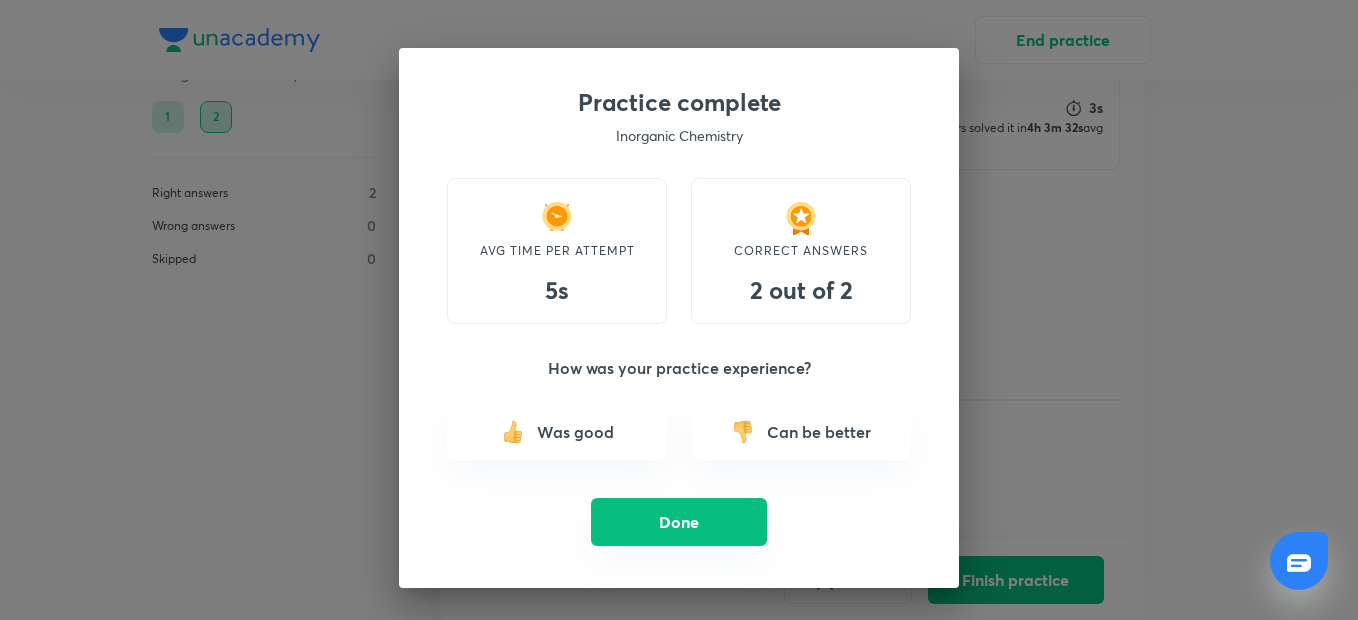 click on "Done" at bounding box center (679, 522) 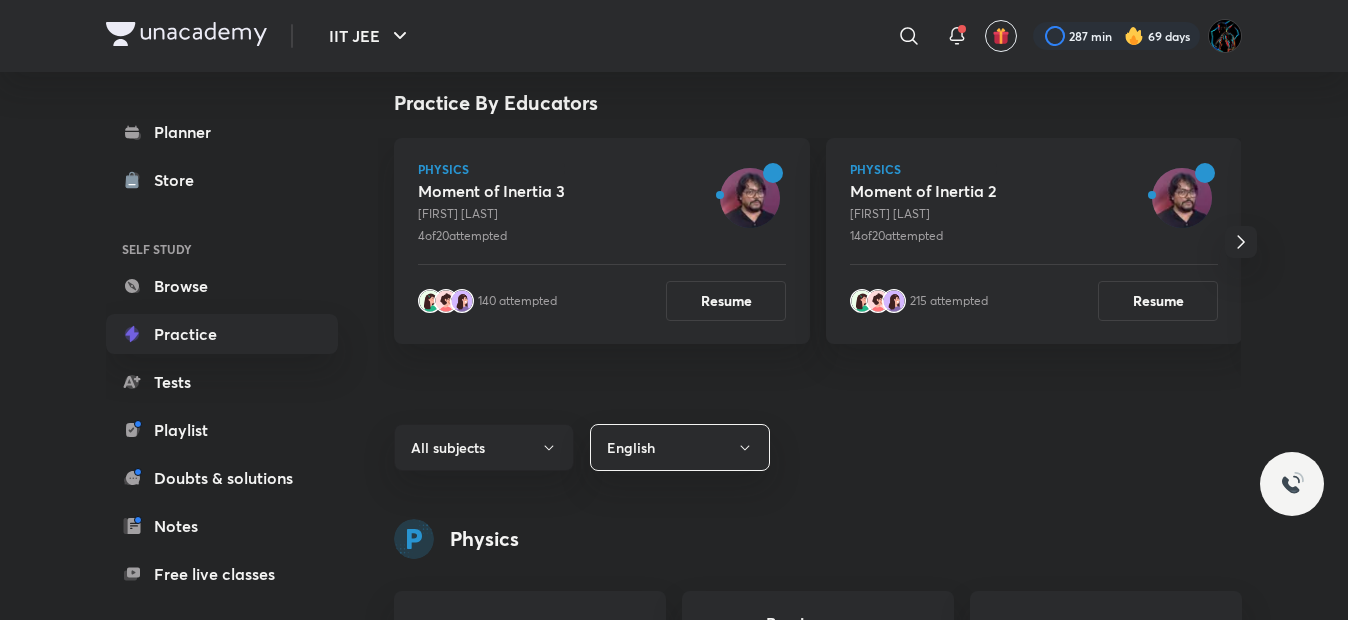 scroll, scrollTop: 0, scrollLeft: 0, axis: both 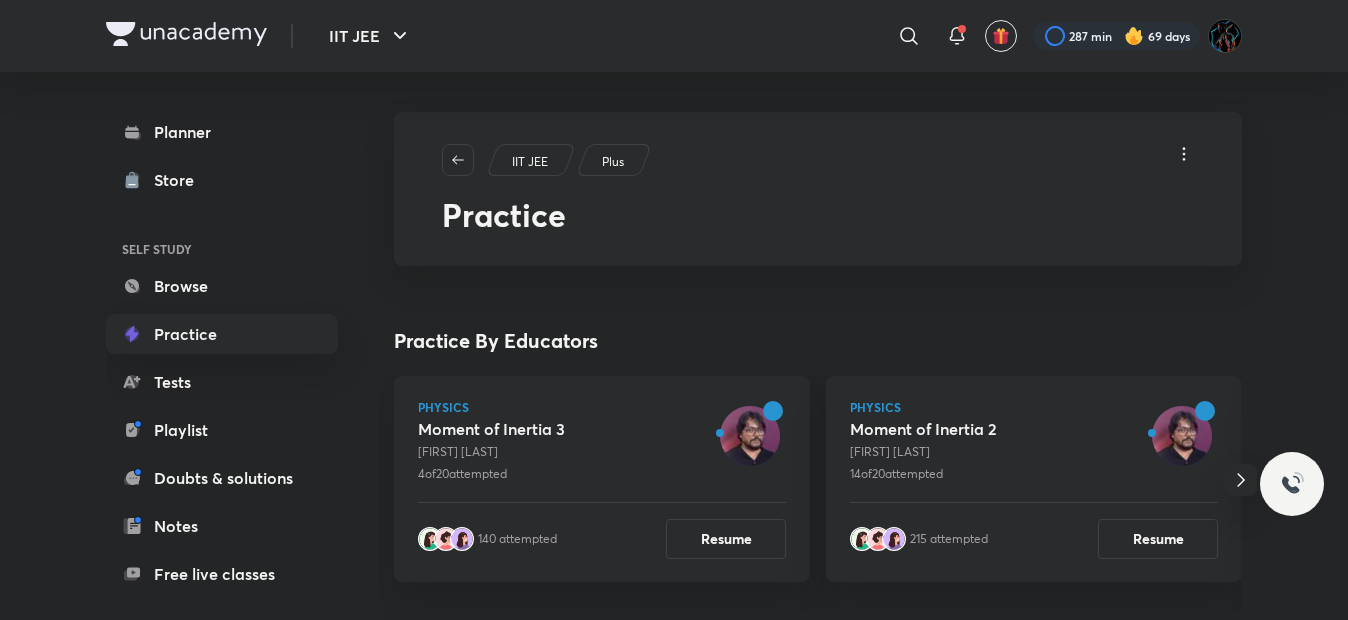 click 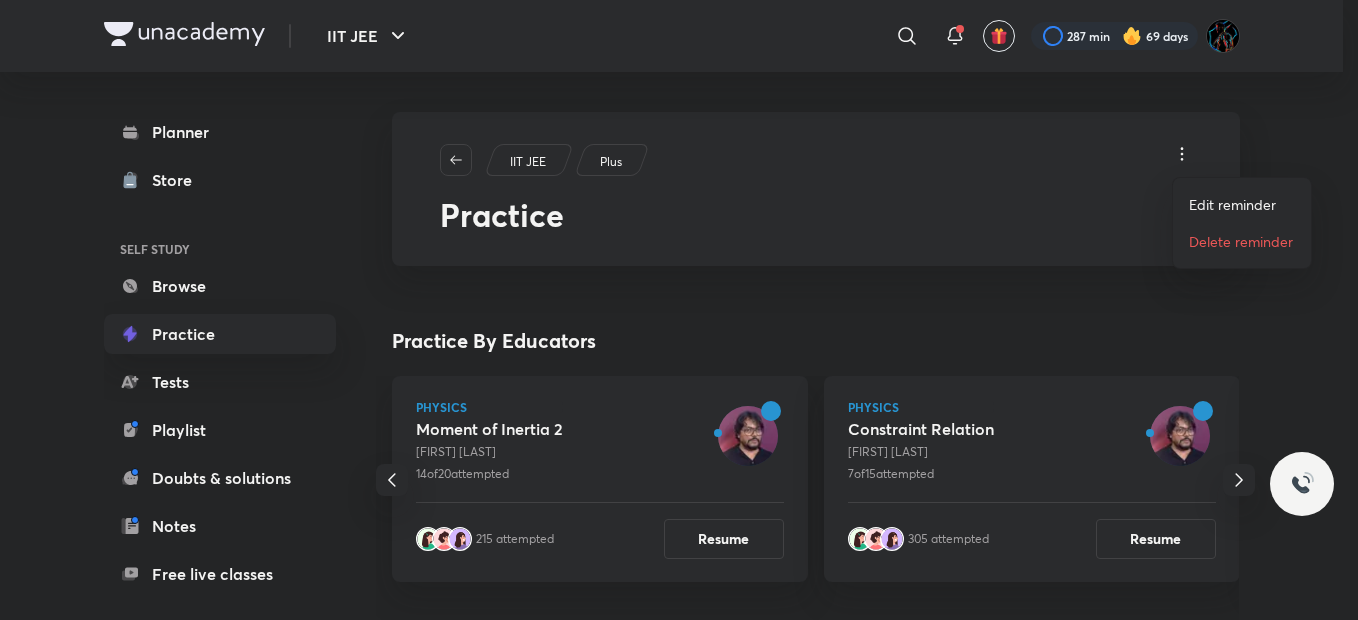 click at bounding box center [679, 310] 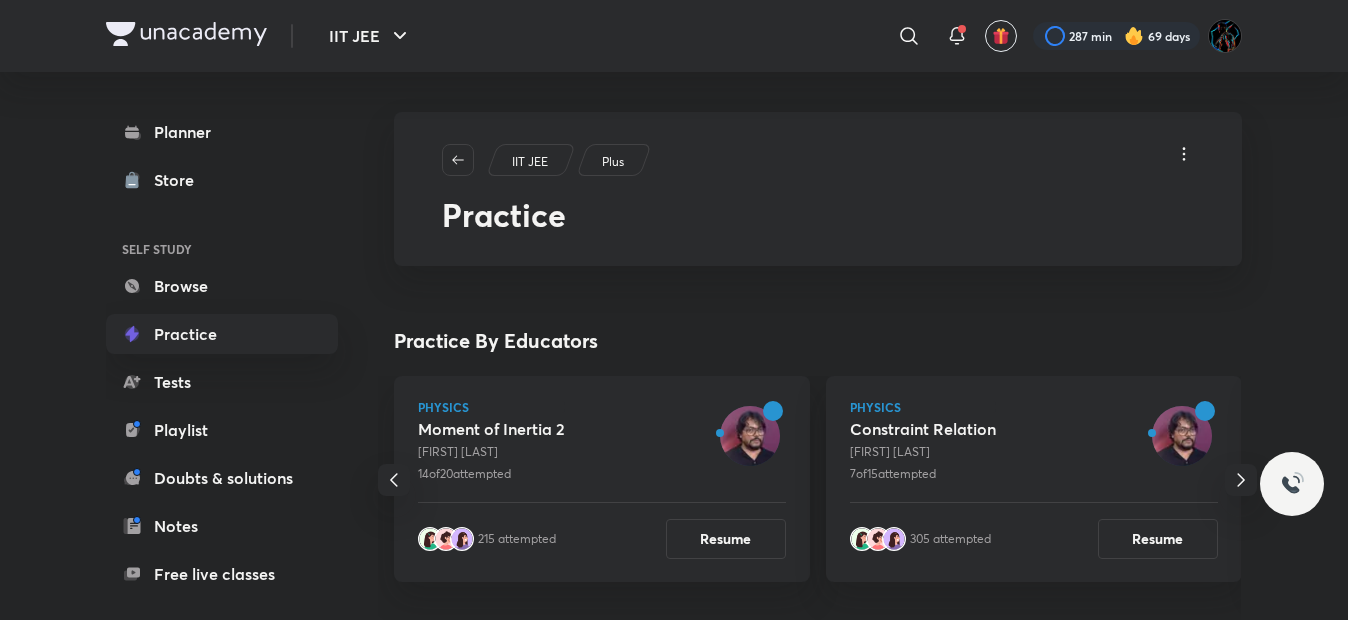 click 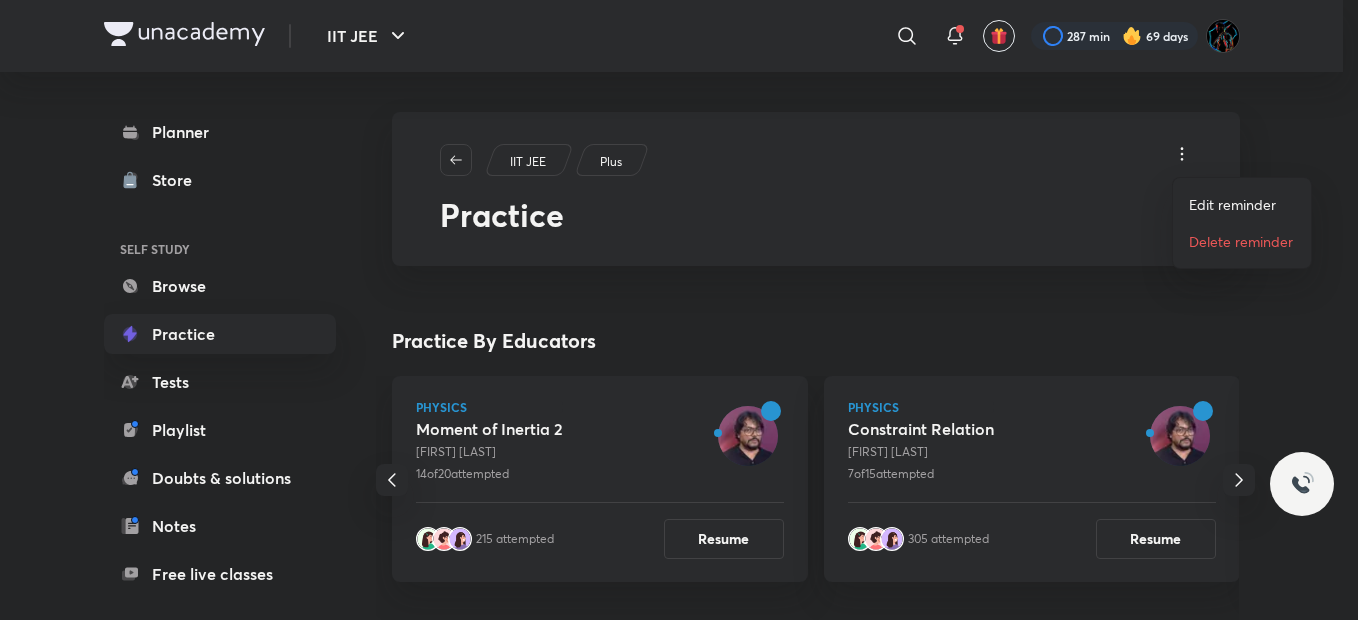 click at bounding box center (679, 310) 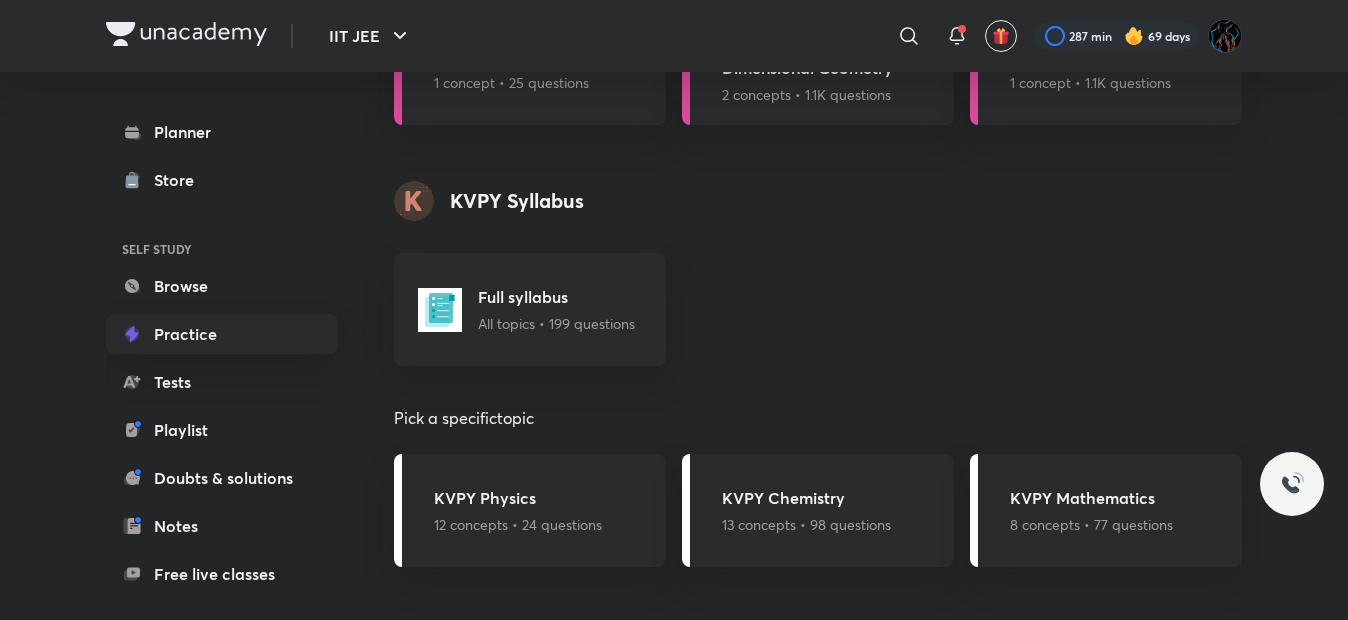 scroll, scrollTop: 2421, scrollLeft: 0, axis: vertical 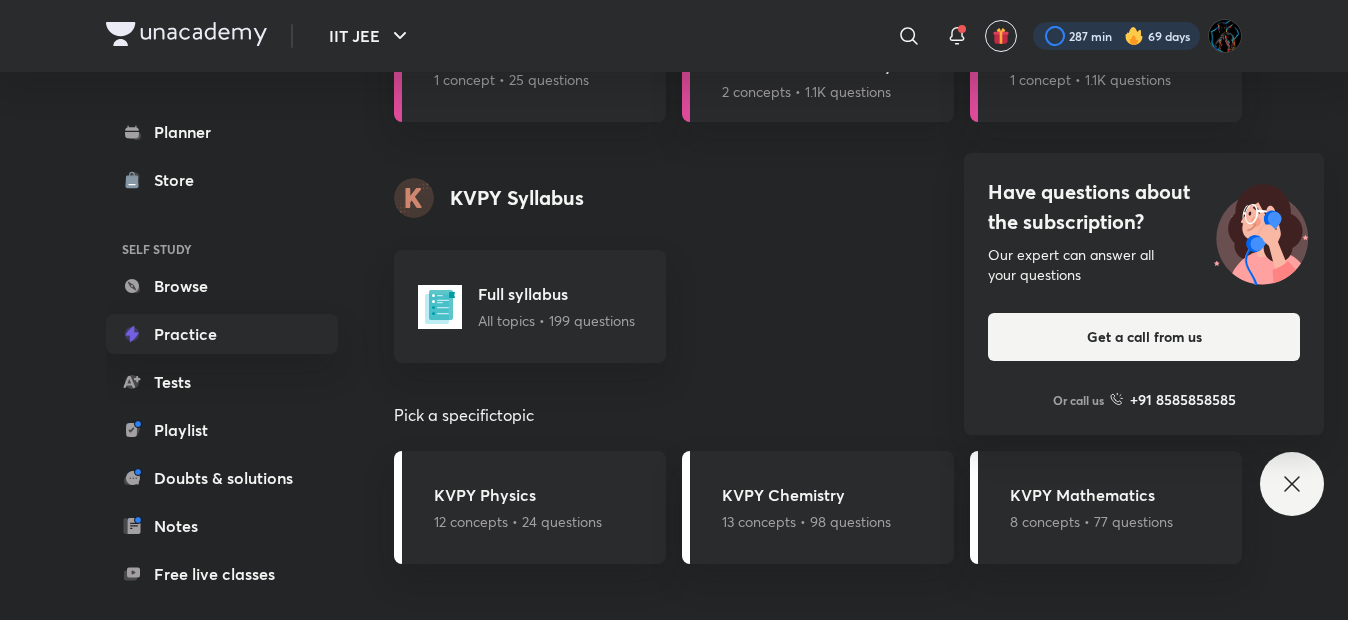 click at bounding box center [1116, 36] 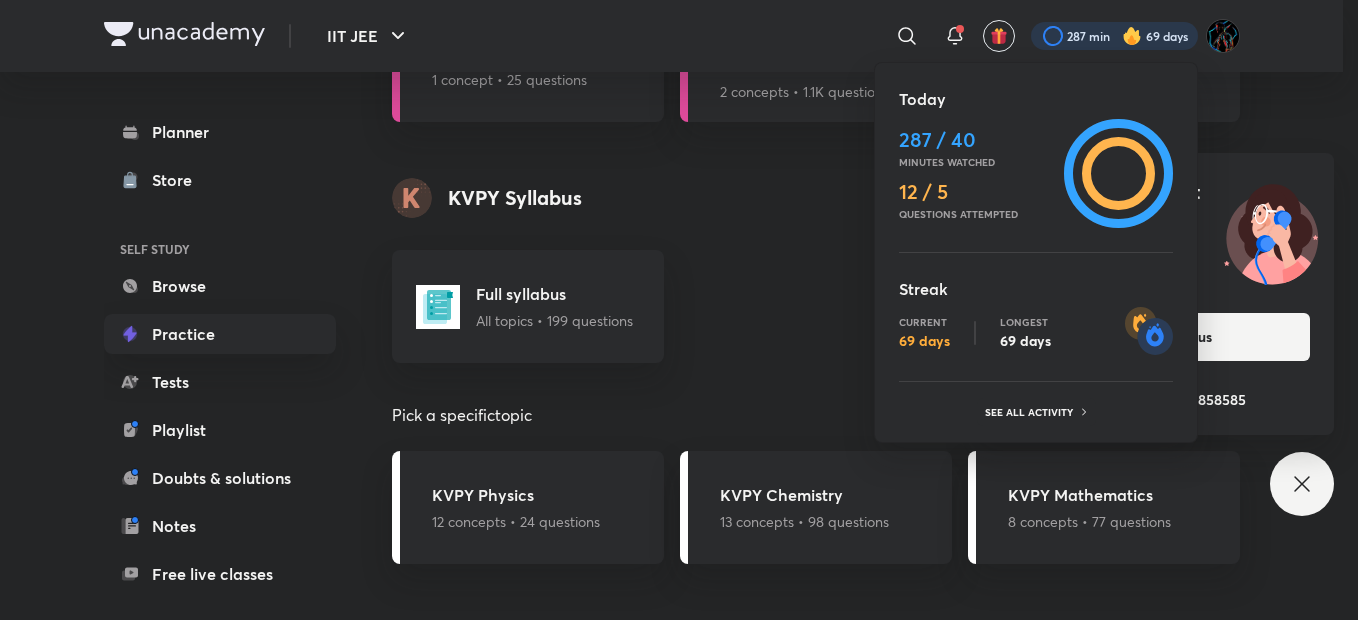click at bounding box center [679, 310] 